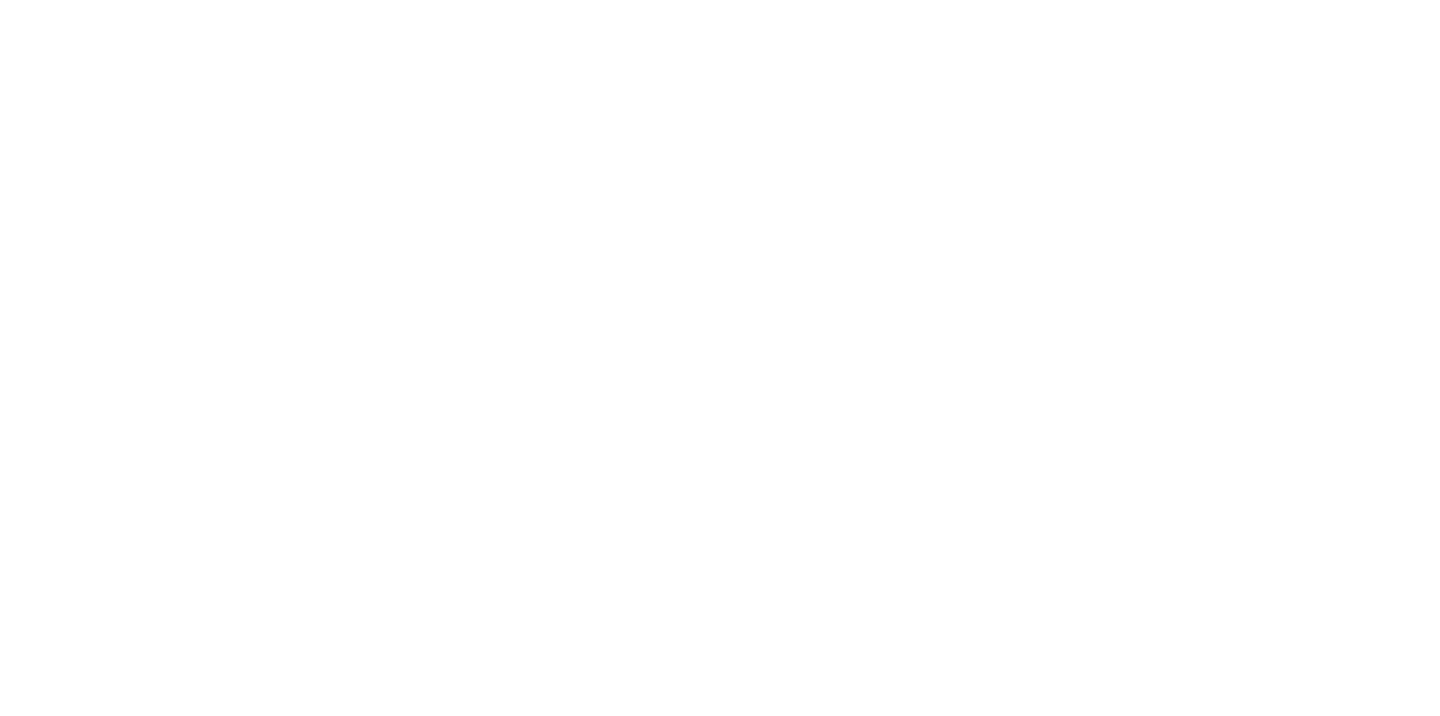 scroll, scrollTop: 0, scrollLeft: 0, axis: both 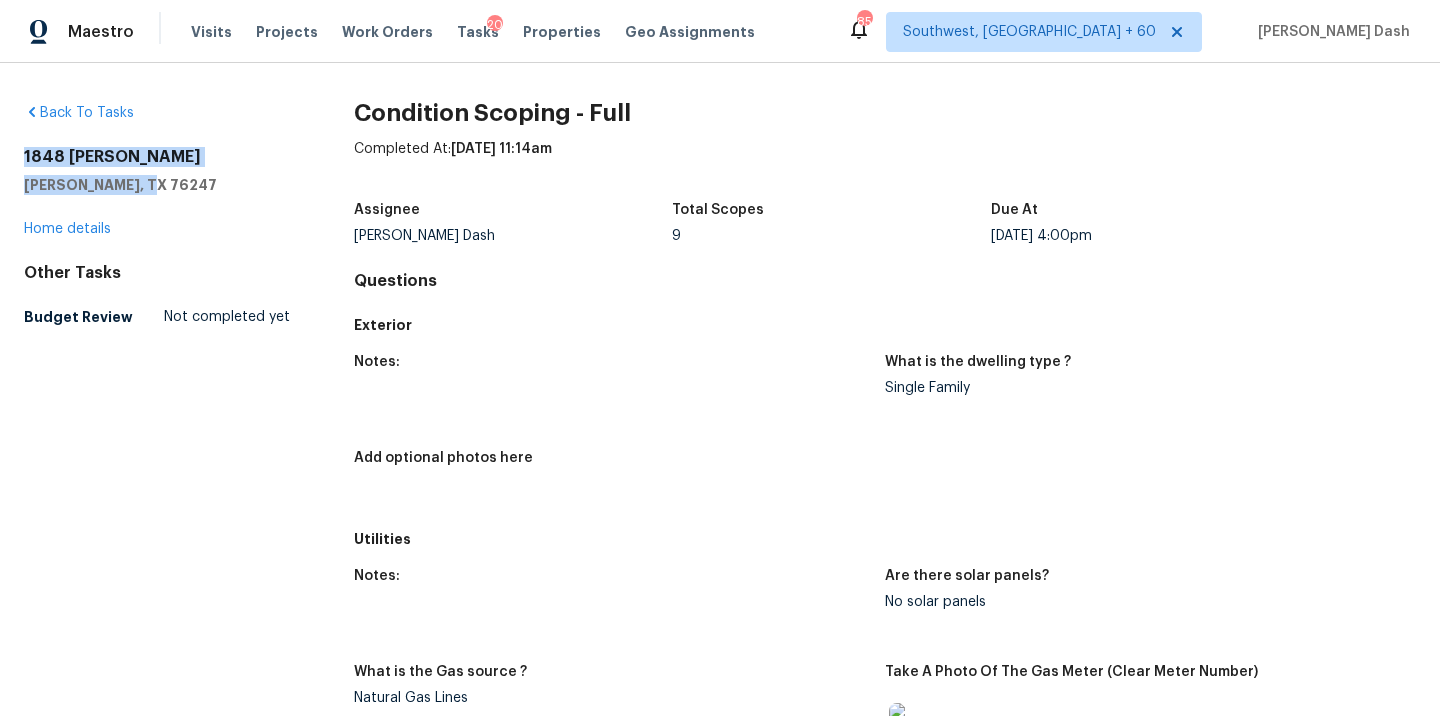 drag, startPoint x: 143, startPoint y: 184, endPoint x: 10, endPoint y: 159, distance: 135.32922 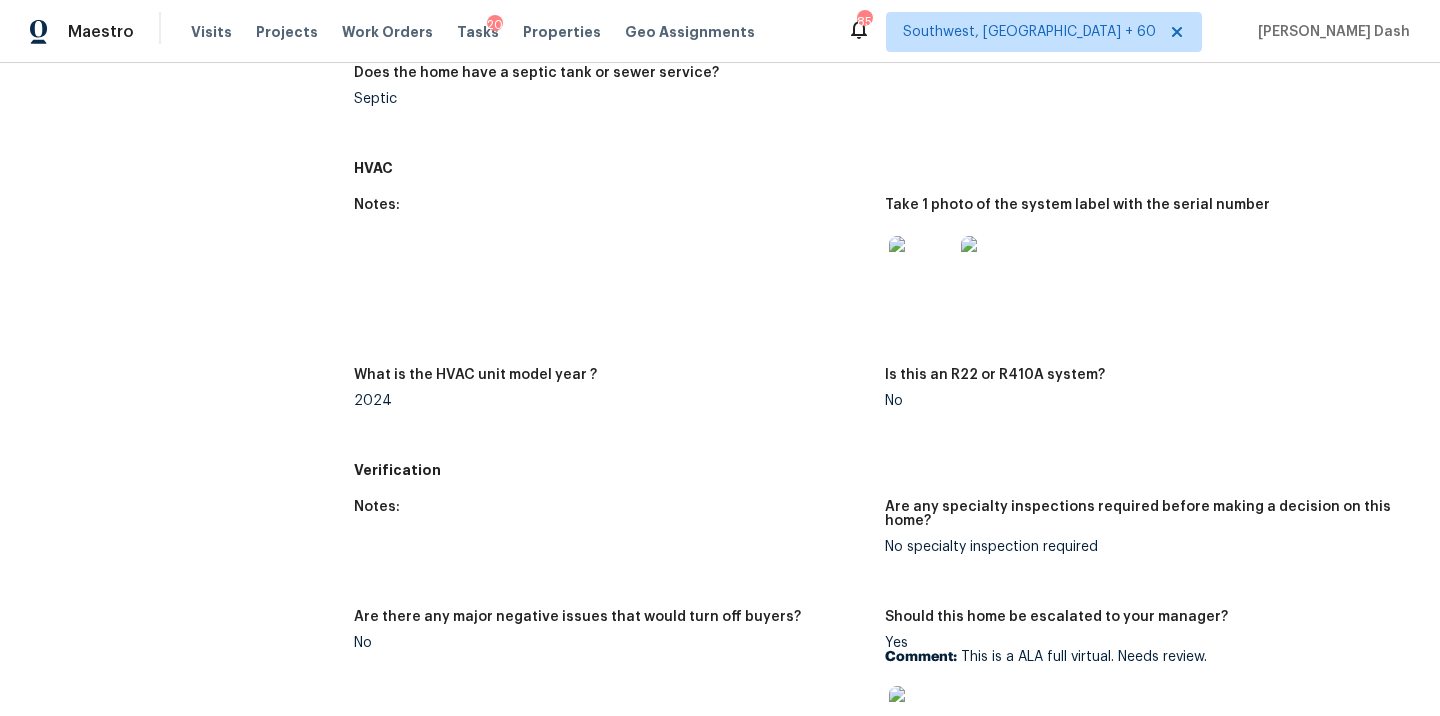 scroll, scrollTop: 945, scrollLeft: 0, axis: vertical 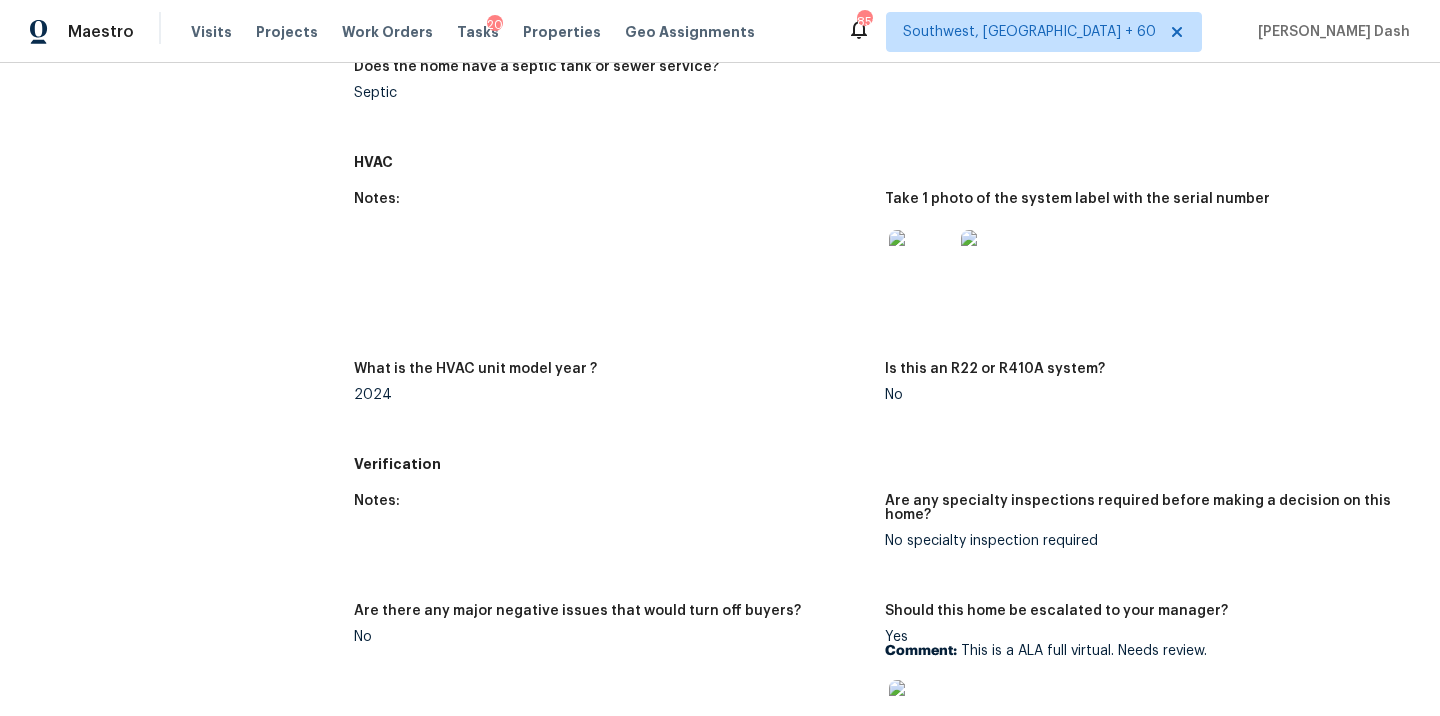 click at bounding box center (921, 262) 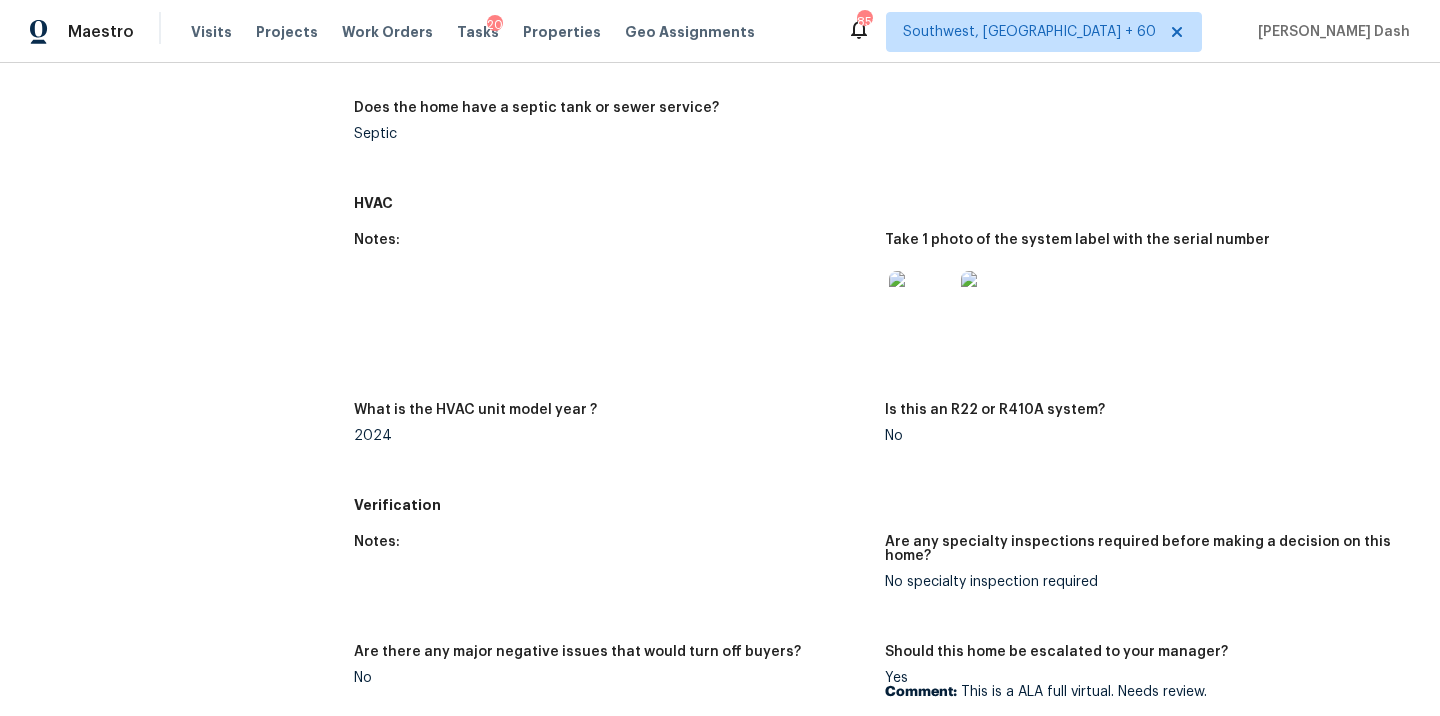 scroll, scrollTop: 877, scrollLeft: 0, axis: vertical 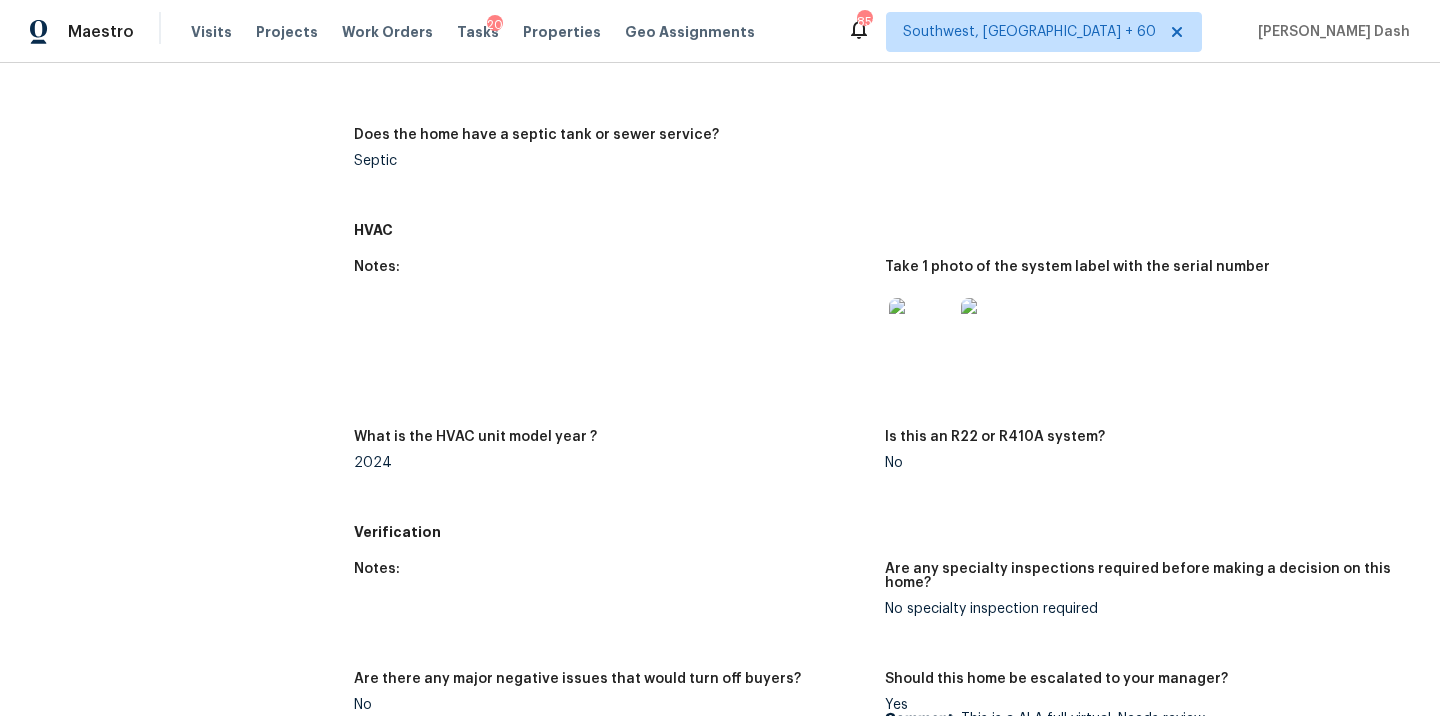 click at bounding box center [921, 330] 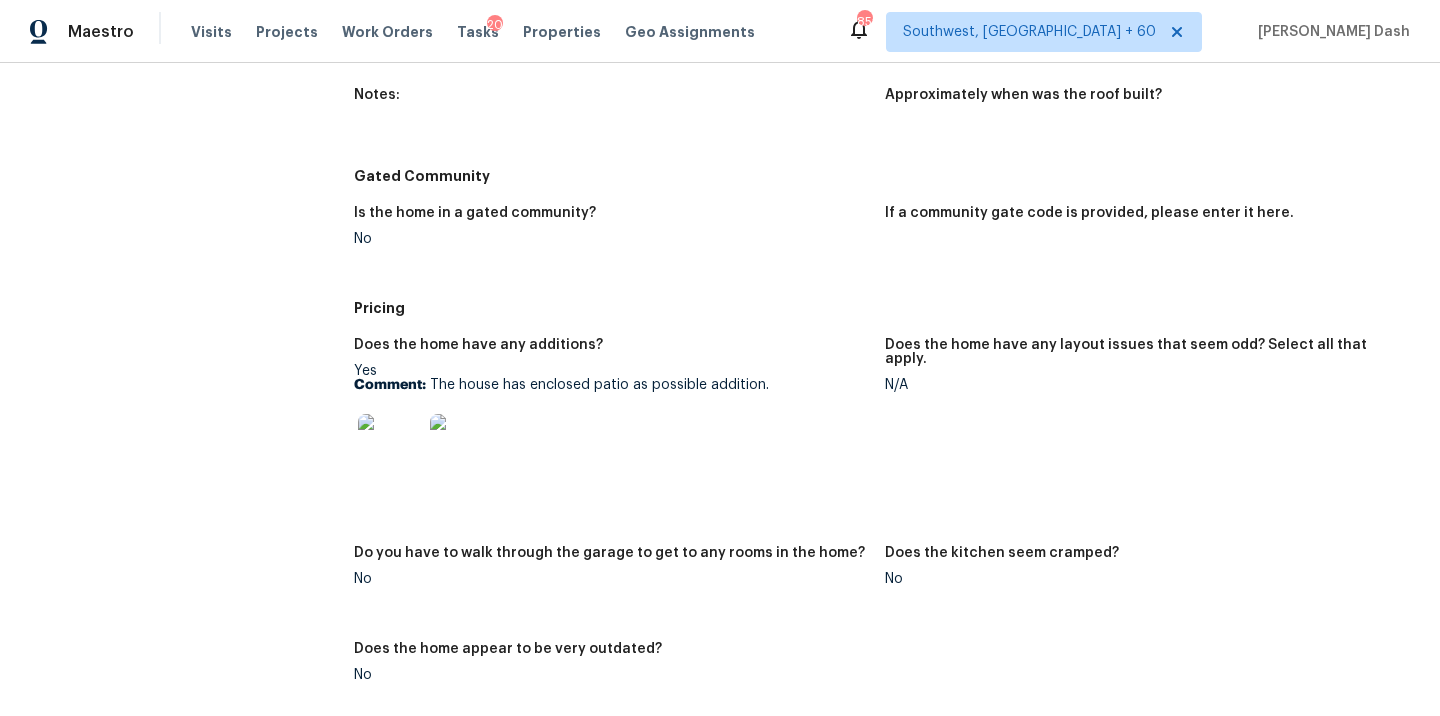 scroll, scrollTop: 1943, scrollLeft: 0, axis: vertical 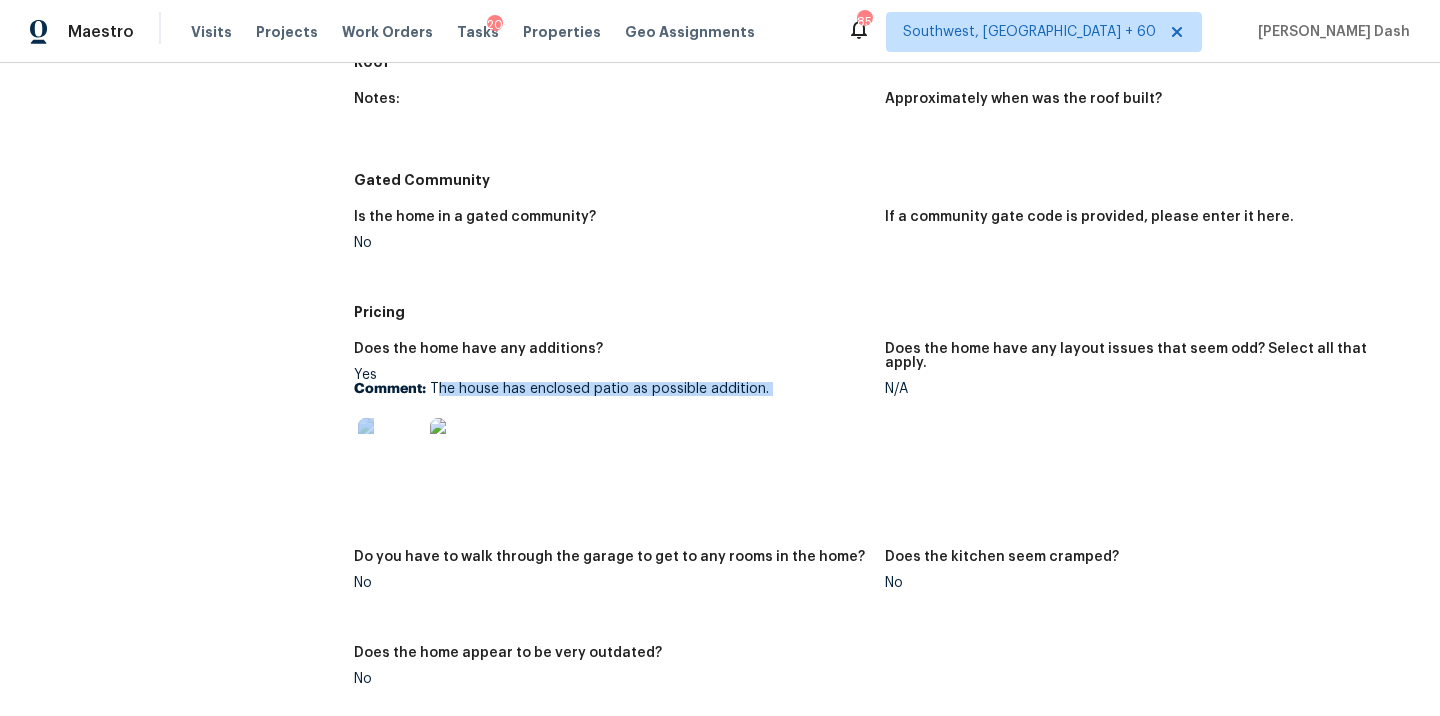 drag, startPoint x: 434, startPoint y: 392, endPoint x: 715, endPoint y: 398, distance: 281.06406 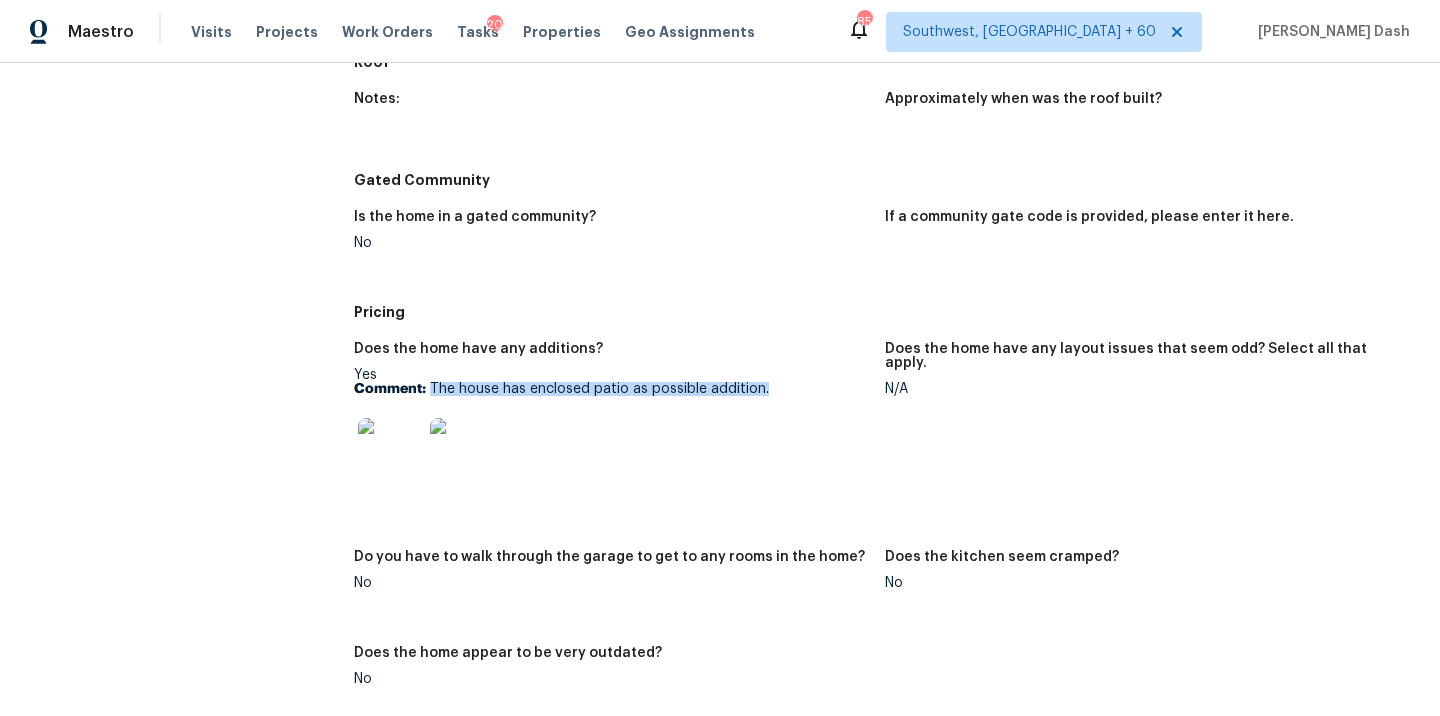 drag, startPoint x: 428, startPoint y: 389, endPoint x: 771, endPoint y: 390, distance: 343.00146 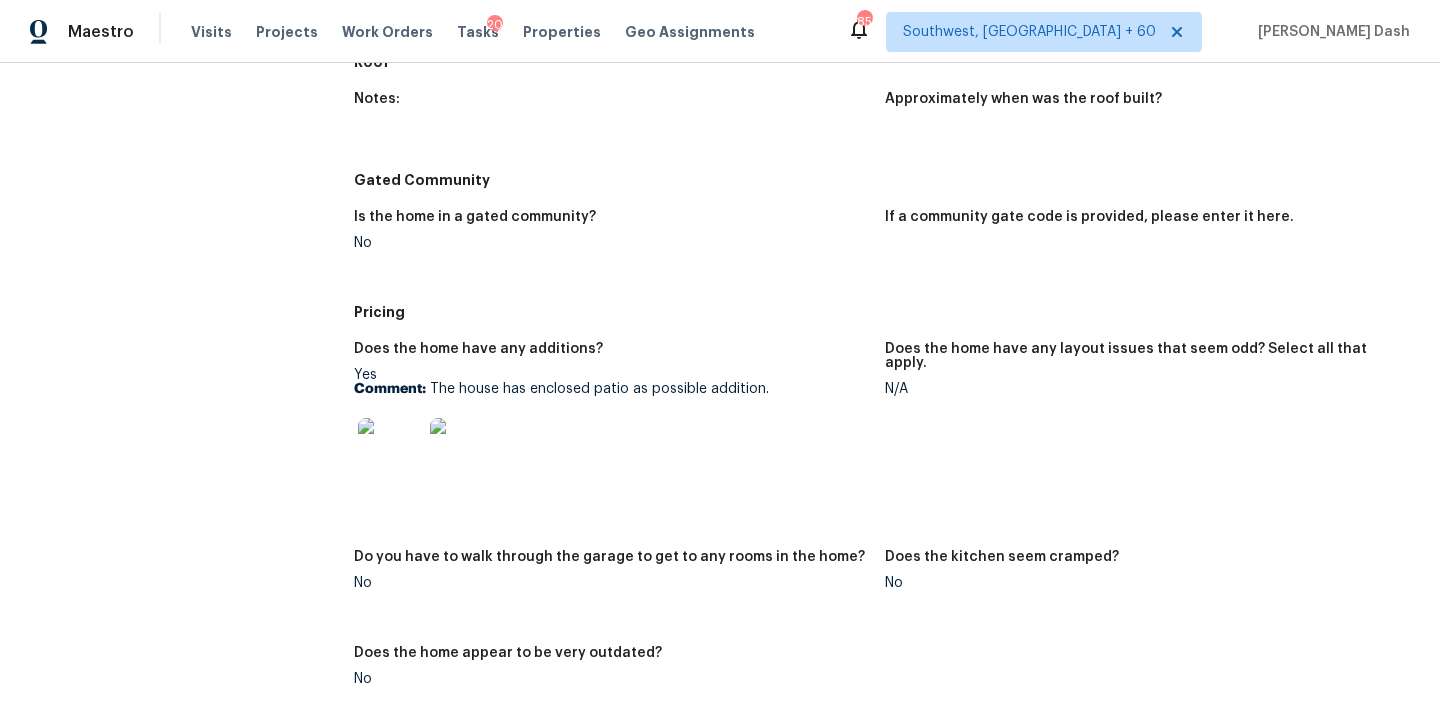 click at bounding box center [390, 450] 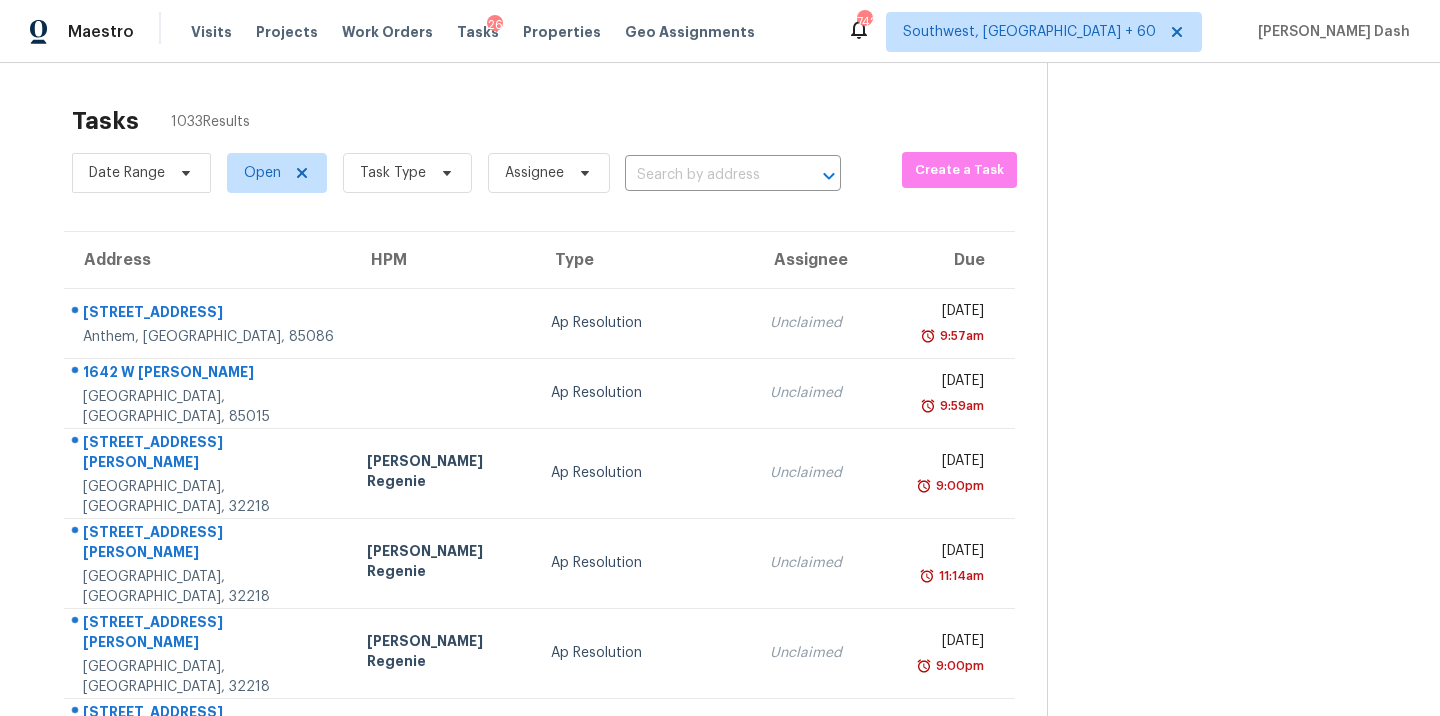 scroll, scrollTop: 0, scrollLeft: 0, axis: both 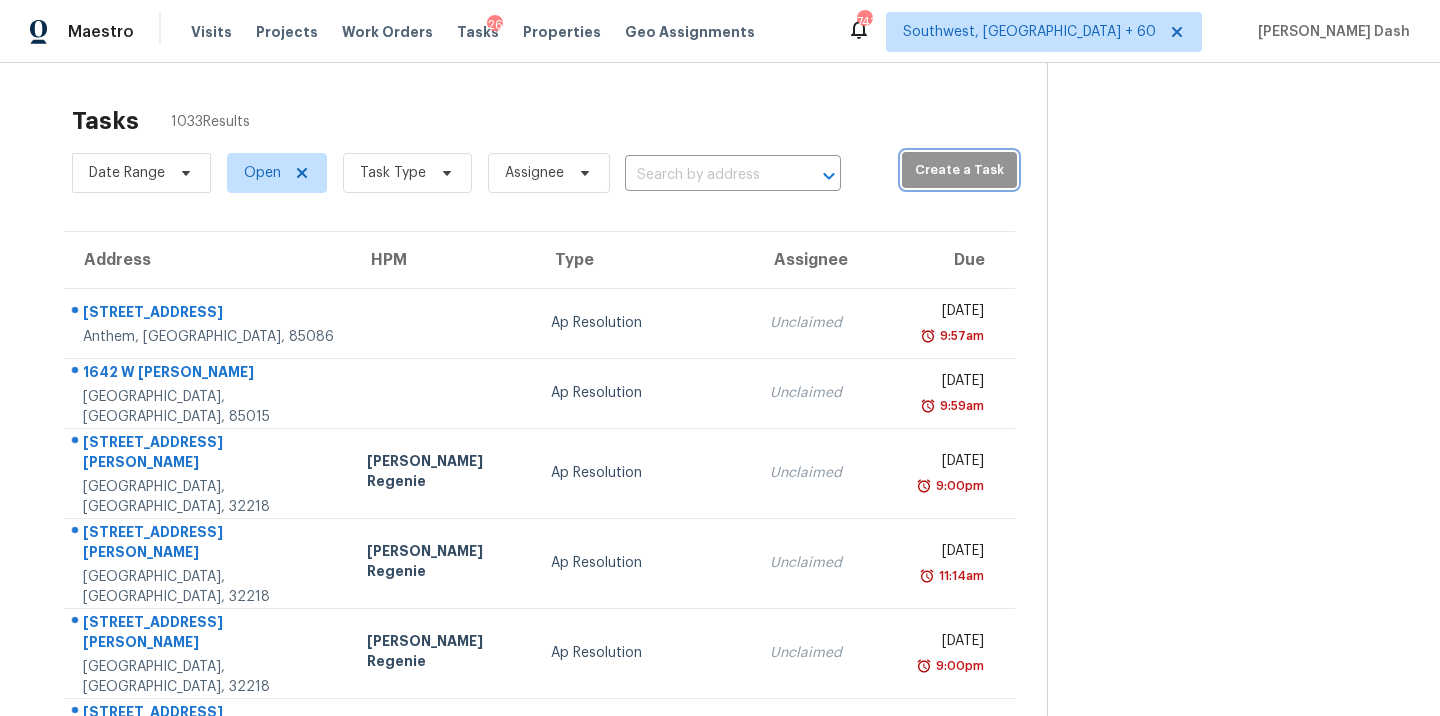 click on "Create a Task" at bounding box center [959, 170] 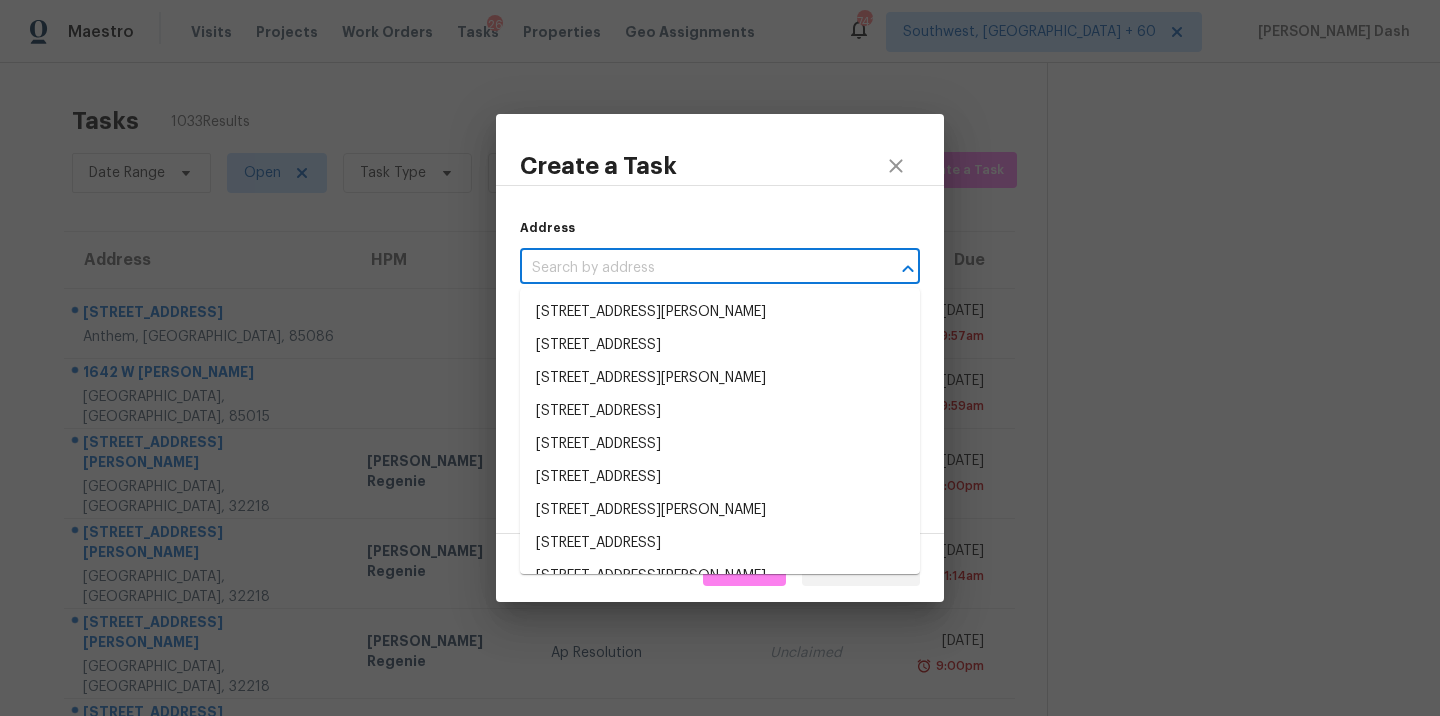 click at bounding box center [692, 268] 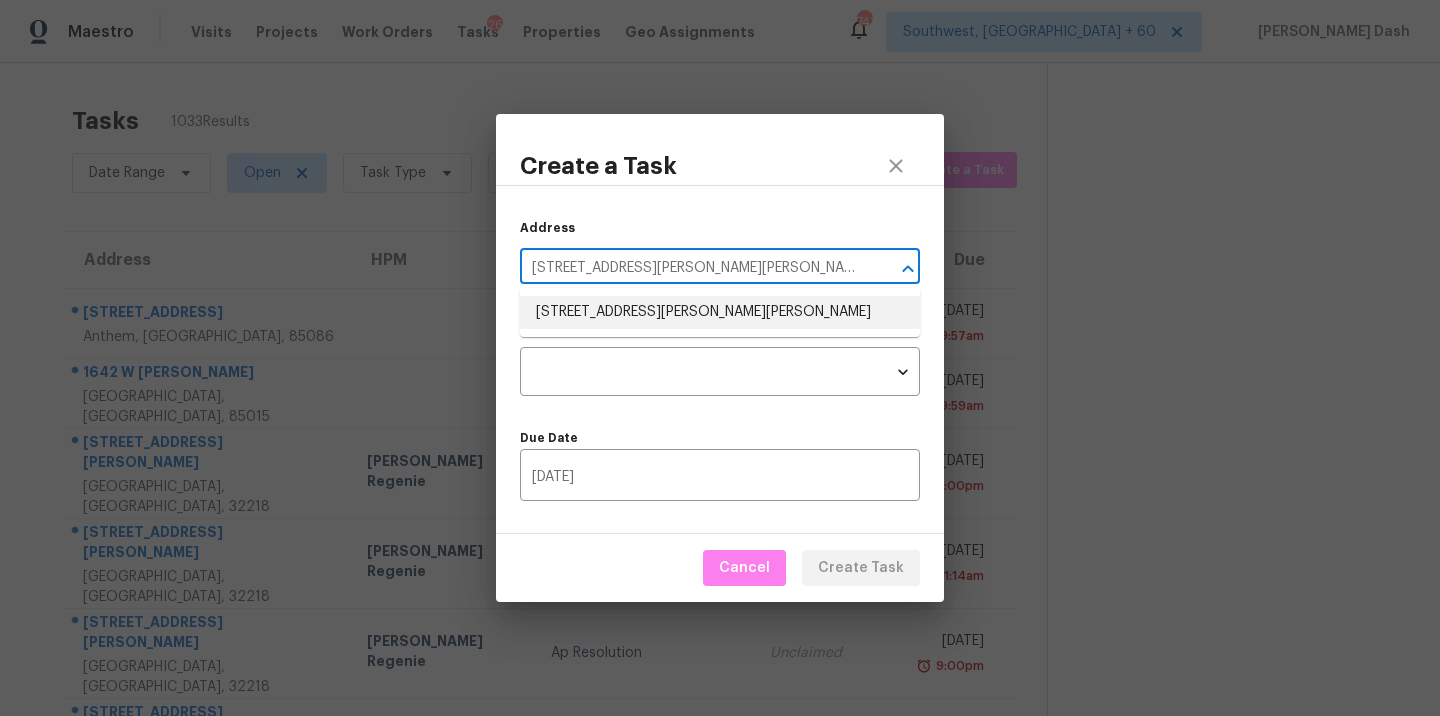 click on "[STREET_ADDRESS][PERSON_NAME][PERSON_NAME]" at bounding box center [720, 312] 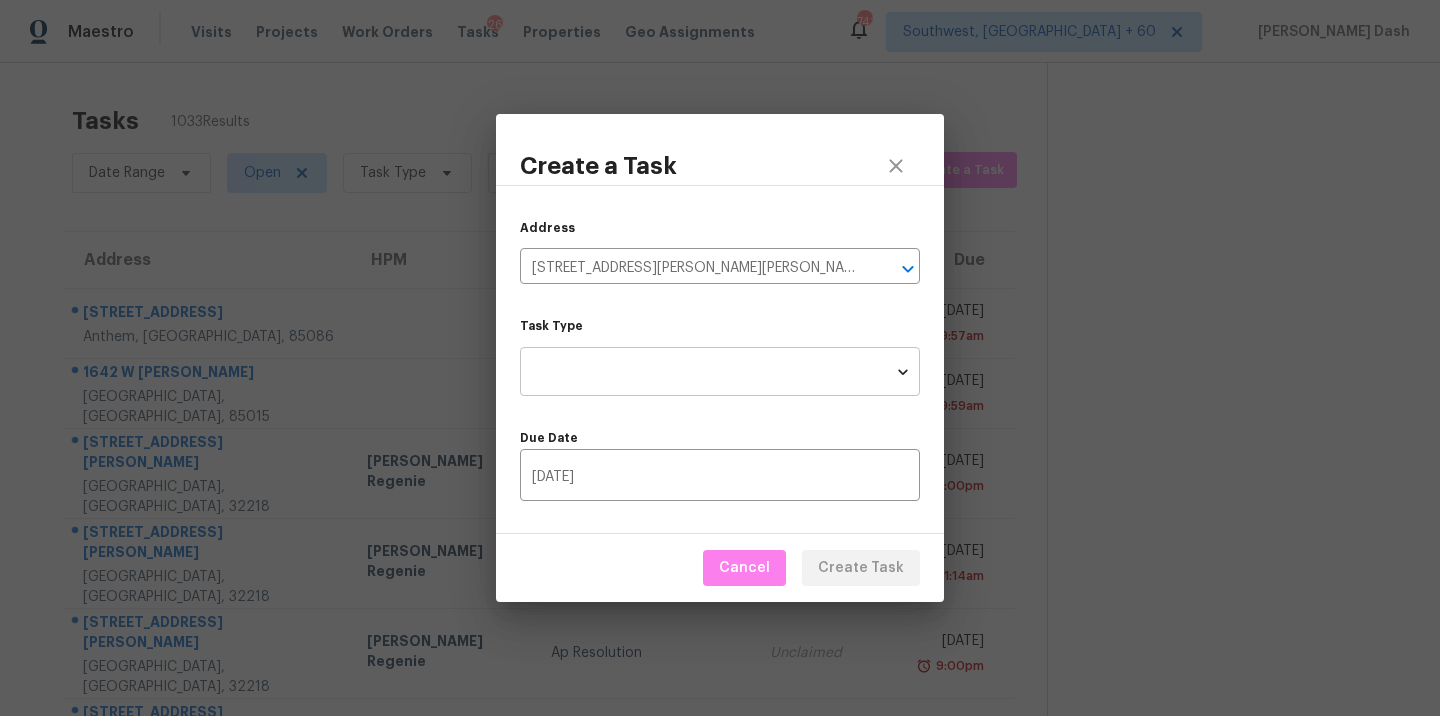 click on "Maestro Visits Projects Work Orders Tasks 26 Properties Geo Assignments [GEOGRAPHIC_DATA] + 60 [PERSON_NAME] Dash Tasks 1033  Results Date Range Open Task Type Assignee ​ Create a Task Address HPM Type Assignee Due [STREET_ADDRESS] Ap Resolution Unclaimed [DATE] 9:57am 1642 W [PERSON_NAME][GEOGRAPHIC_DATA] Ap Resolution Unclaimed [DATE] 9:59am [STREET_ADDRESS][PERSON_NAME] [PERSON_NAME] Regenie Ap Resolution Unclaimed [DATE] 9:00pm [STREET_ADDRESS] [PERSON_NAME] Regenie Ap Resolution Unclaimed [DATE] 11:14am [STREET_ADDRESS] [PERSON_NAME] Regenie Ap Resolution Unclaimed [DATE] 9:00pm [STREET_ADDRESS] [PERSON_NAME] Regenie Ap Resolution Unclaimed [DATE] 9:22am [STREET_ADDRESS][PERSON_NAME] Walk Proposed Seyi Dodo-[PERSON_NAME] In Progress [DATE] 1:15pm [STREET_ADDRESS][PERSON_NAME] Walk Proposed Unclaimed 1:15pm" at bounding box center [720, 358] 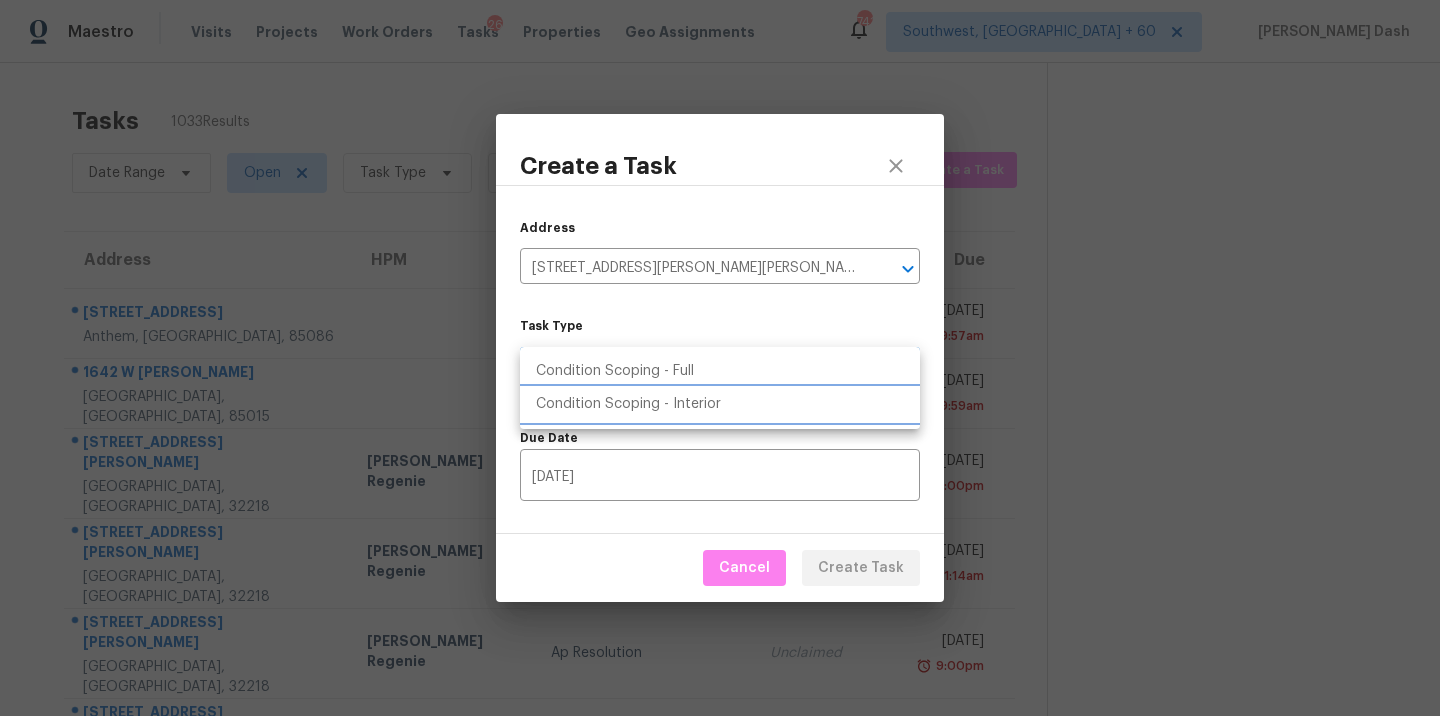 click on "Condition Scoping - Interior" at bounding box center (720, 404) 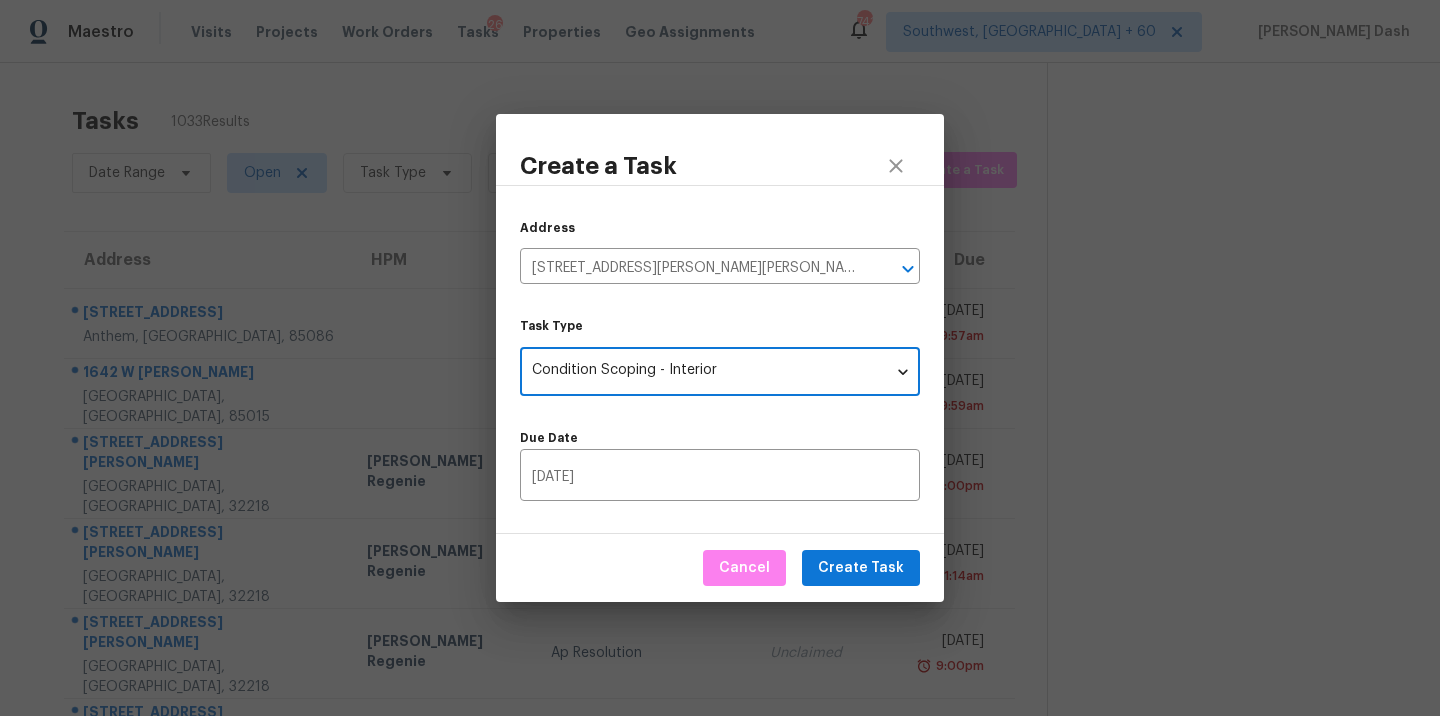 click on "Maestro Visits Projects Work Orders Tasks 26 Properties Geo Assignments [GEOGRAPHIC_DATA] + 60 [PERSON_NAME] Dash Tasks 1033  Results Date Range Open Task Type Assignee ​ Create a Task Address HPM Type Assignee Due [STREET_ADDRESS] Ap Resolution Unclaimed [DATE] 9:57am 1642 W [PERSON_NAME][GEOGRAPHIC_DATA] Ap Resolution Unclaimed [DATE] 9:59am [STREET_ADDRESS][PERSON_NAME] [PERSON_NAME] Regenie Ap Resolution Unclaimed [DATE] 9:00pm [STREET_ADDRESS] [PERSON_NAME] Regenie Ap Resolution Unclaimed [DATE] 11:14am [STREET_ADDRESS] [PERSON_NAME] Regenie Ap Resolution Unclaimed [DATE] 9:00pm [STREET_ADDRESS] [PERSON_NAME] Regenie Ap Resolution Unclaimed [DATE] 9:22am [STREET_ADDRESS][PERSON_NAME] Walk Proposed Seyi Dodo-[PERSON_NAME] In Progress [DATE] 1:15pm [STREET_ADDRESS][PERSON_NAME] Walk Proposed Unclaimed 1:15pm" at bounding box center [720, 358] 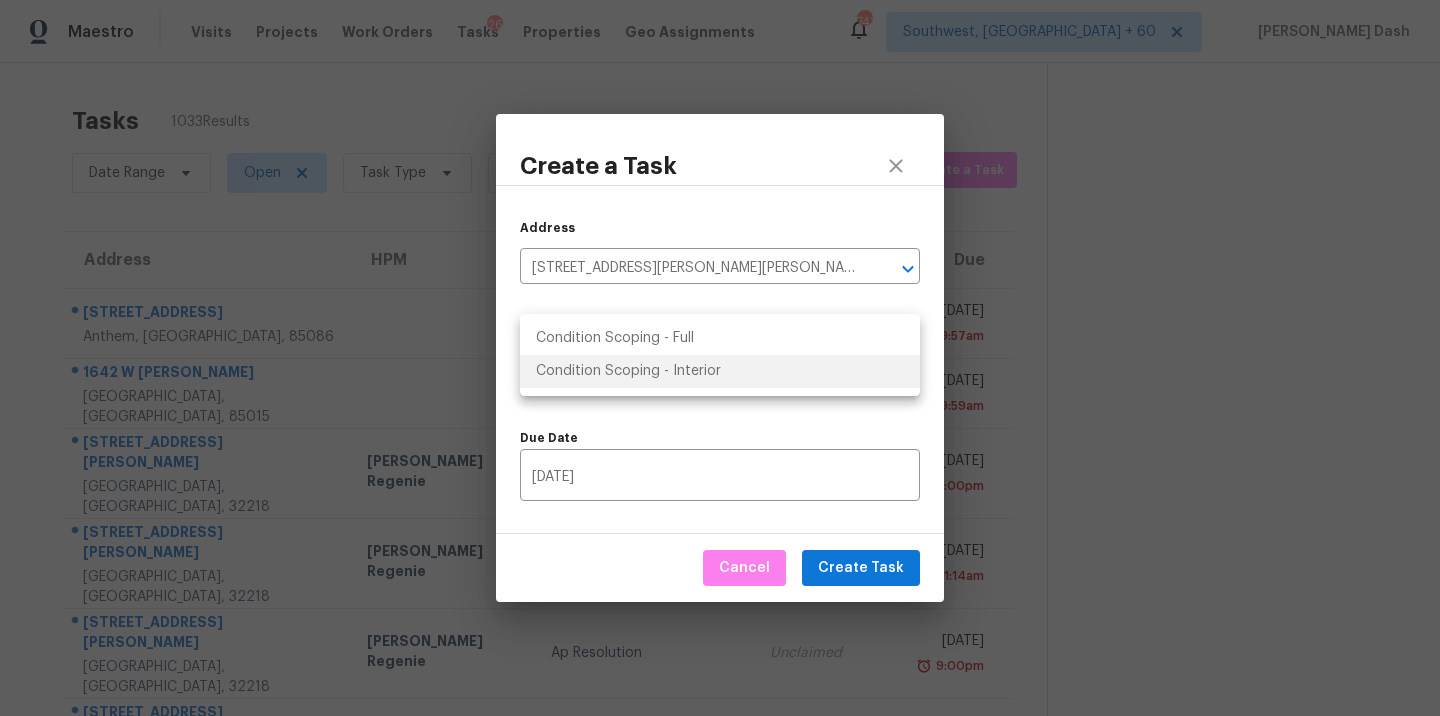 click on "Condition Scoping - Full Condition Scoping - Interior" at bounding box center [720, 355] 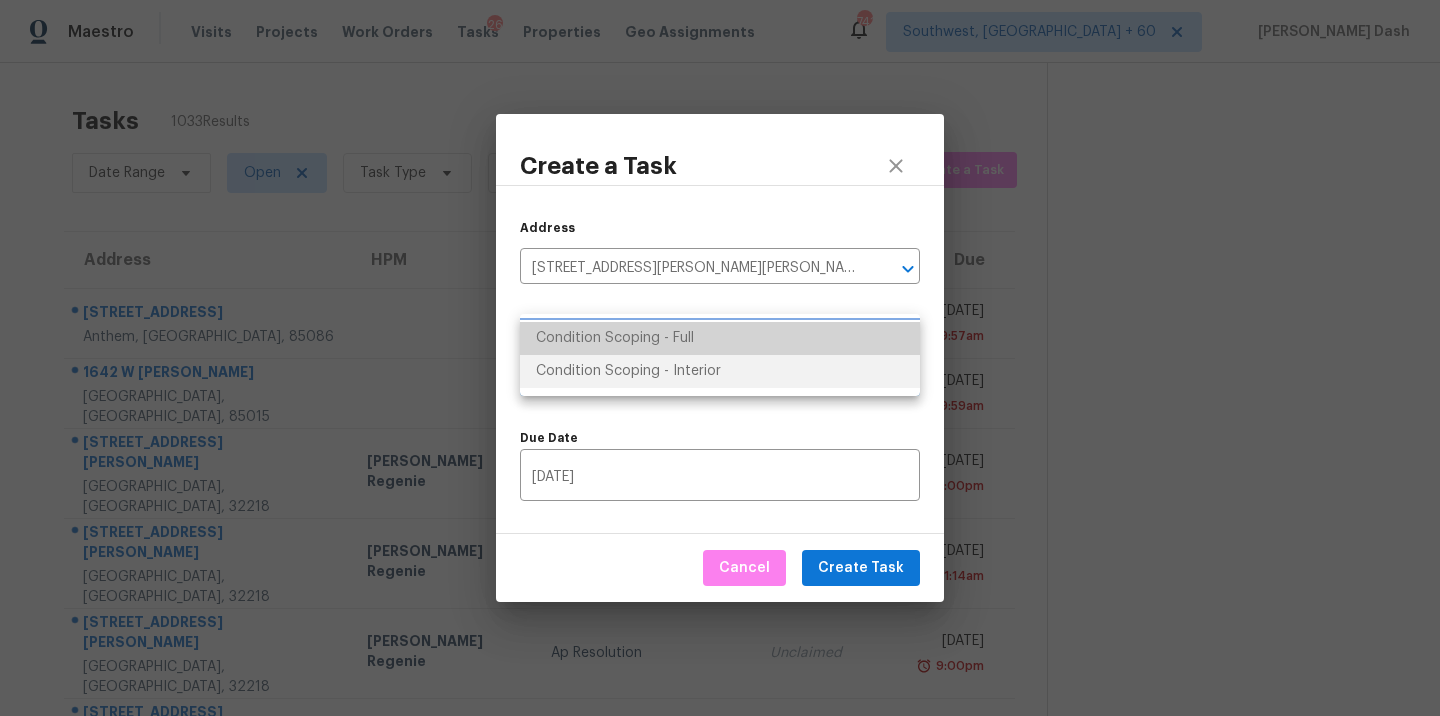 click on "Condition Scoping - Full" at bounding box center (720, 338) 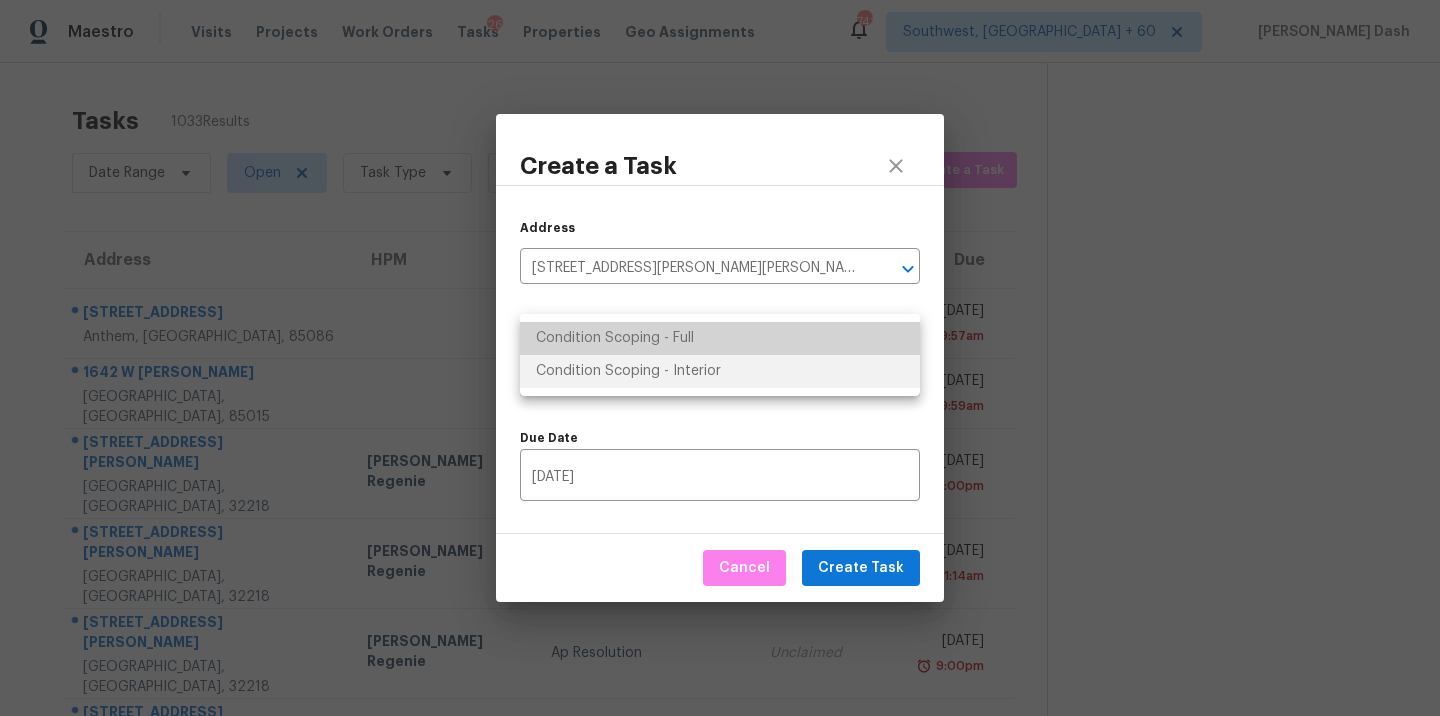 type on "virtual_full_assessment" 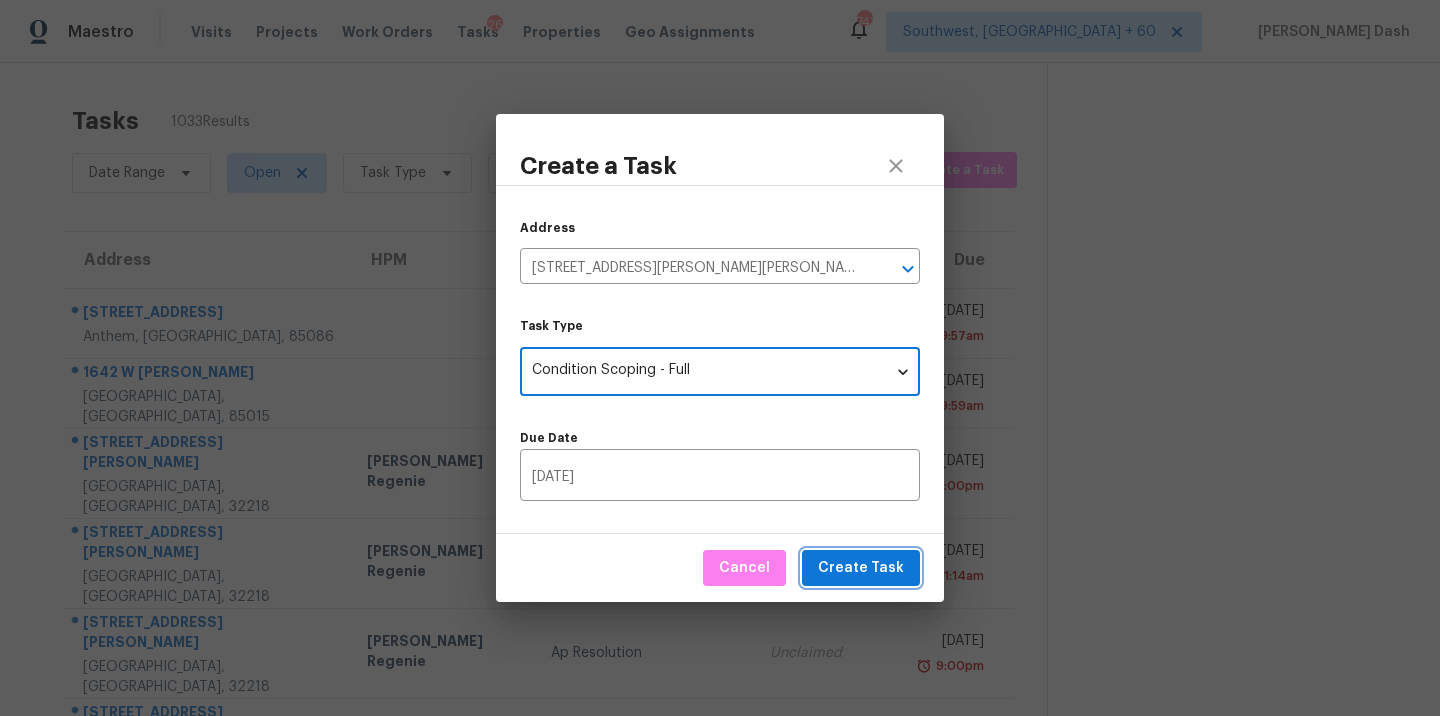 click on "Create Task" at bounding box center [861, 568] 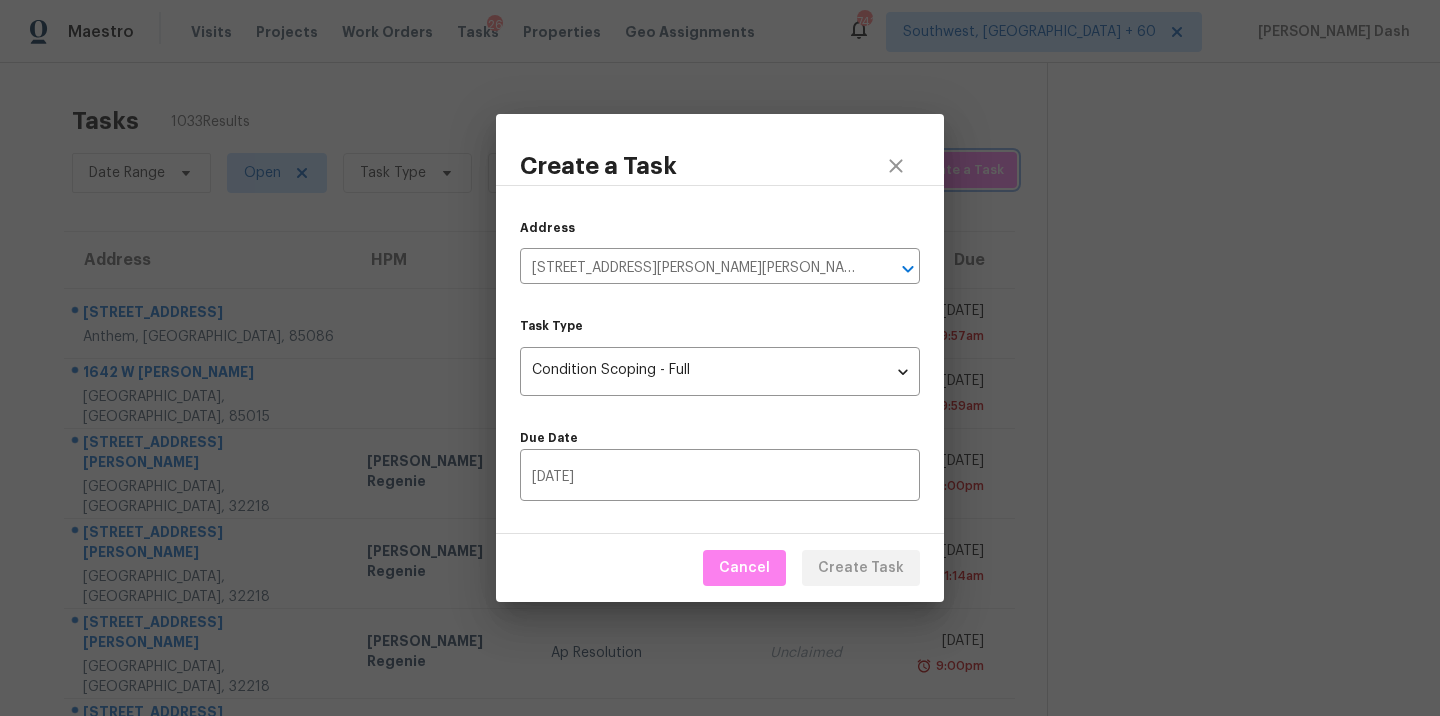 type 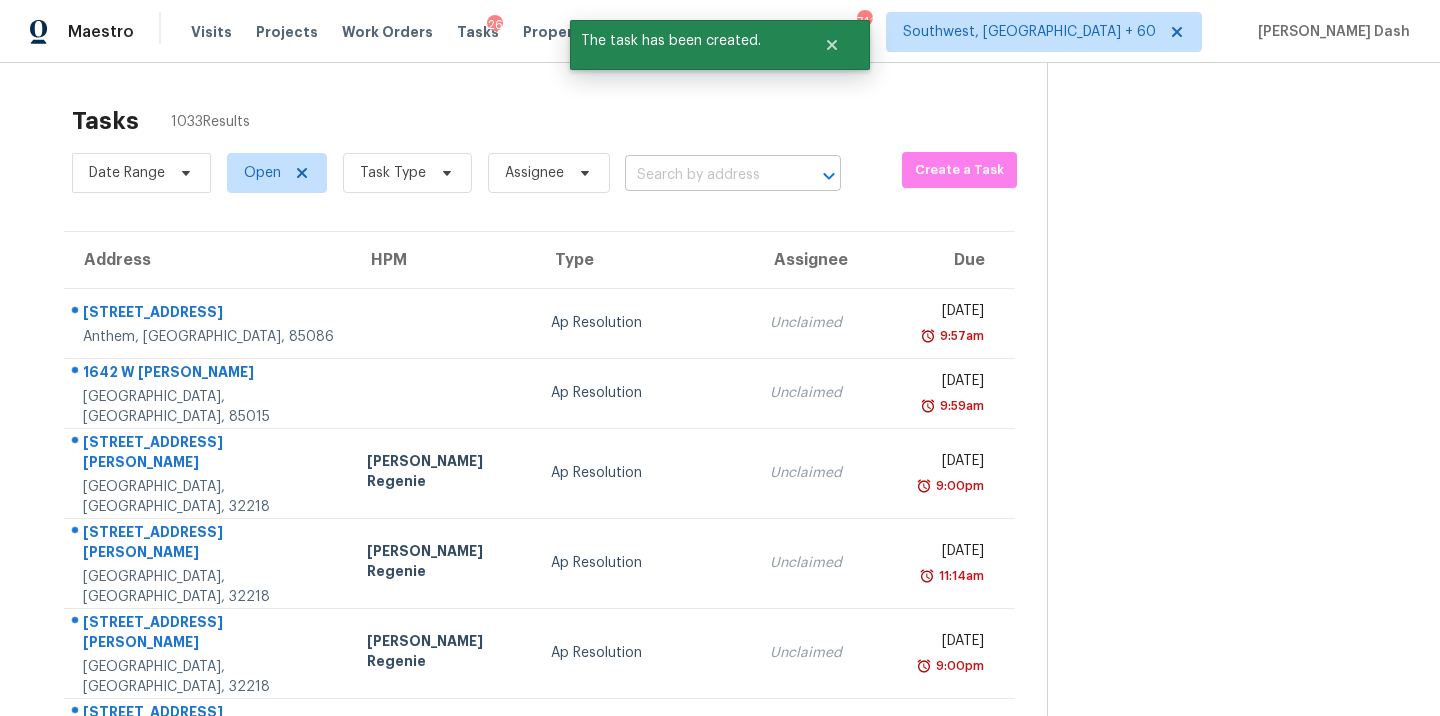 click at bounding box center [705, 175] 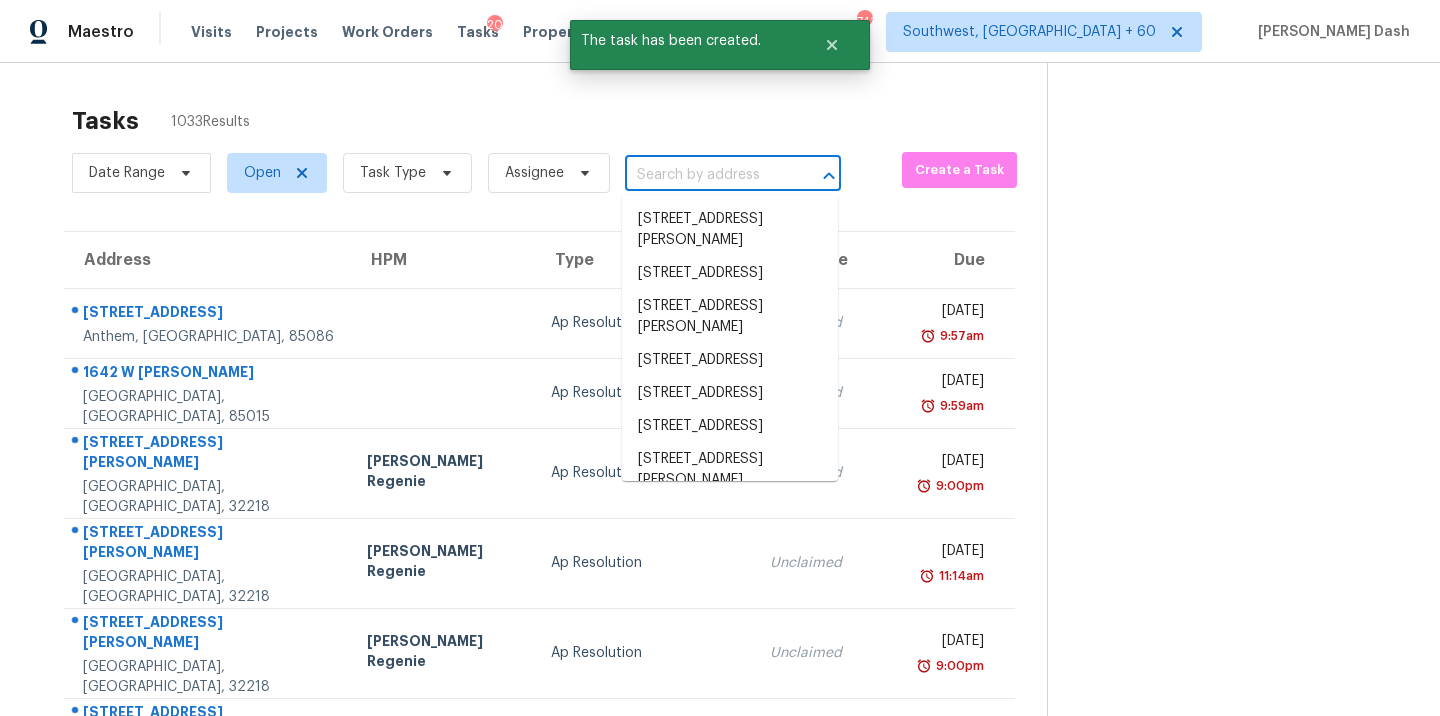 paste on "[STREET_ADDRESS][PERSON_NAME][PERSON_NAME]" 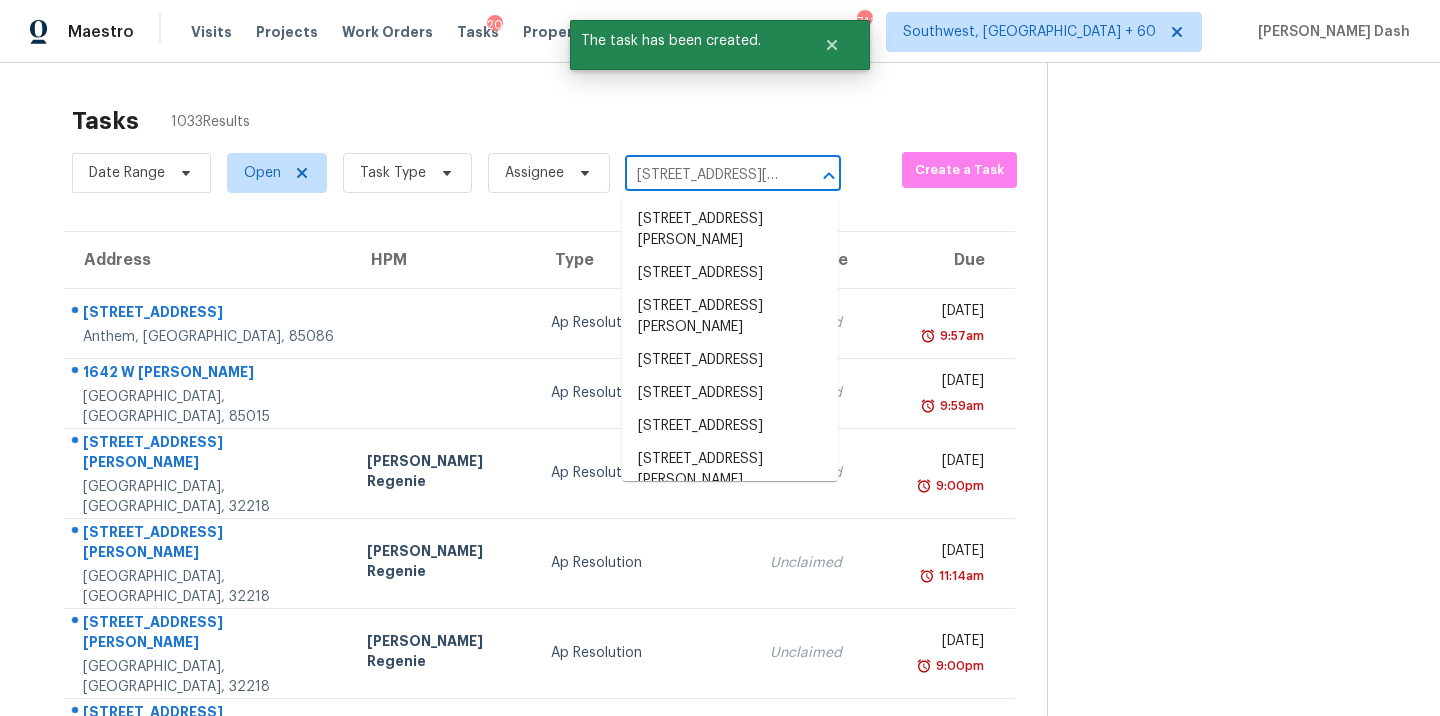 scroll, scrollTop: 0, scrollLeft: 74, axis: horizontal 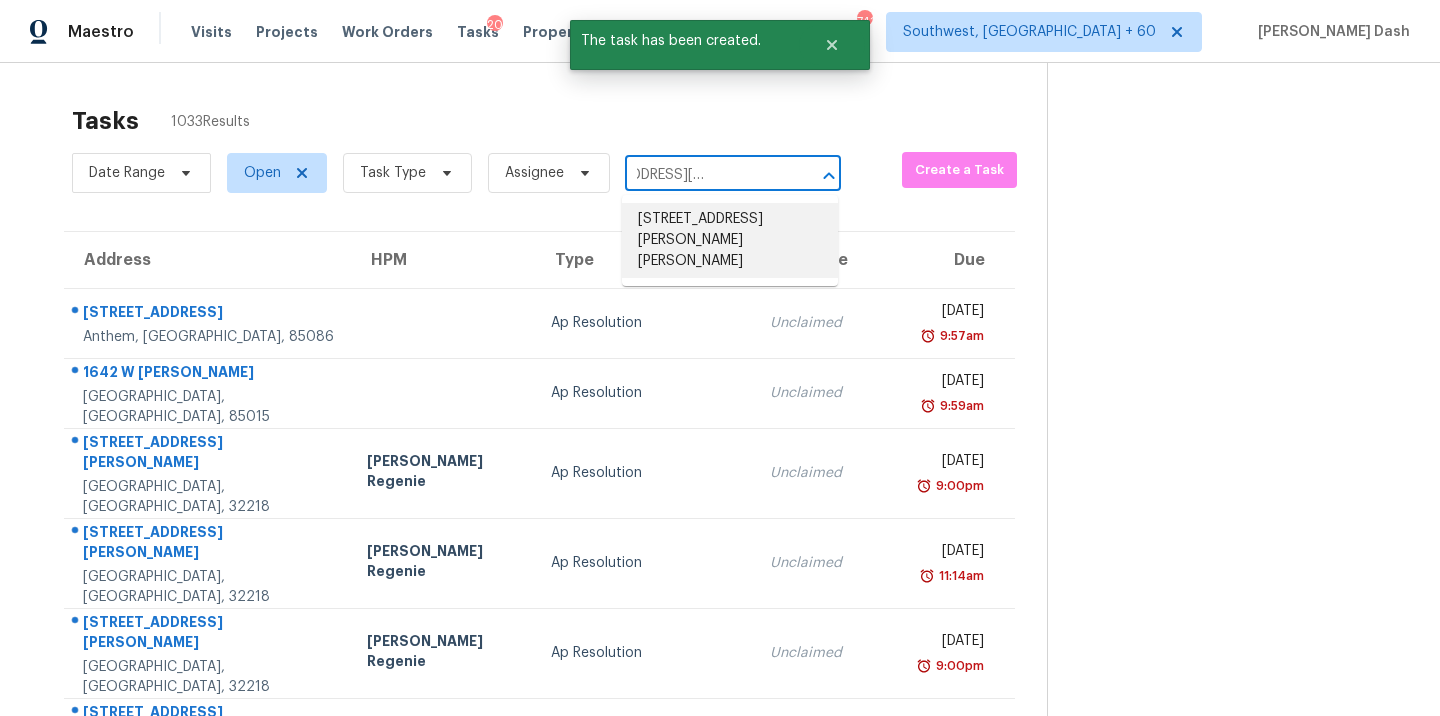 click on "[STREET_ADDRESS][PERSON_NAME][PERSON_NAME]" at bounding box center [730, 240] 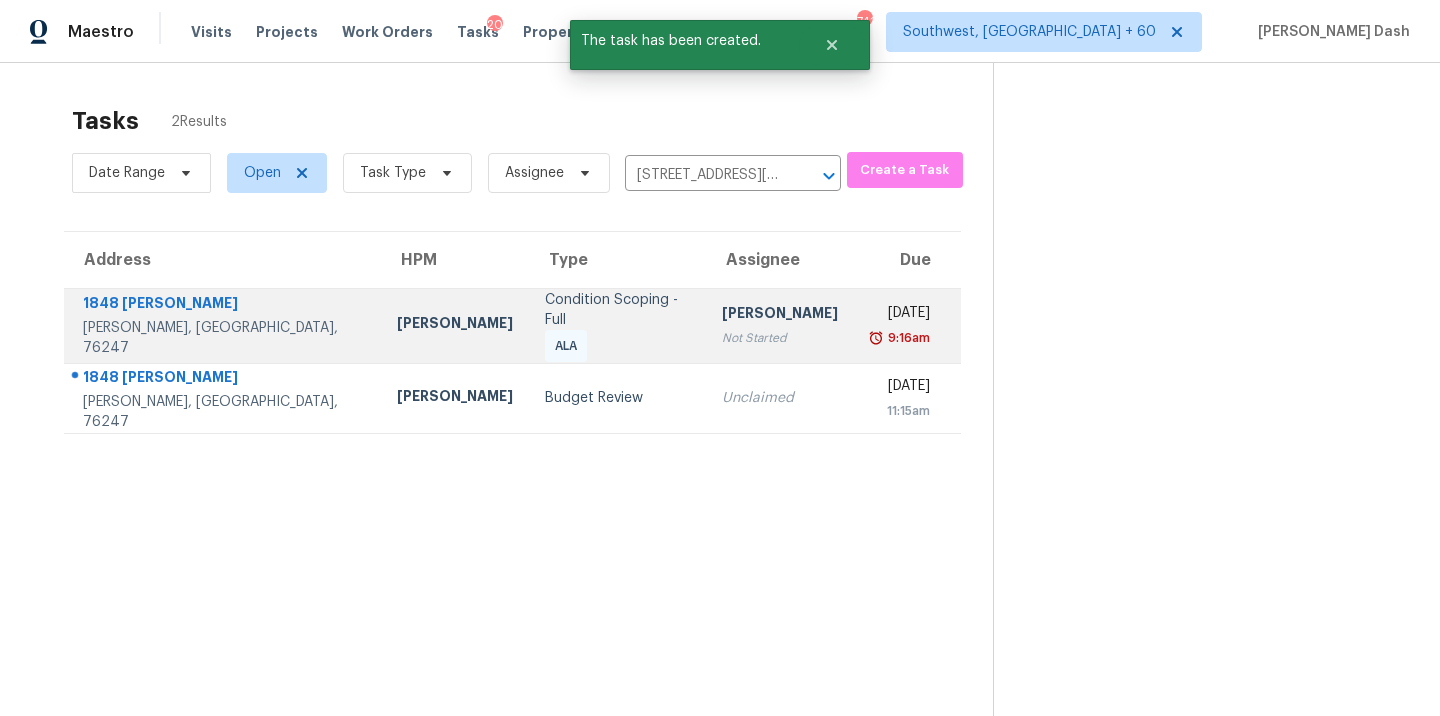 click on "Not Started" at bounding box center (780, 338) 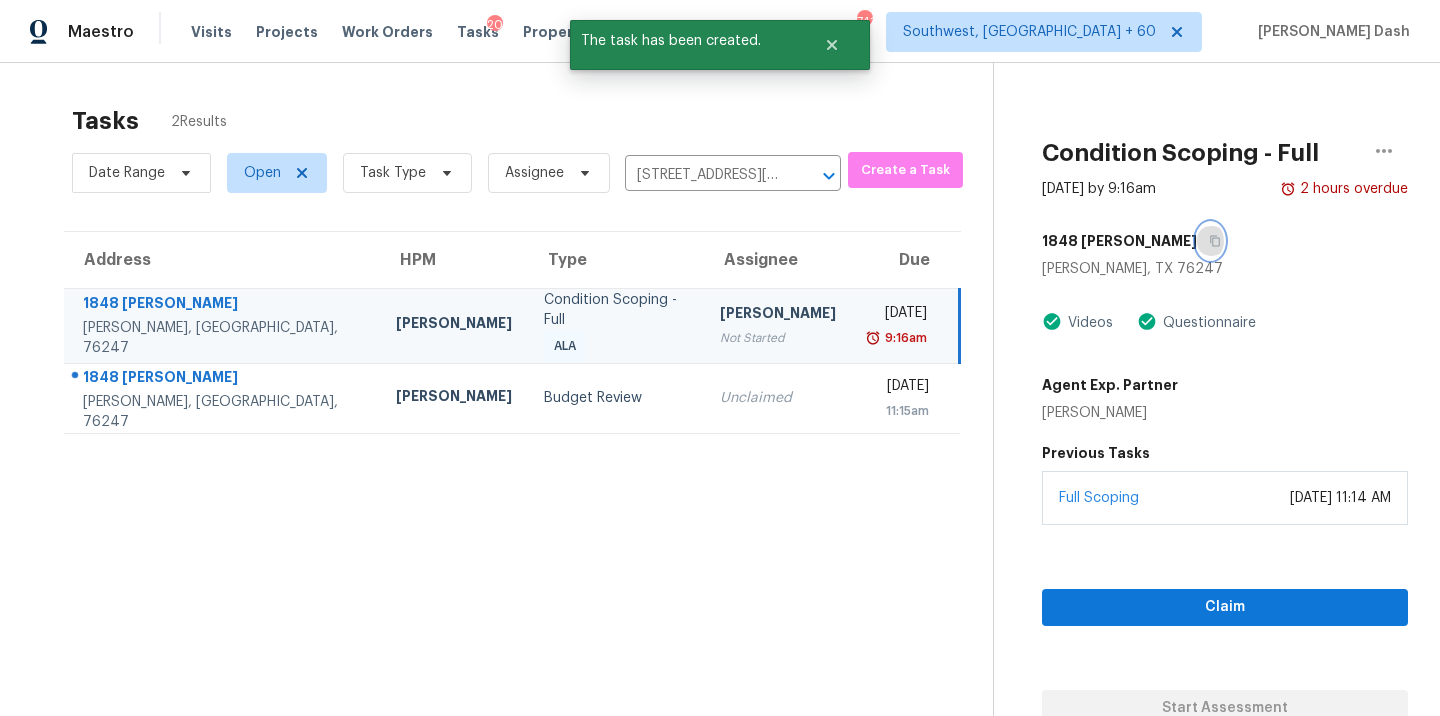 click 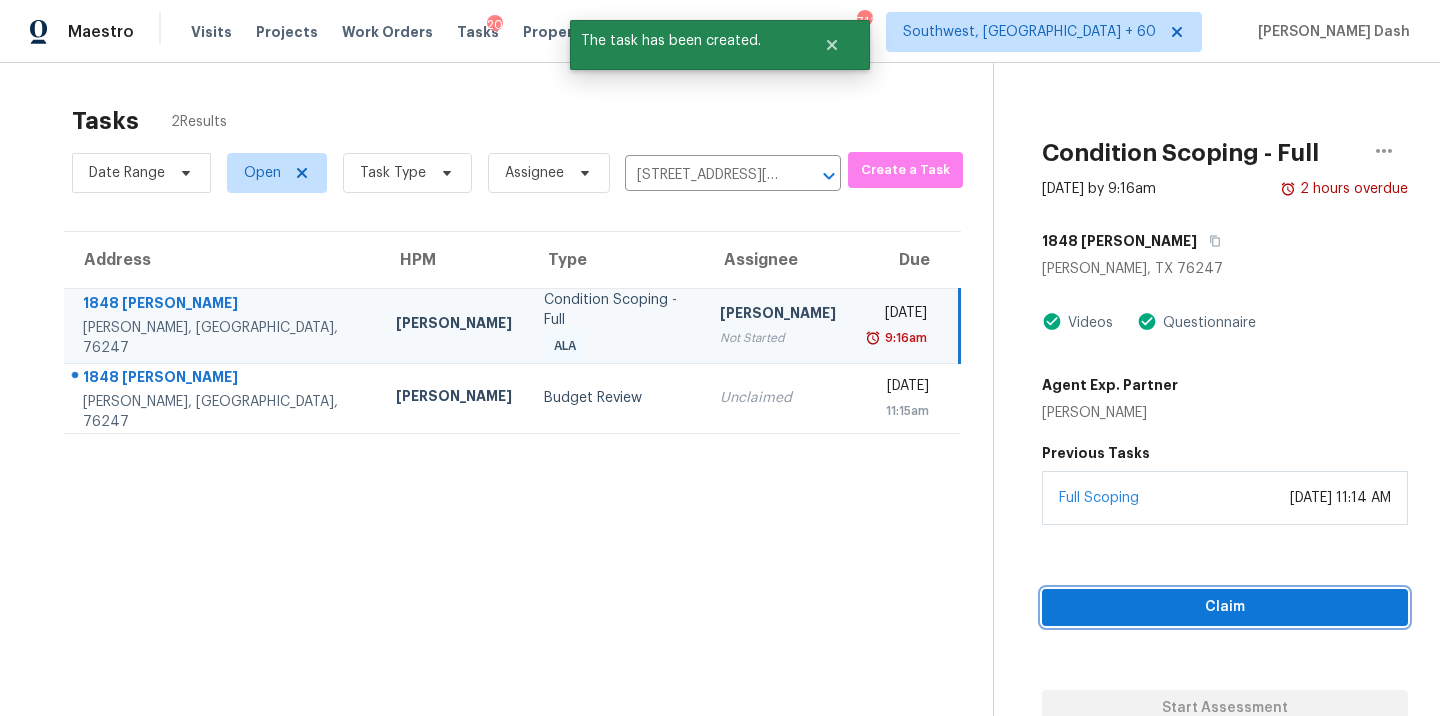 click on "Claim" at bounding box center [1225, 607] 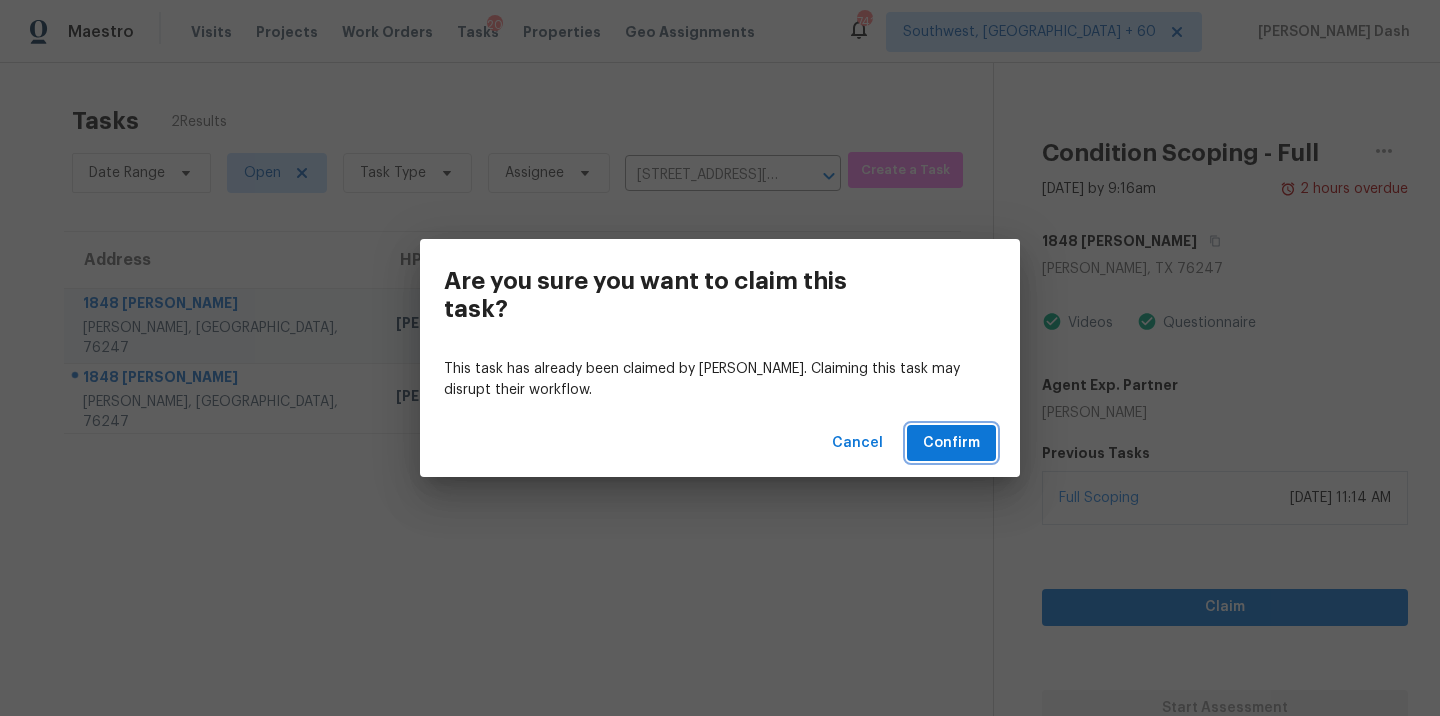 click on "Confirm" at bounding box center (951, 443) 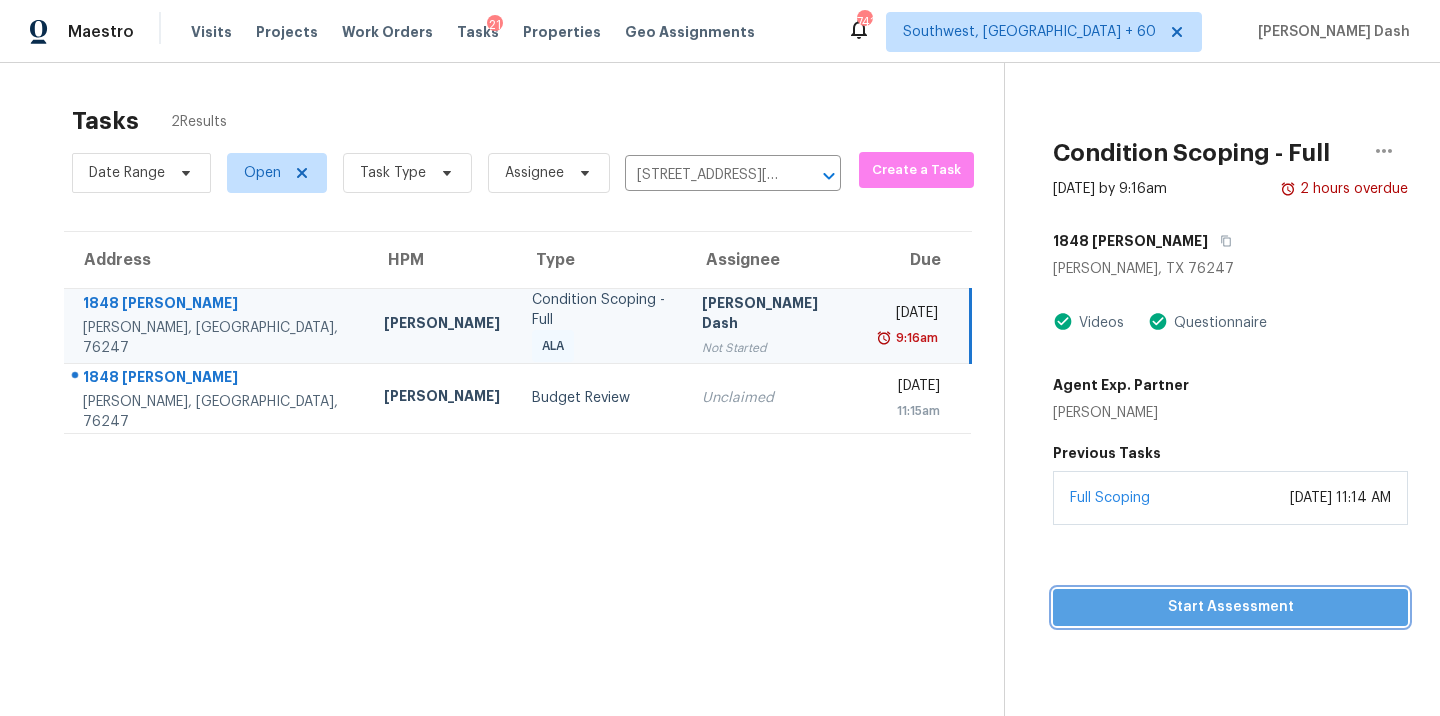 click on "Start Assessment" at bounding box center (1230, 607) 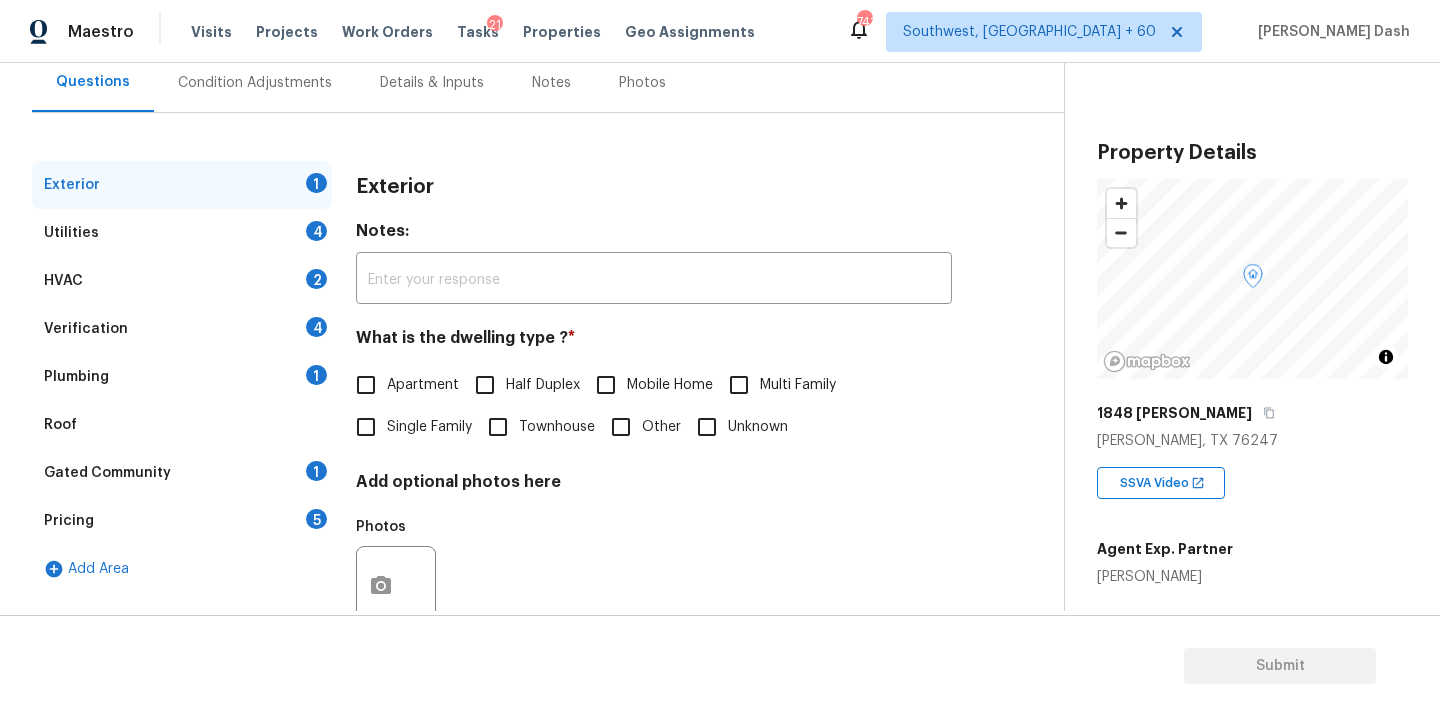 scroll, scrollTop: 247, scrollLeft: 0, axis: vertical 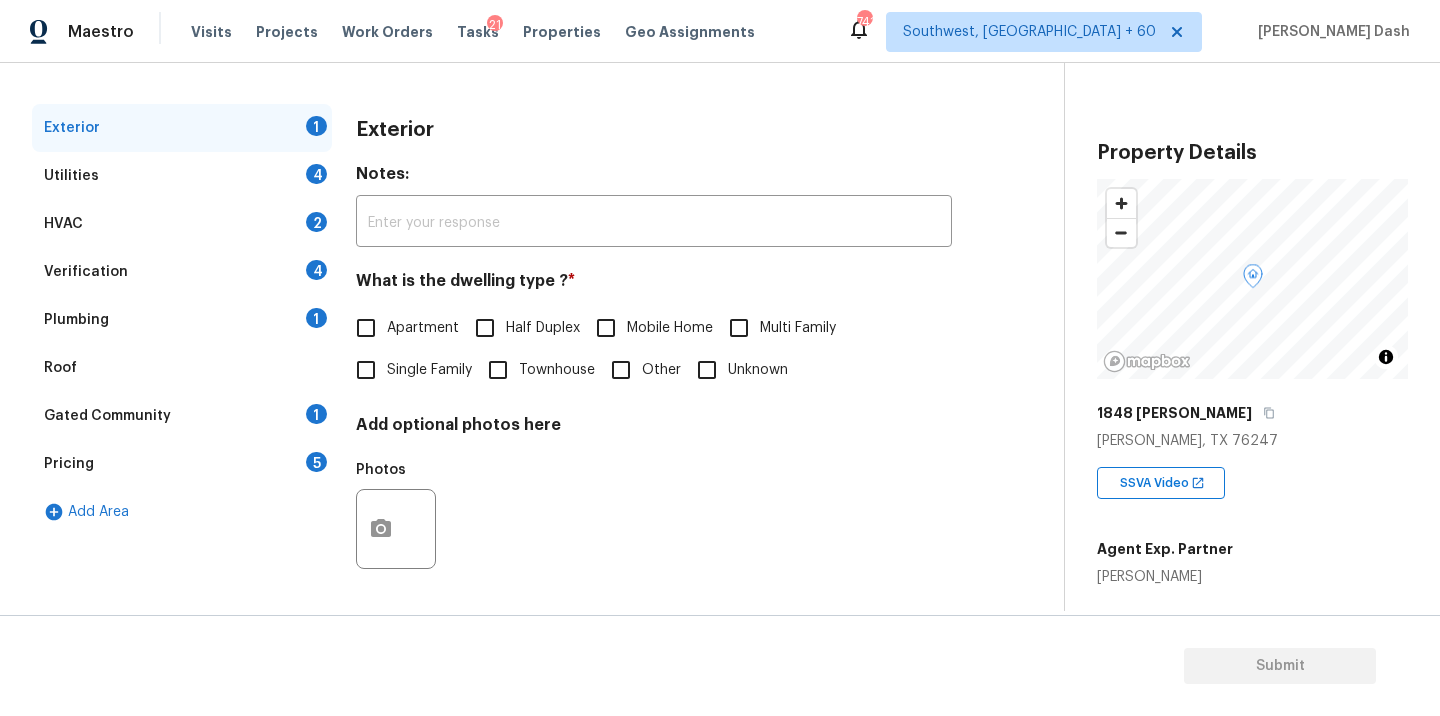 click on "Single Family" at bounding box center (429, 370) 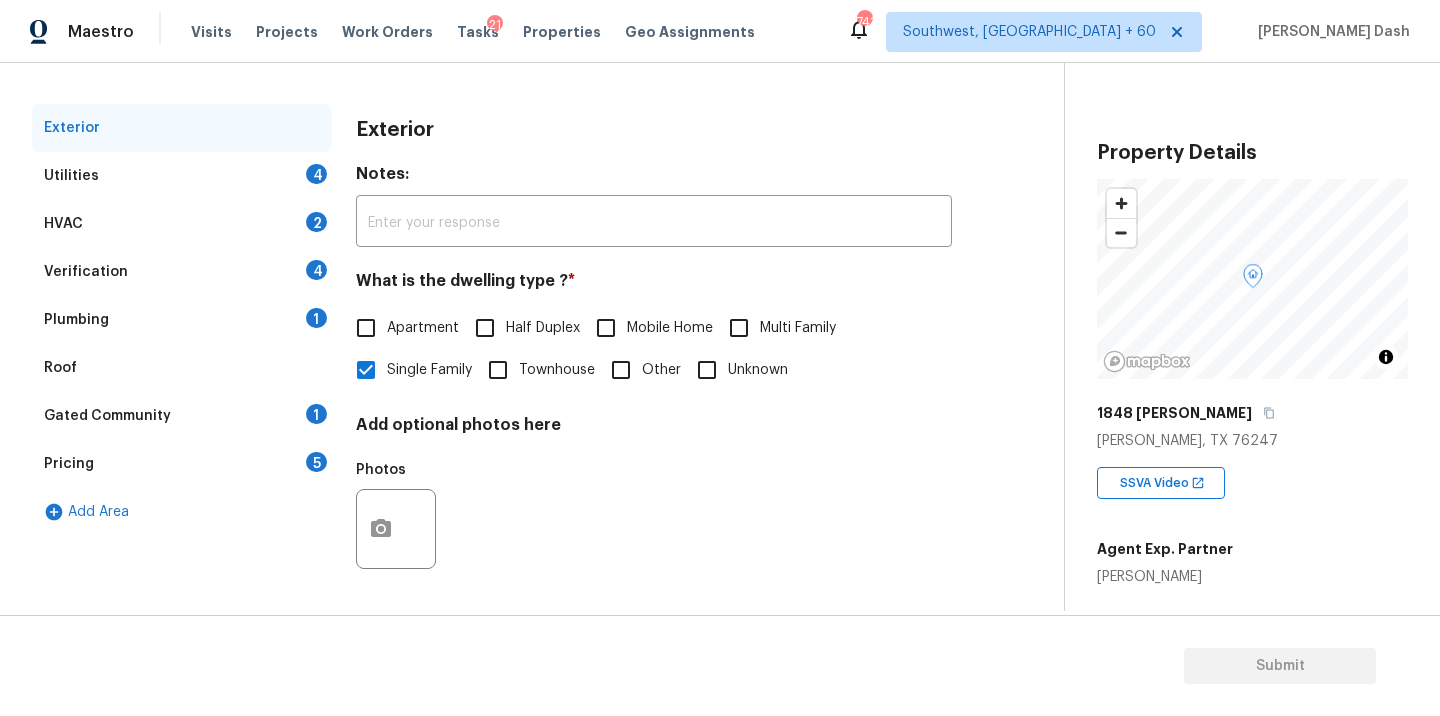 click on "Utilities 4" at bounding box center [182, 176] 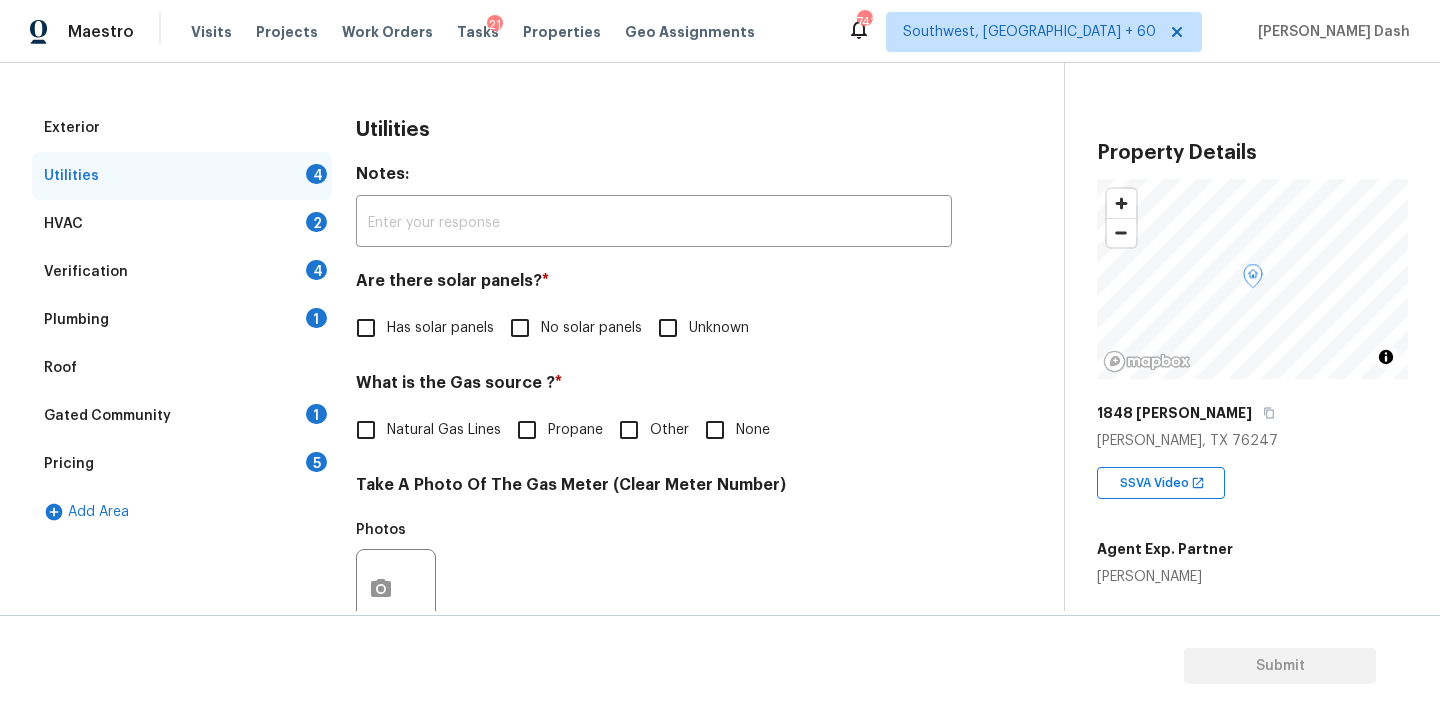 click on "Natural Gas Lines" at bounding box center [444, 430] 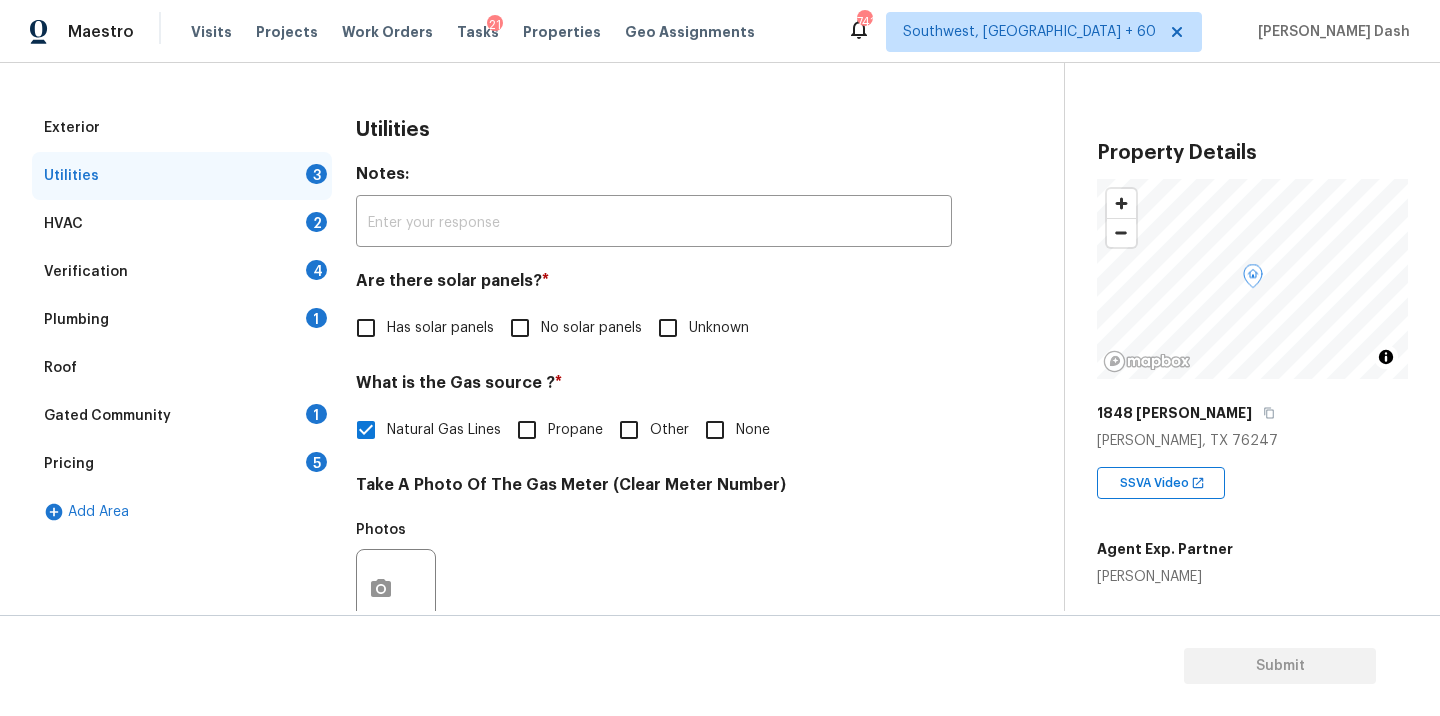 click on "No solar panels" at bounding box center (520, 328) 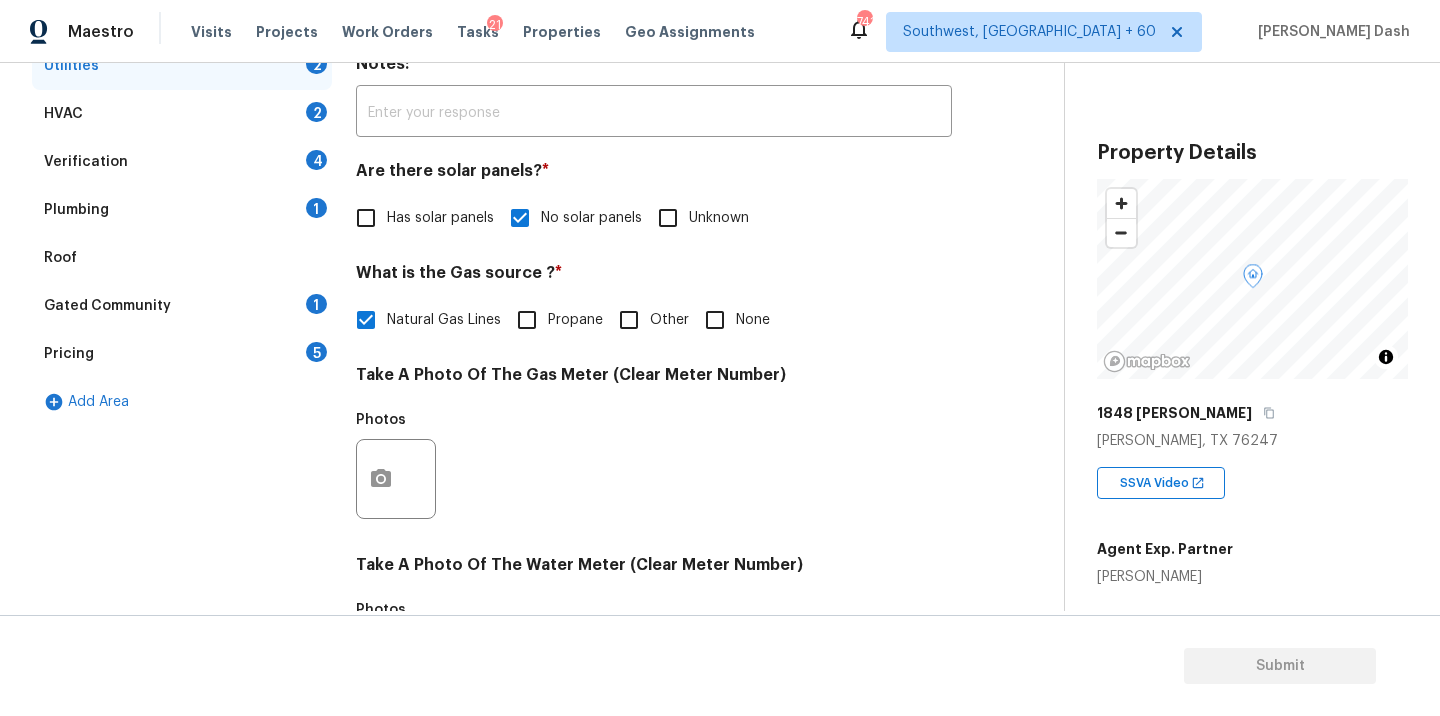 scroll, scrollTop: 444, scrollLeft: 0, axis: vertical 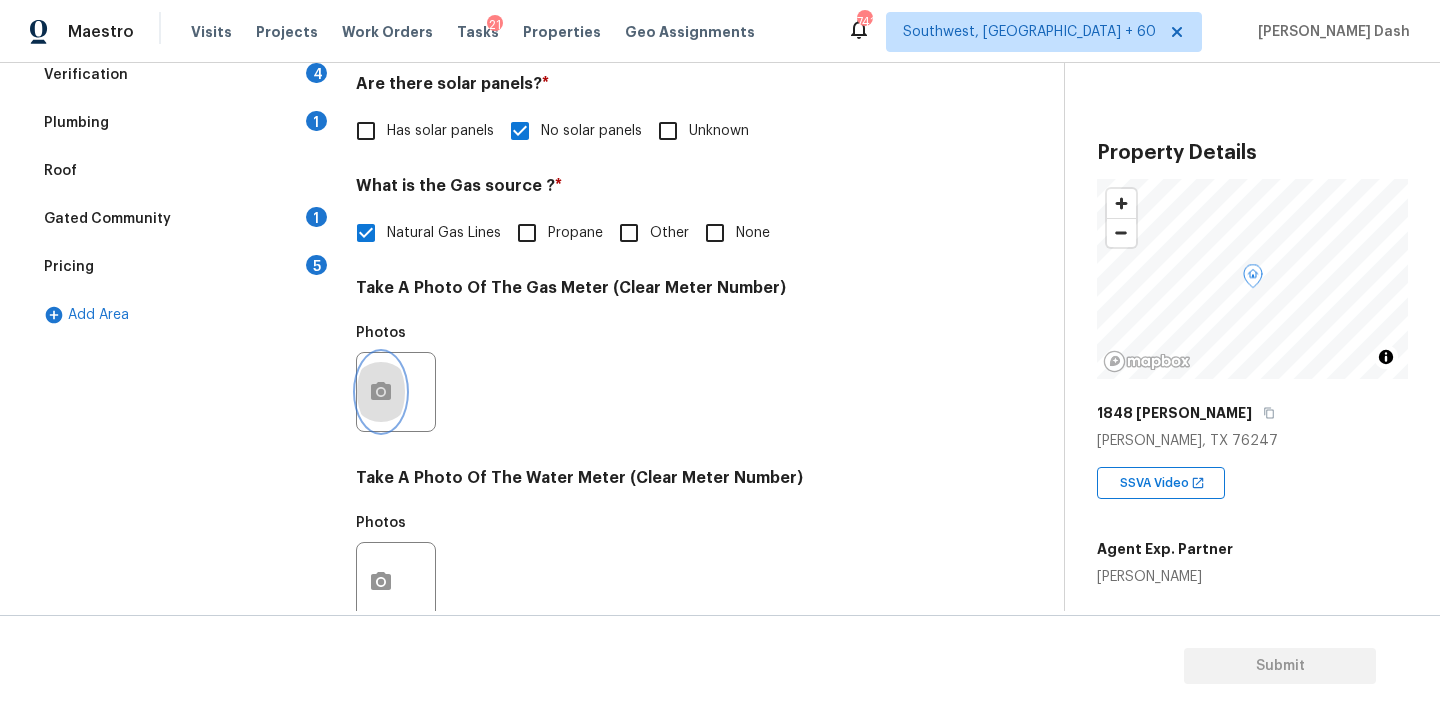 click at bounding box center [381, 392] 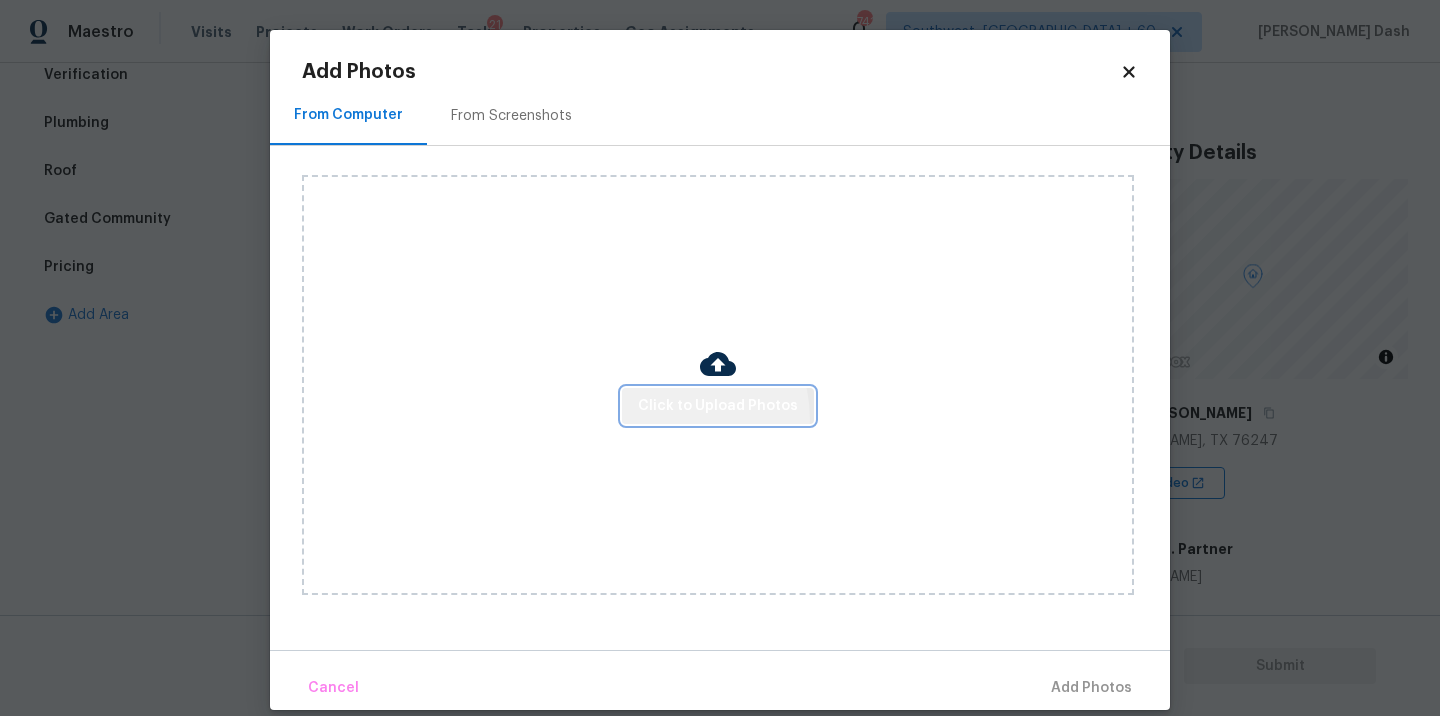 click on "Click to Upload Photos" at bounding box center (718, 406) 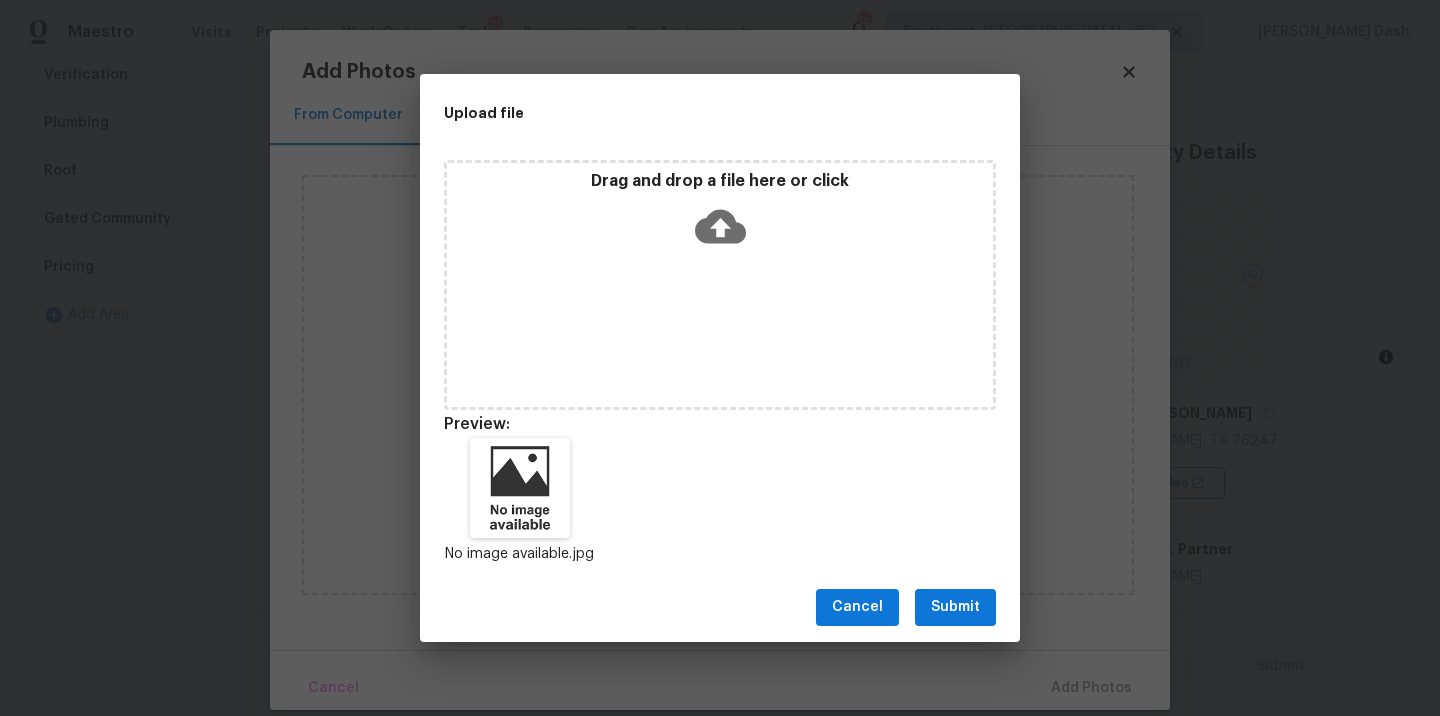 click on "Submit" at bounding box center [955, 607] 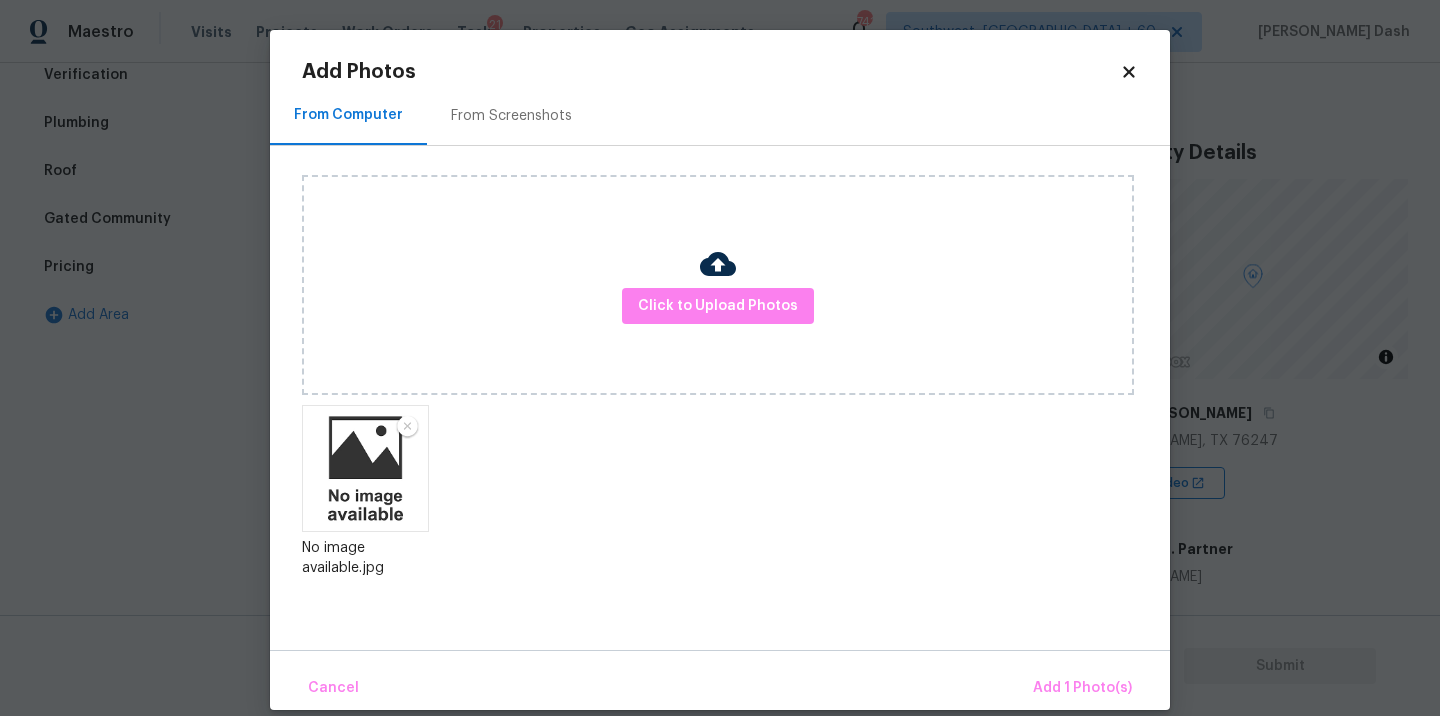 click on "Cancel Add 1 Photo(s)" at bounding box center [720, 680] 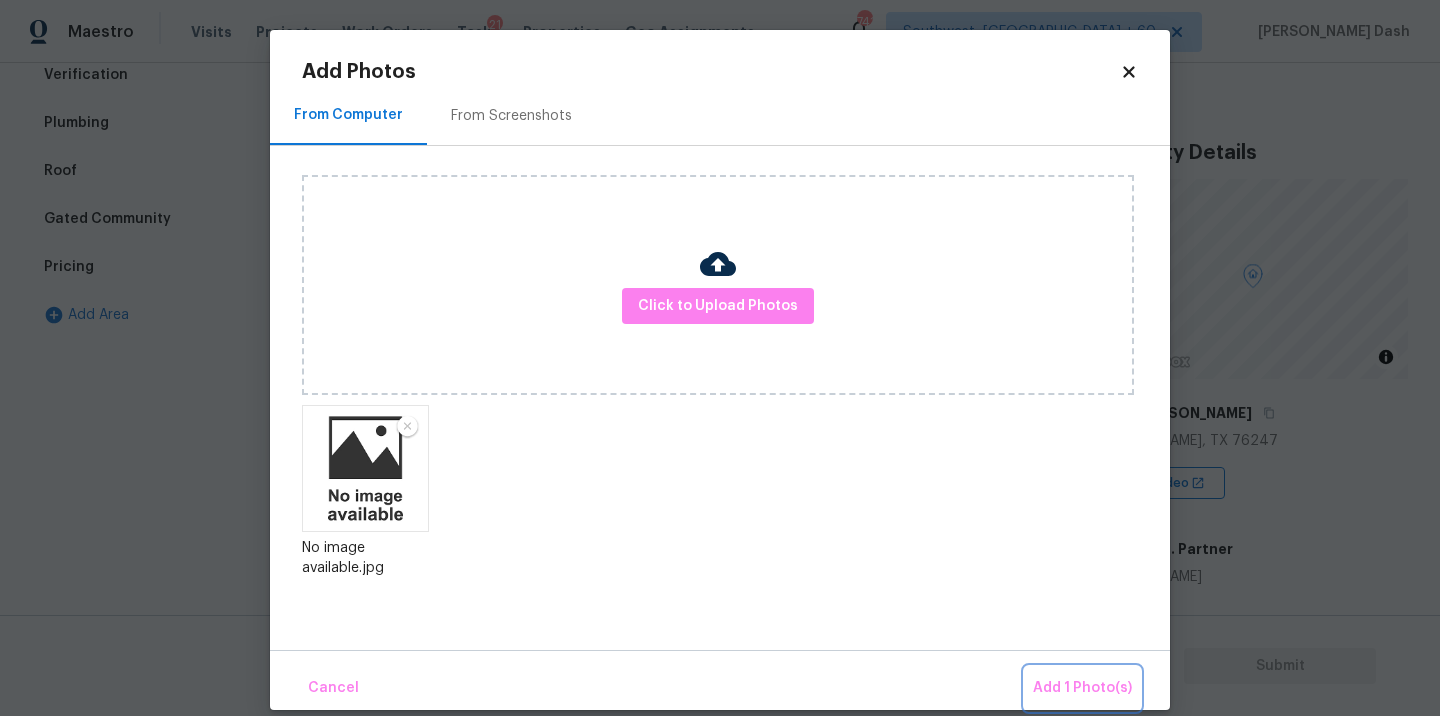 click on "Add 1 Photo(s)" at bounding box center (1082, 688) 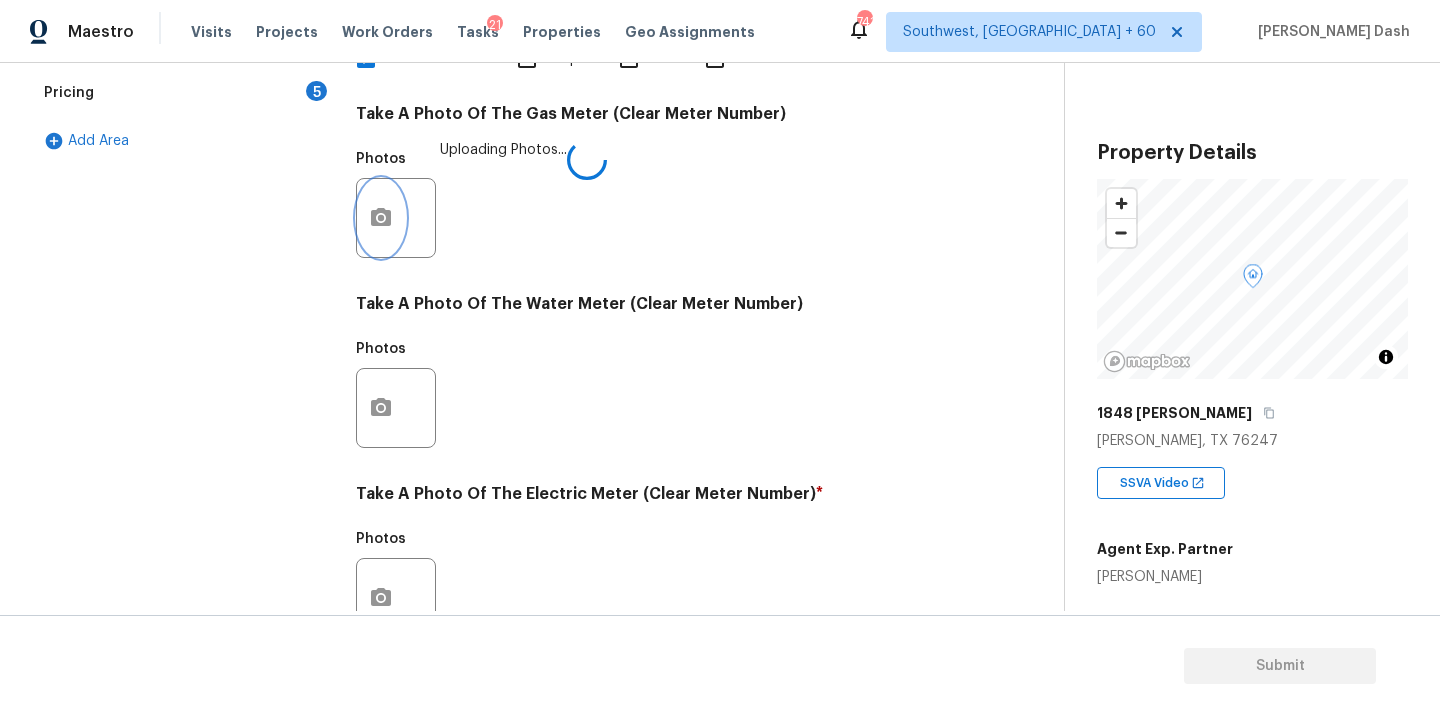 scroll, scrollTop: 789, scrollLeft: 0, axis: vertical 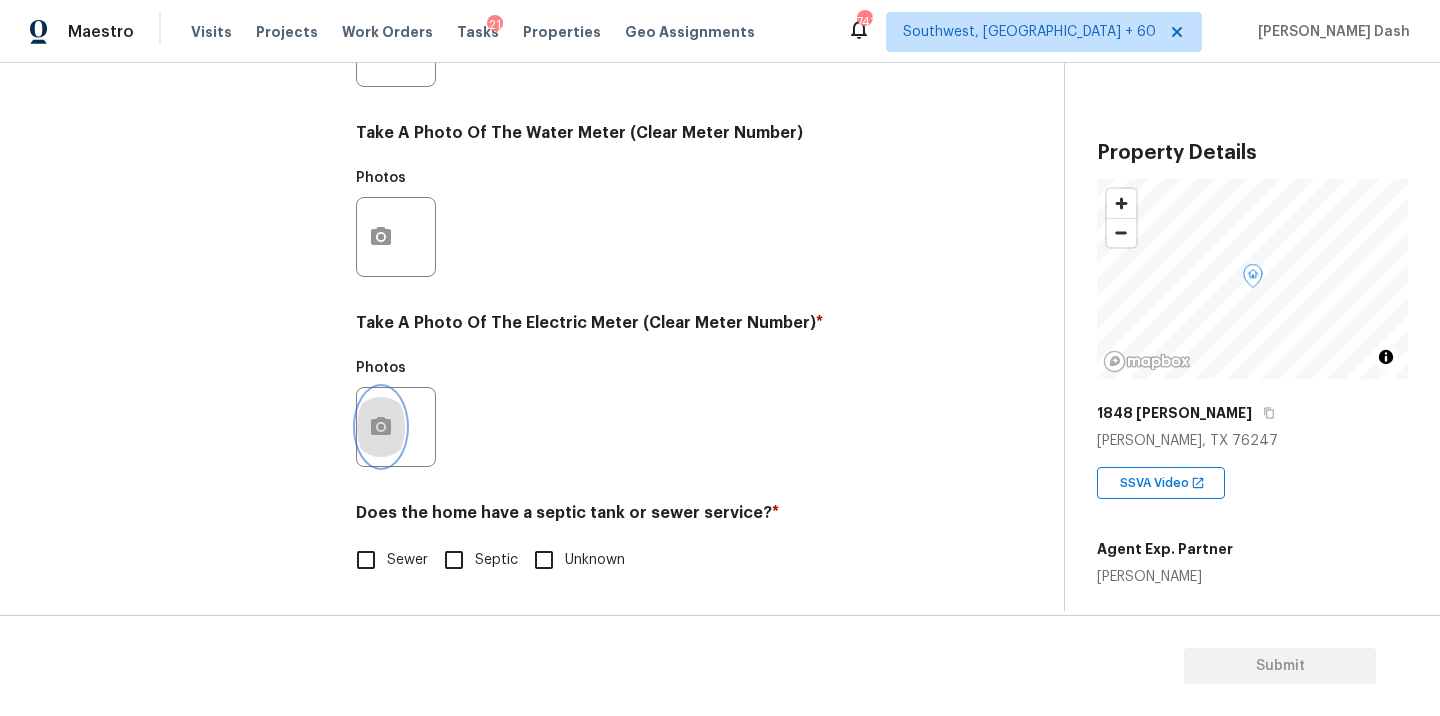click at bounding box center (381, 427) 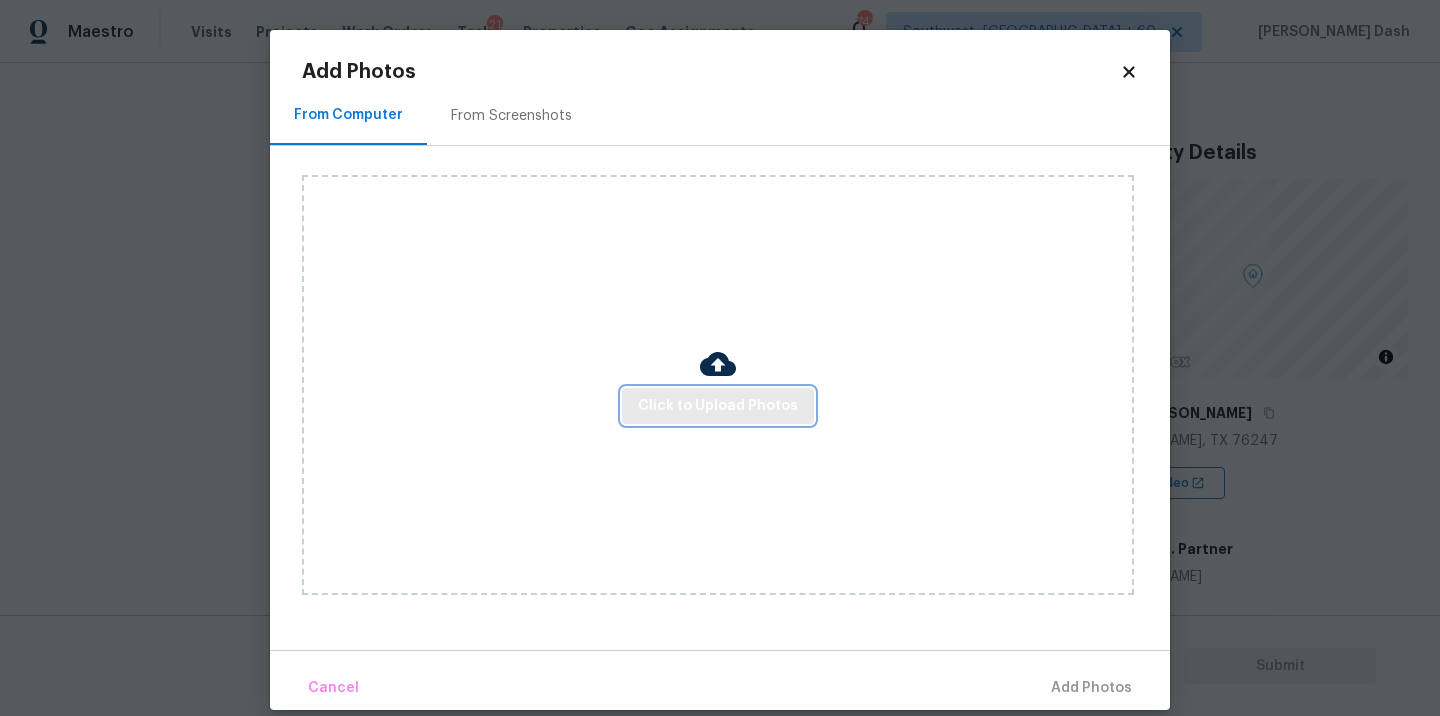 click on "Click to Upload Photos" at bounding box center [718, 406] 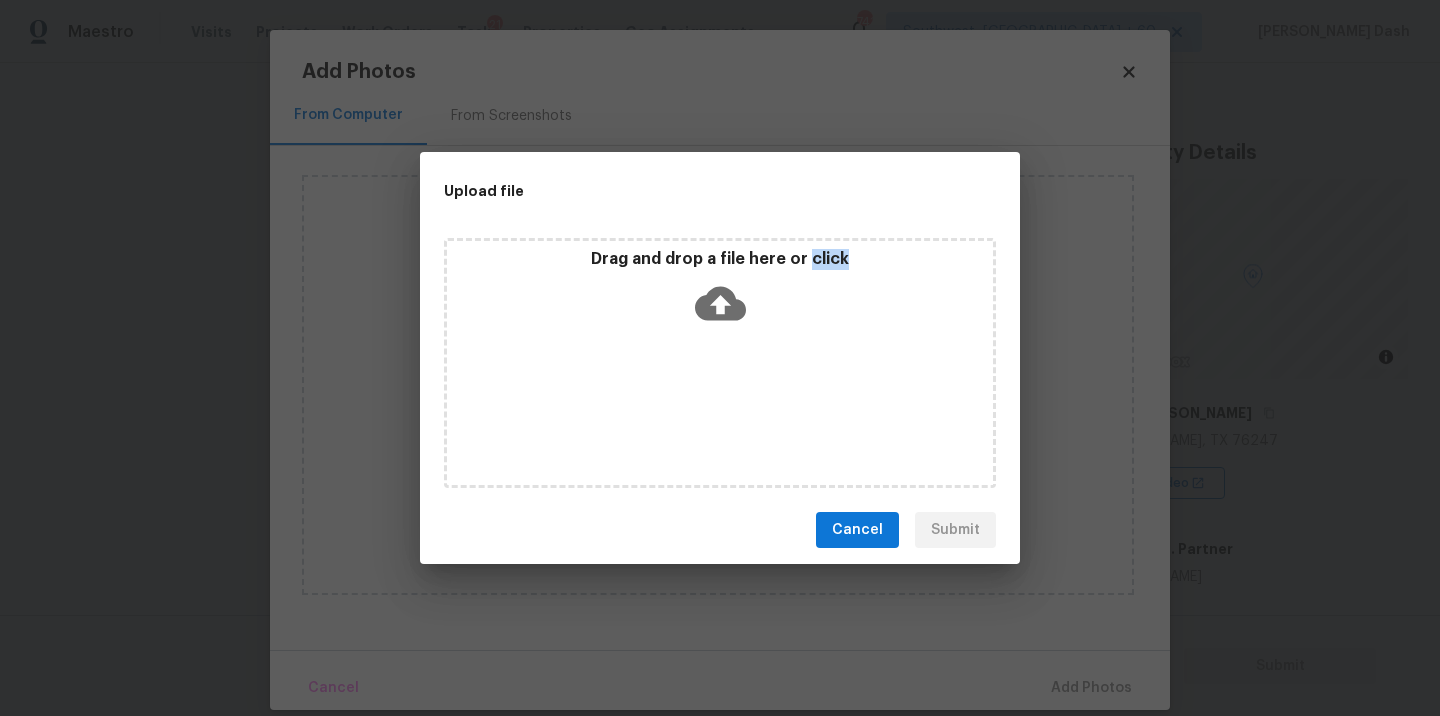 click on "Drag and drop a file here or click" at bounding box center (720, 363) 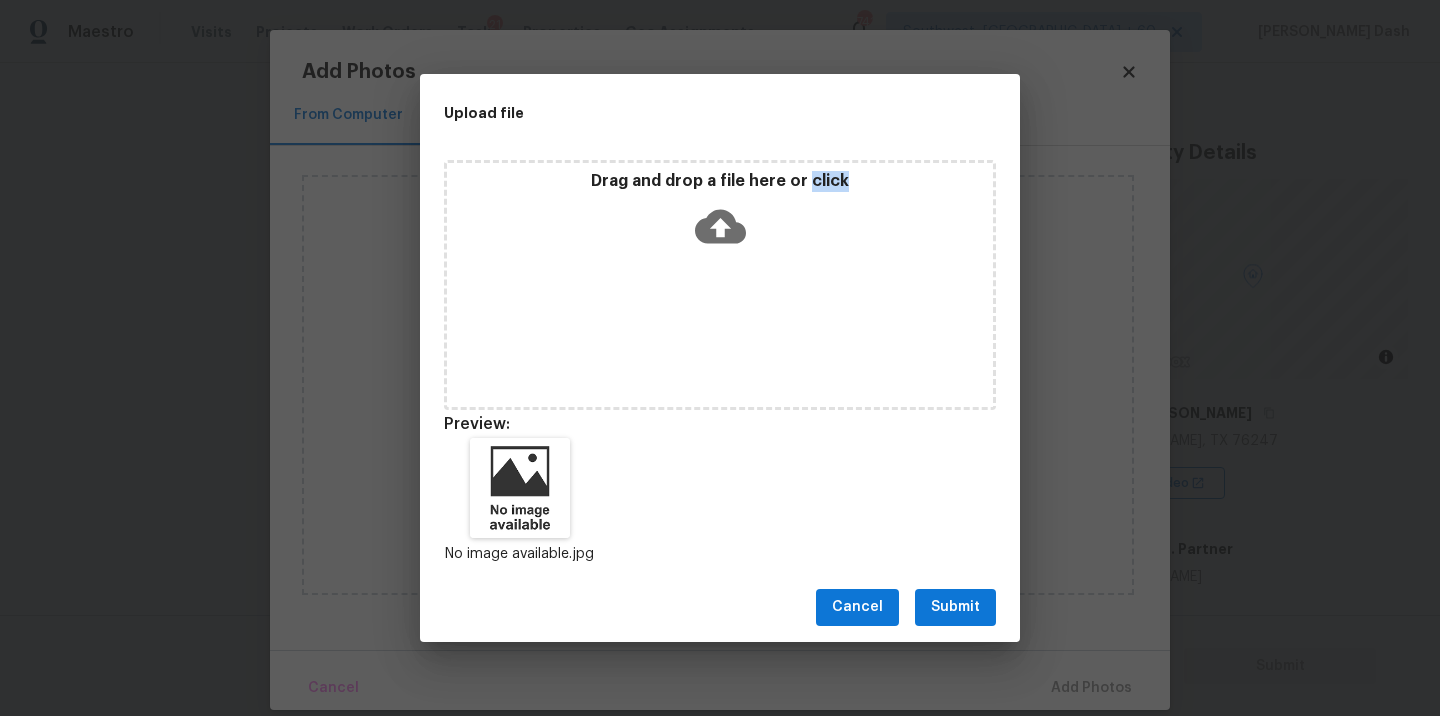 drag, startPoint x: 955, startPoint y: 617, endPoint x: 998, endPoint y: 637, distance: 47.423622 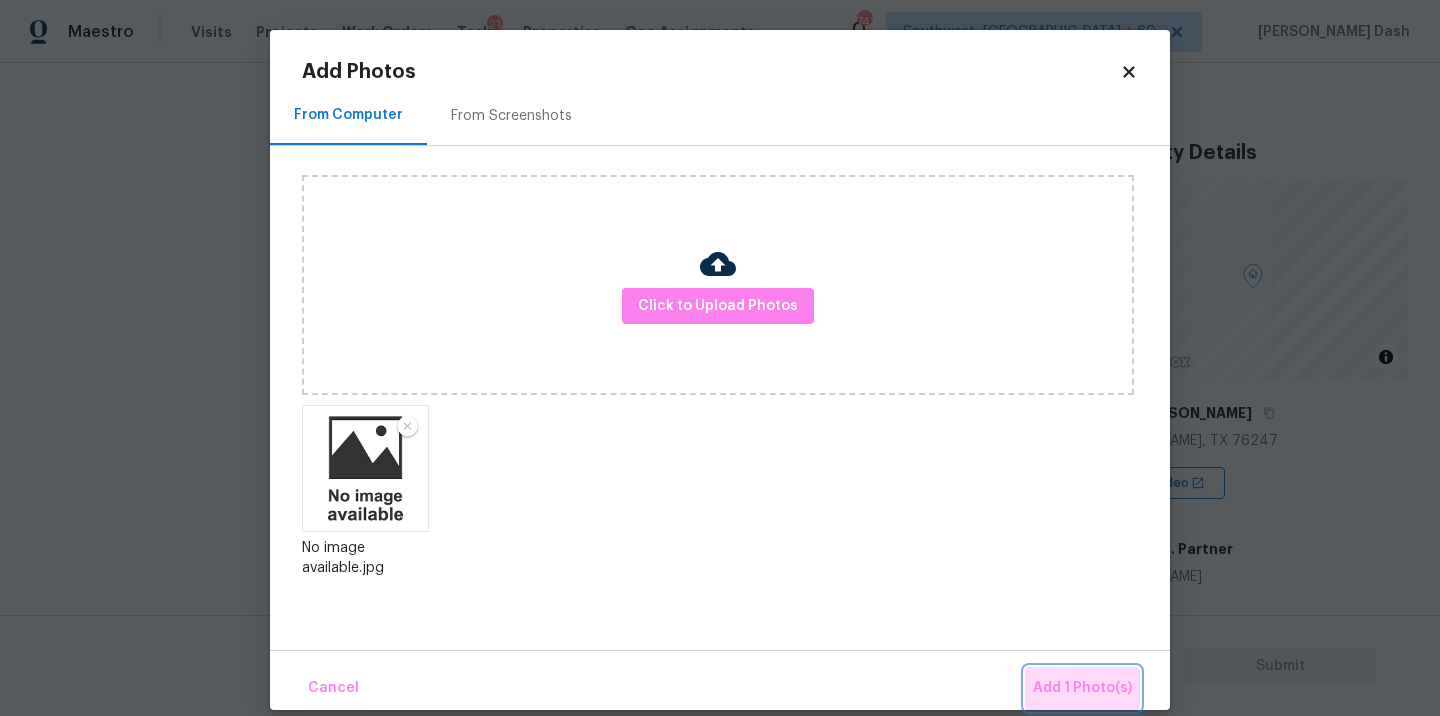click on "Add 1 Photo(s)" at bounding box center [1082, 688] 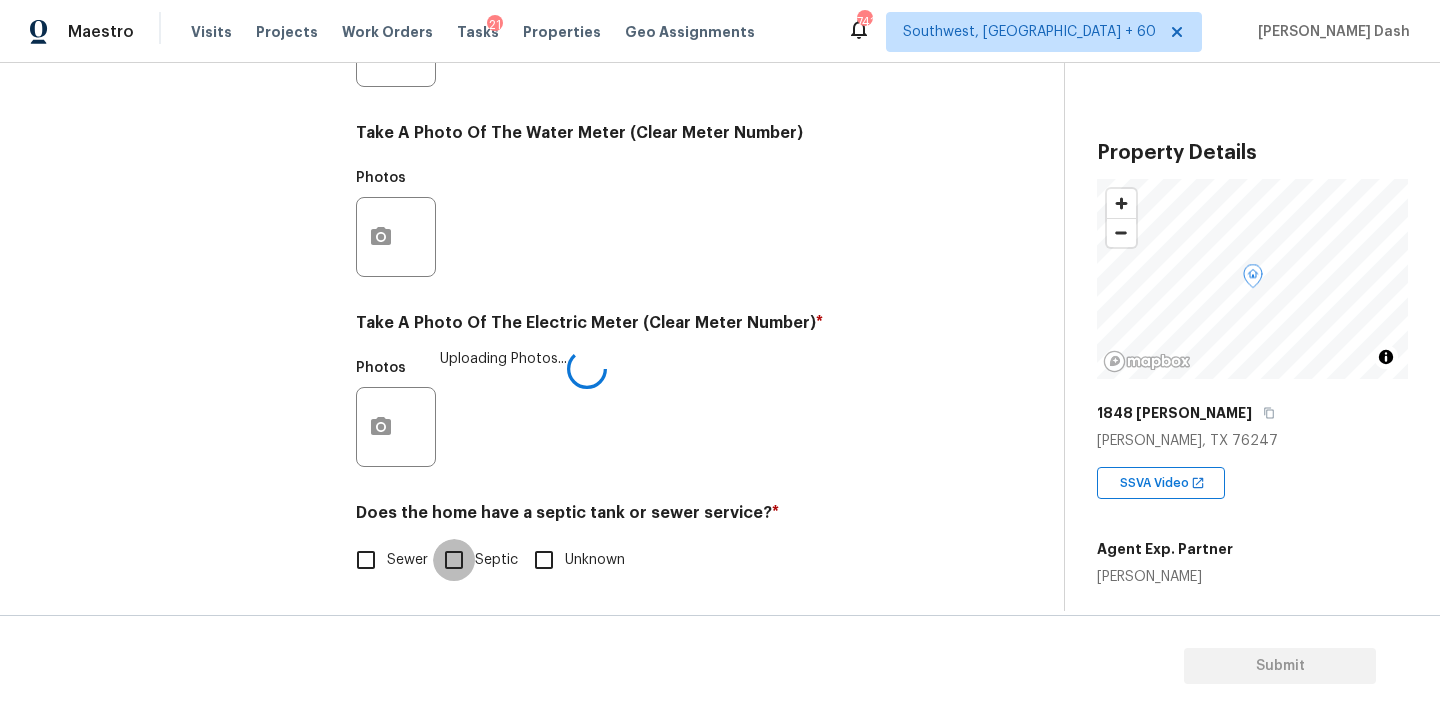 click on "Septic" at bounding box center [454, 560] 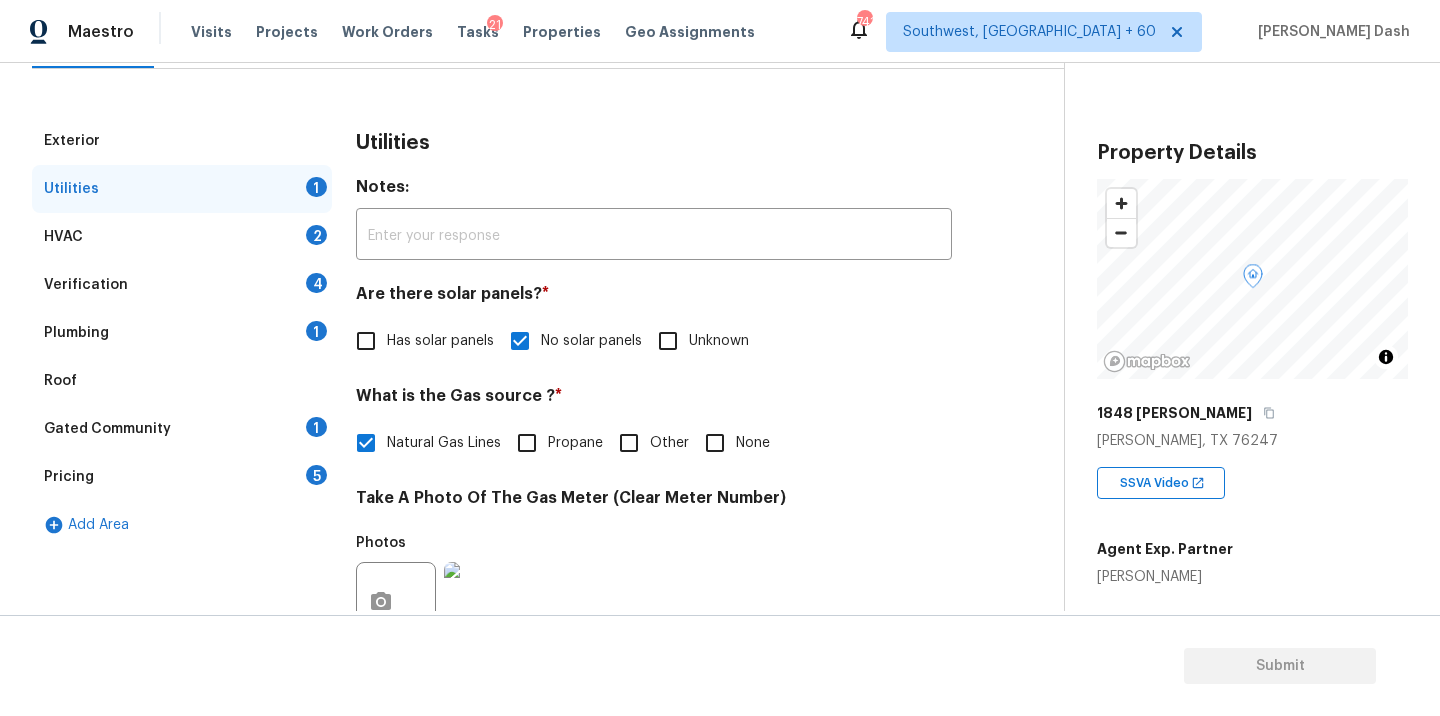 scroll, scrollTop: 218, scrollLeft: 0, axis: vertical 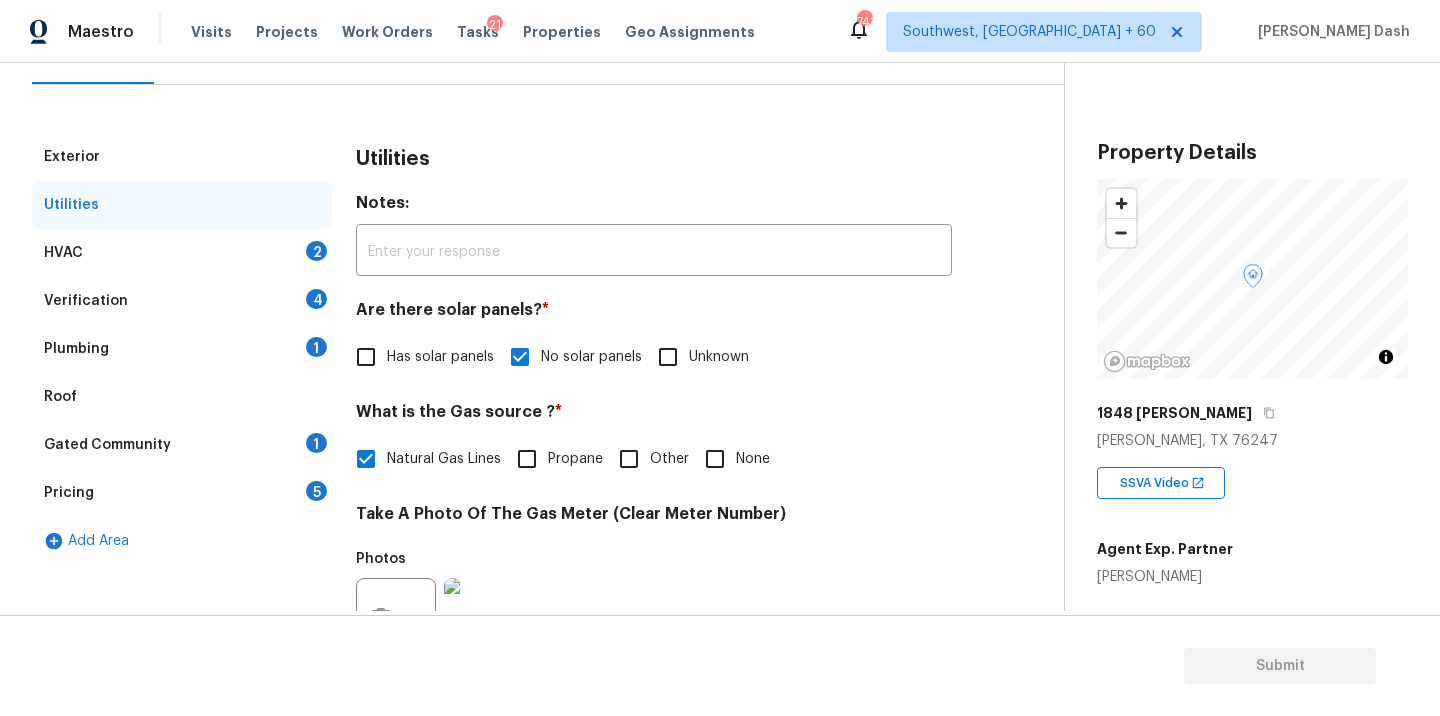 click on "HVAC 2" at bounding box center (182, 253) 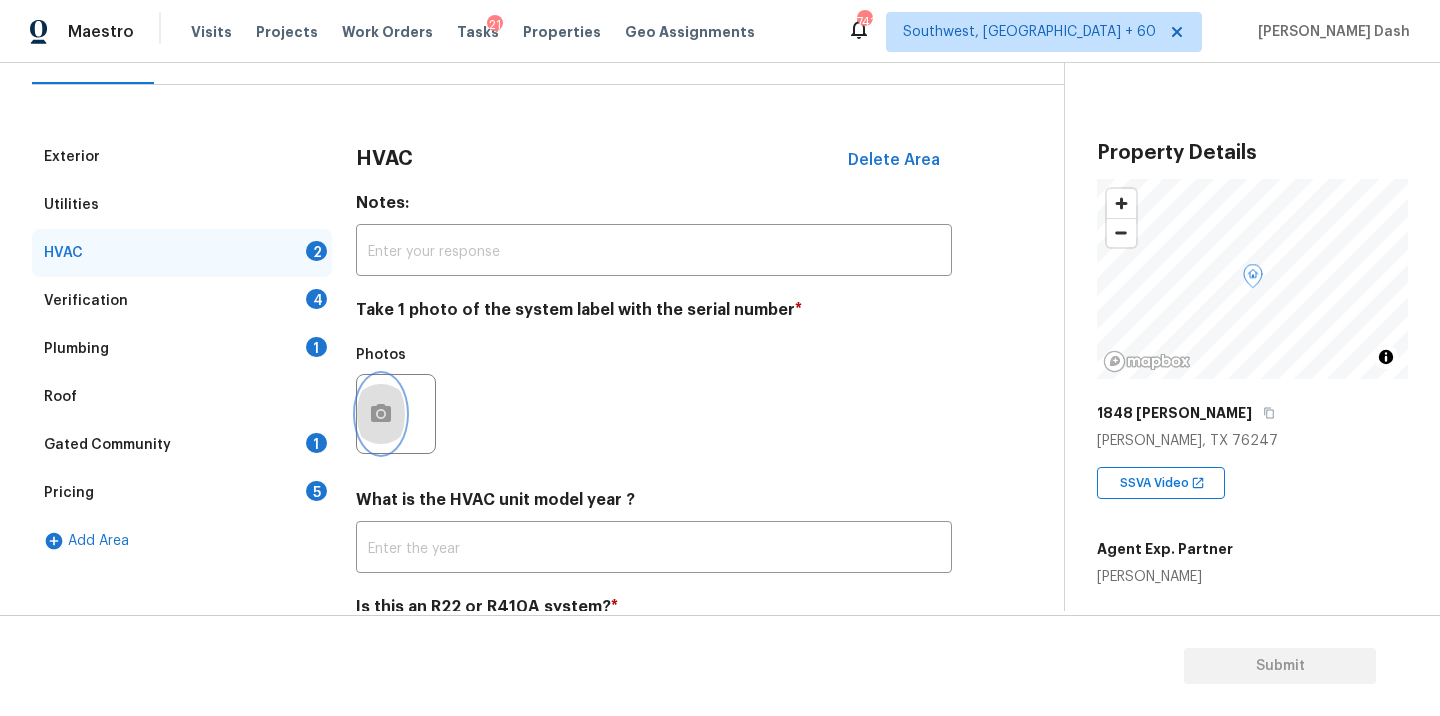 click at bounding box center (381, 414) 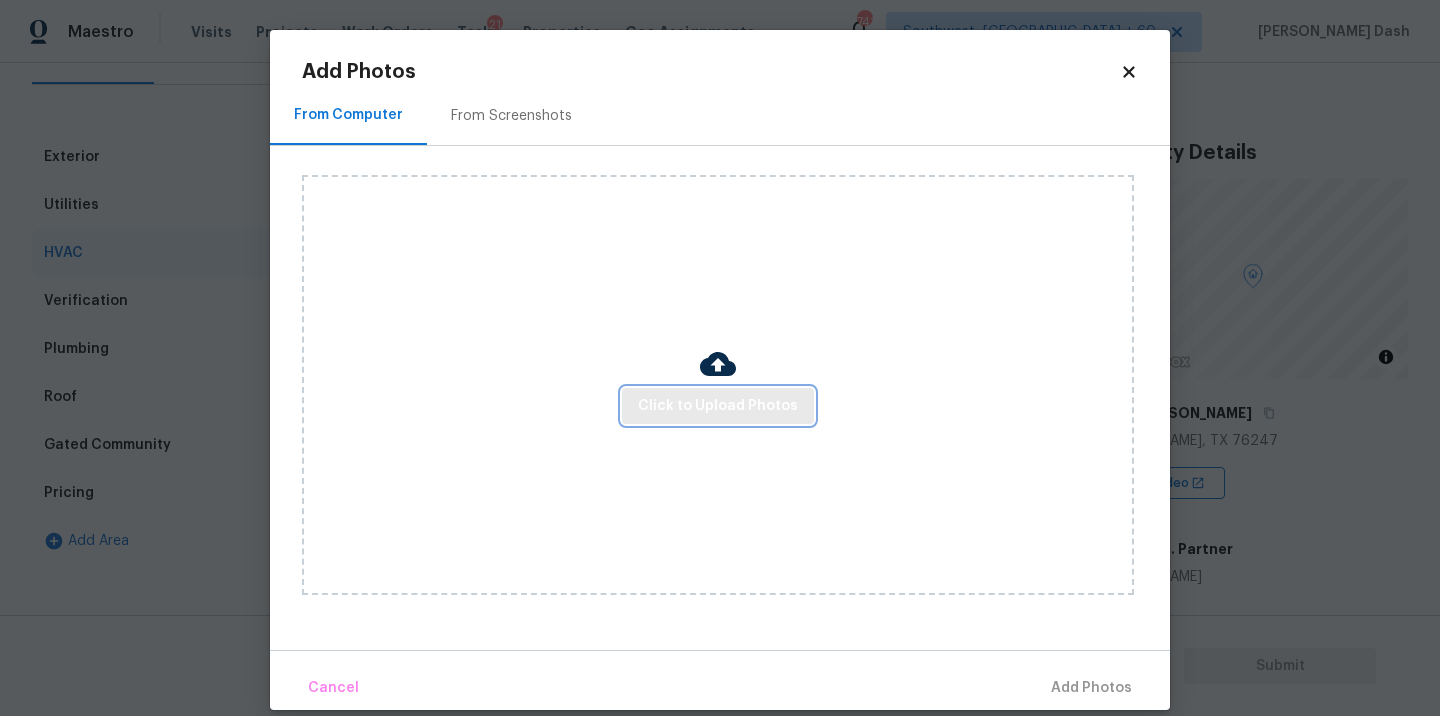 click on "Click to Upload Photos" at bounding box center [718, 406] 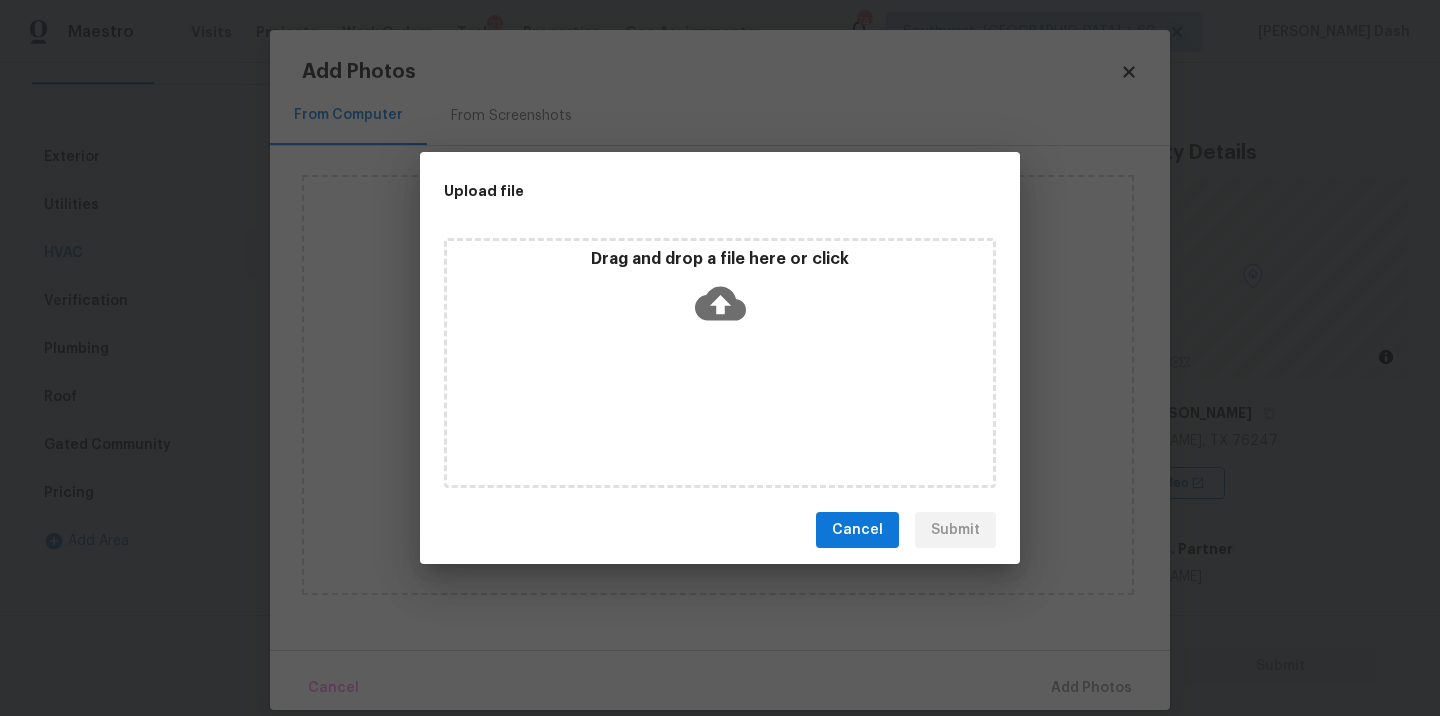 click on "Drag and drop a file here or click" at bounding box center [720, 363] 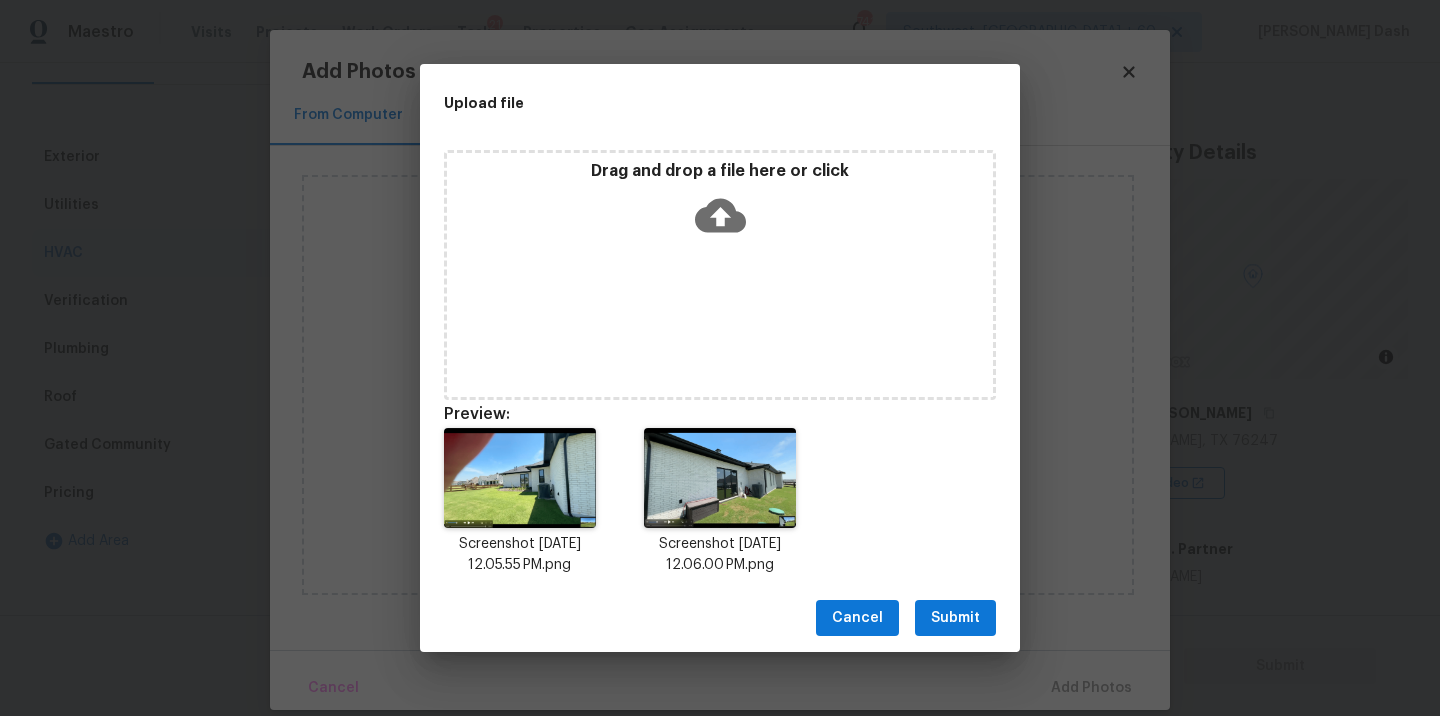 click on "Submit" at bounding box center [955, 618] 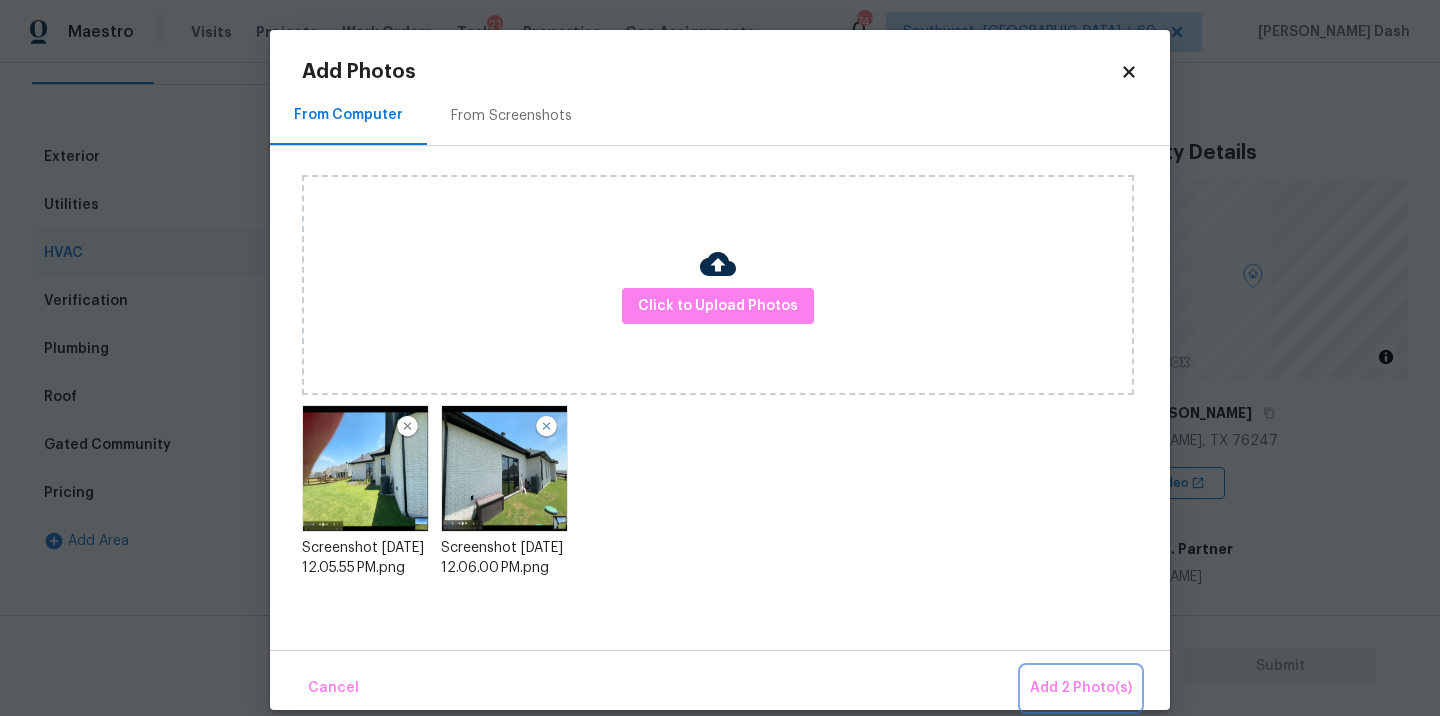 click on "Add 2 Photo(s)" at bounding box center [1081, 688] 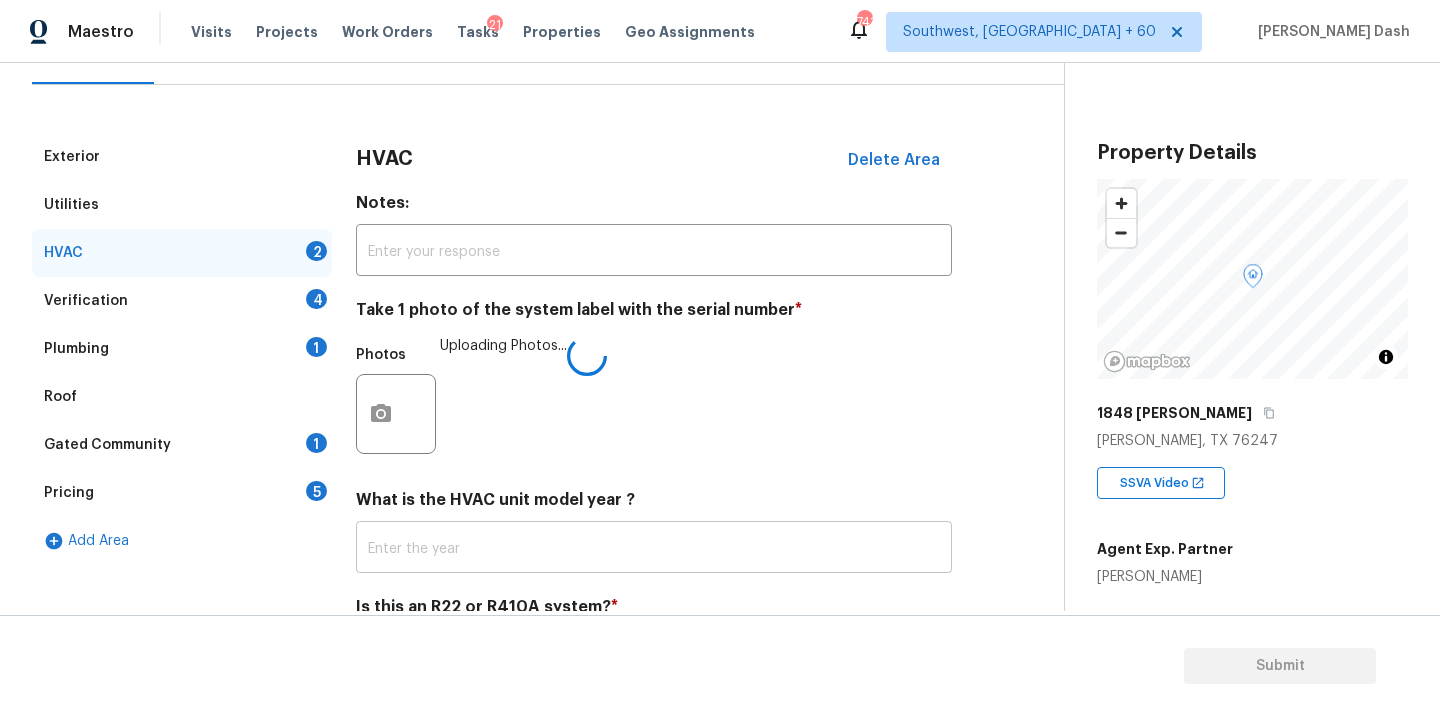 click at bounding box center (654, 549) 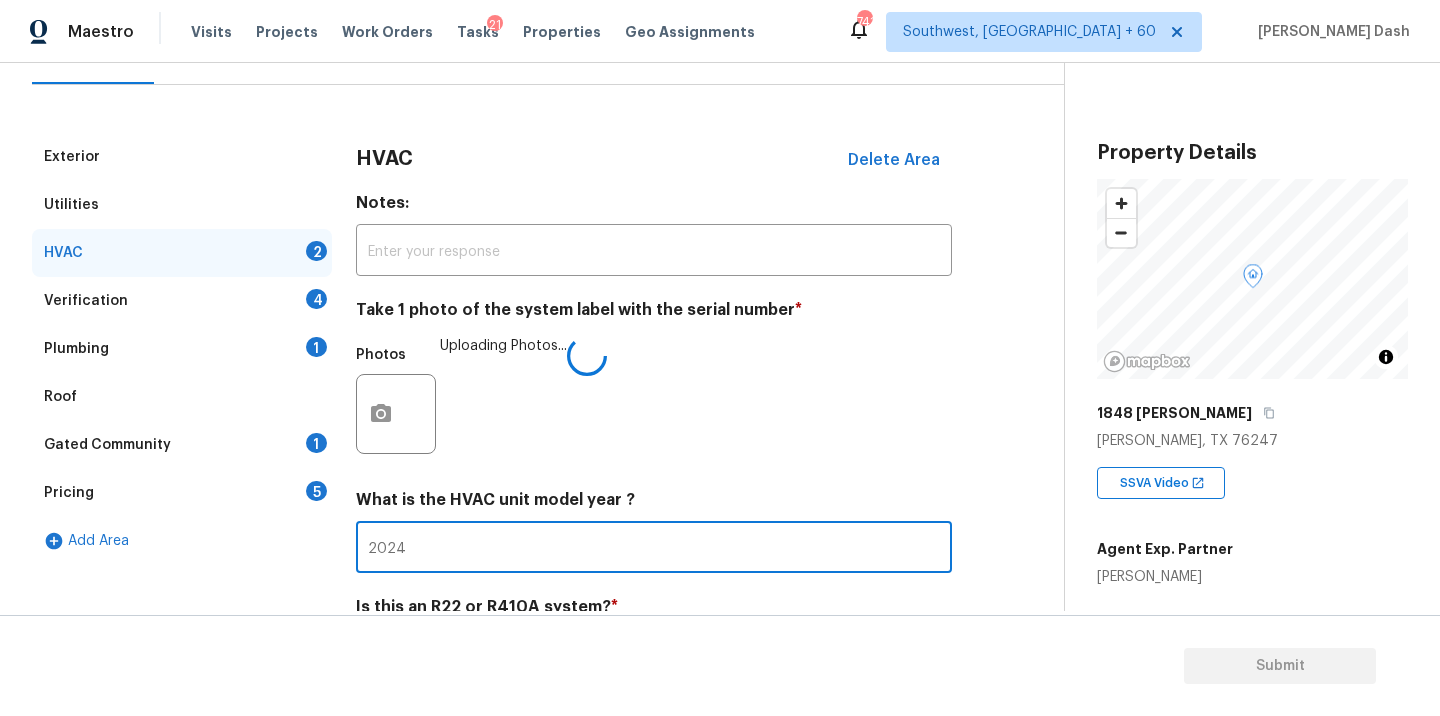 scroll, scrollTop: 313, scrollLeft: 0, axis: vertical 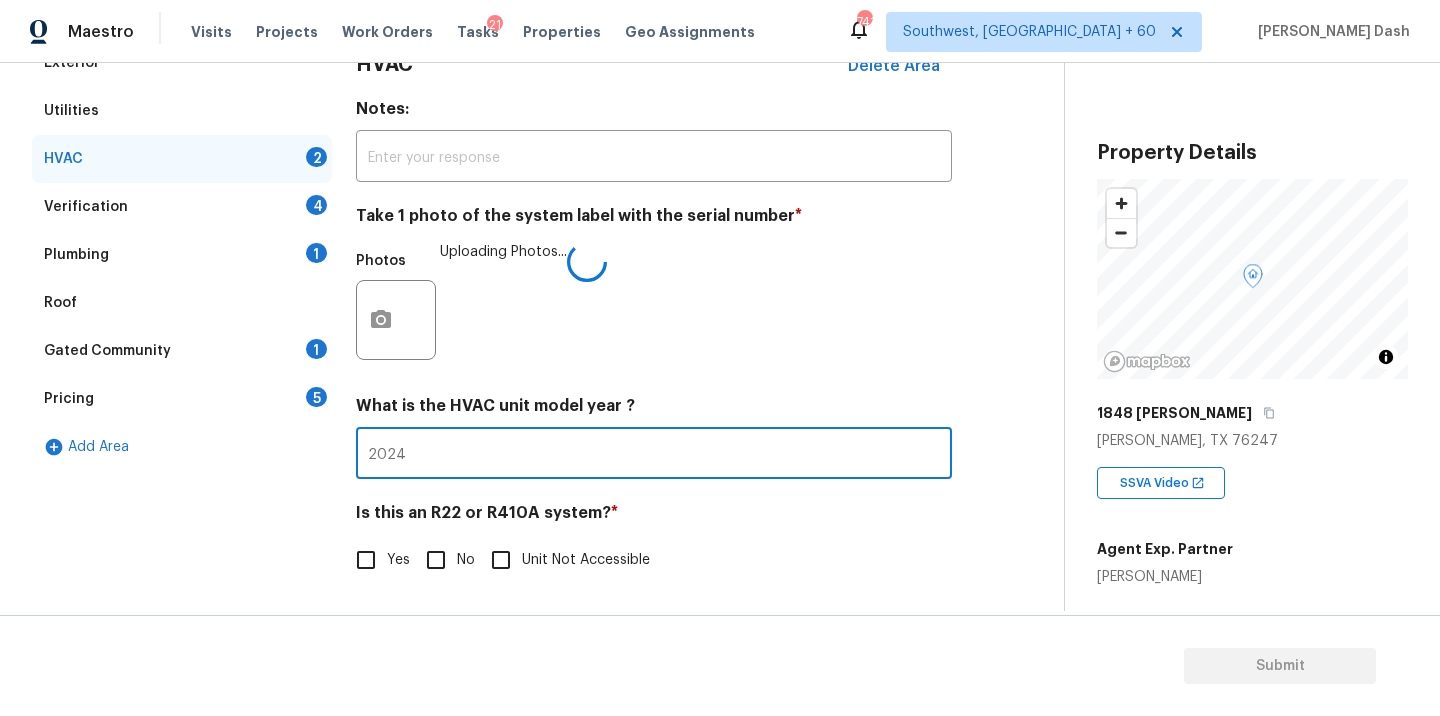 type on "2024" 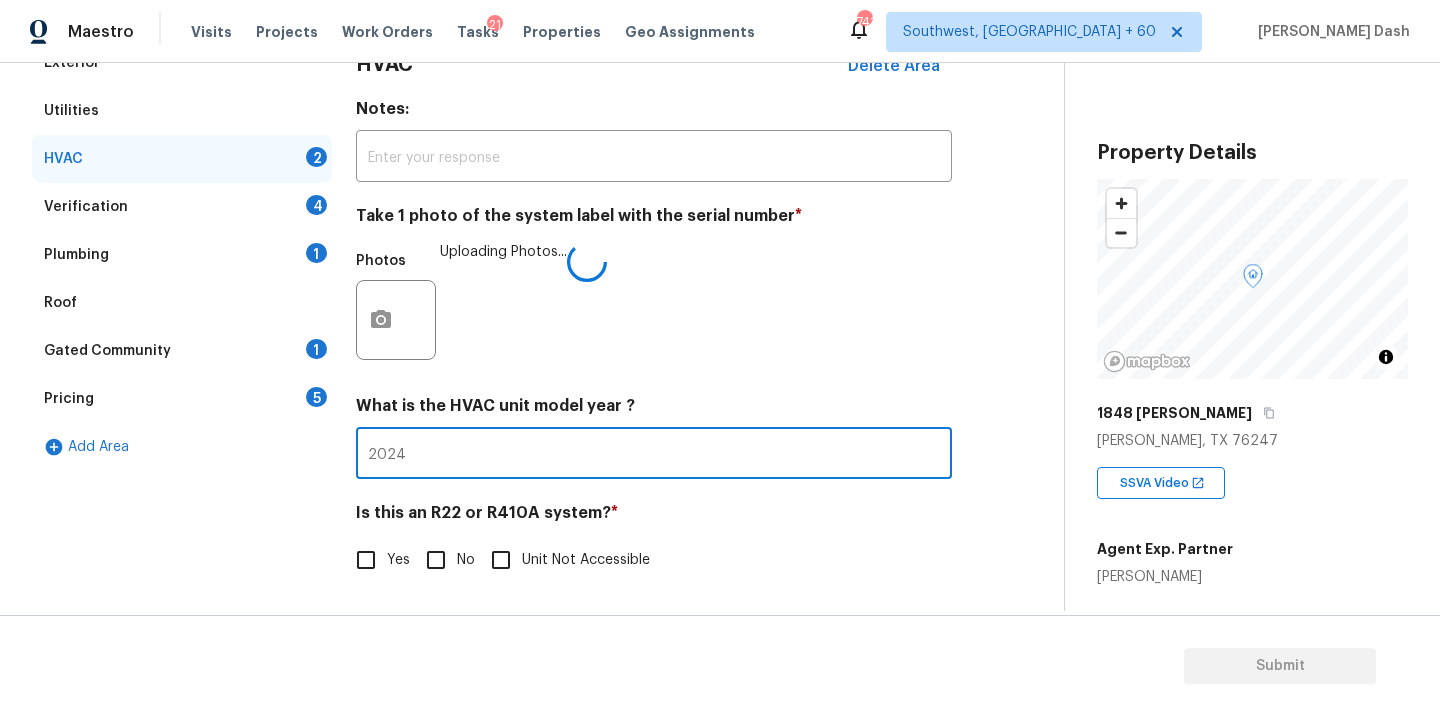 click on "No" at bounding box center (436, 560) 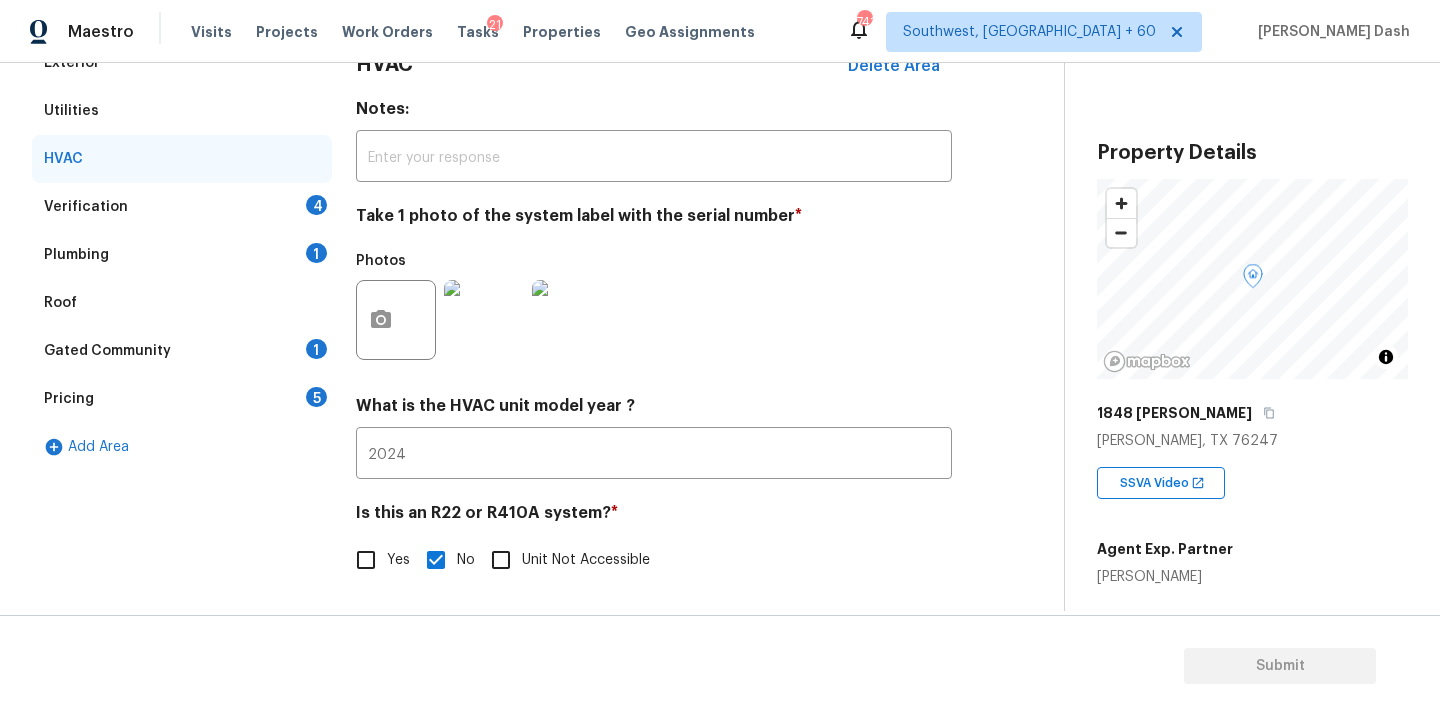 click on "Verification 4" at bounding box center (182, 207) 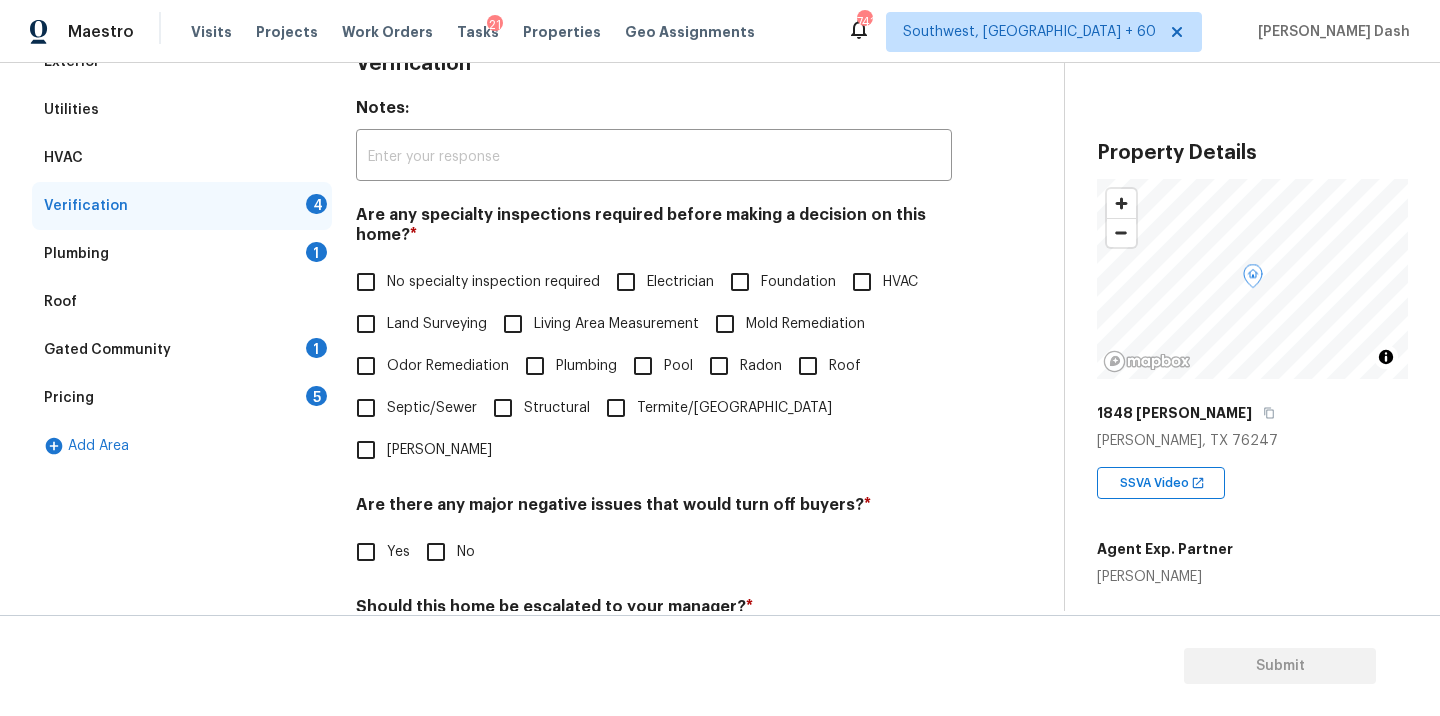 click on "No specialty inspection required" at bounding box center [493, 282] 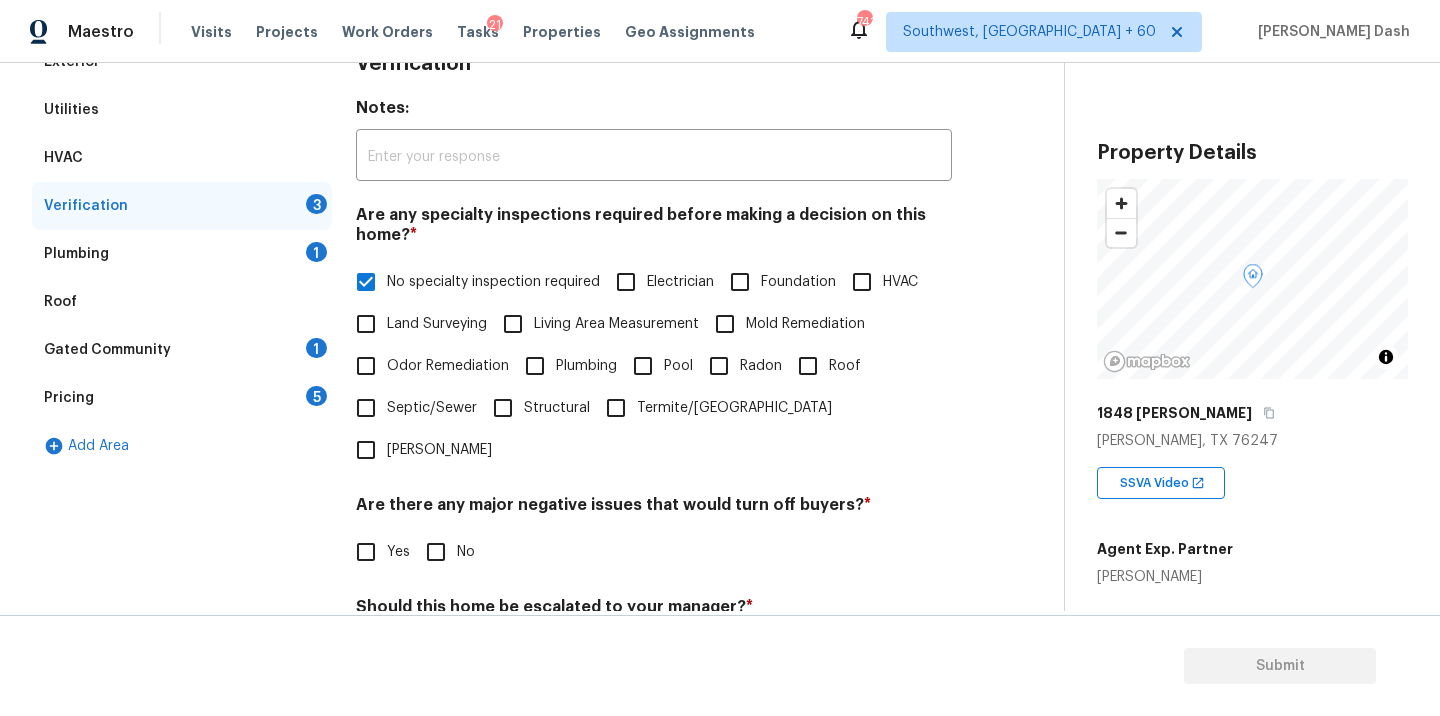 click on "No" at bounding box center [436, 552] 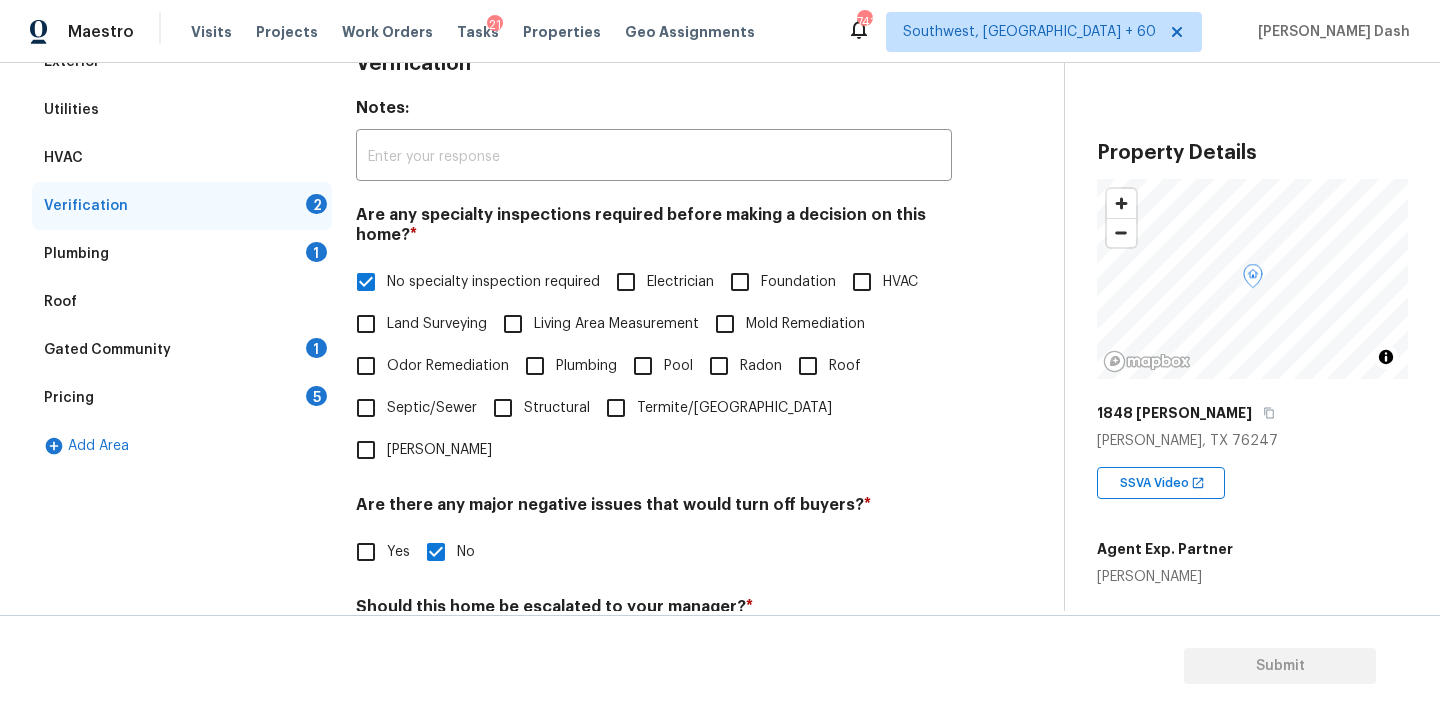 click on "No" at bounding box center (436, 654) 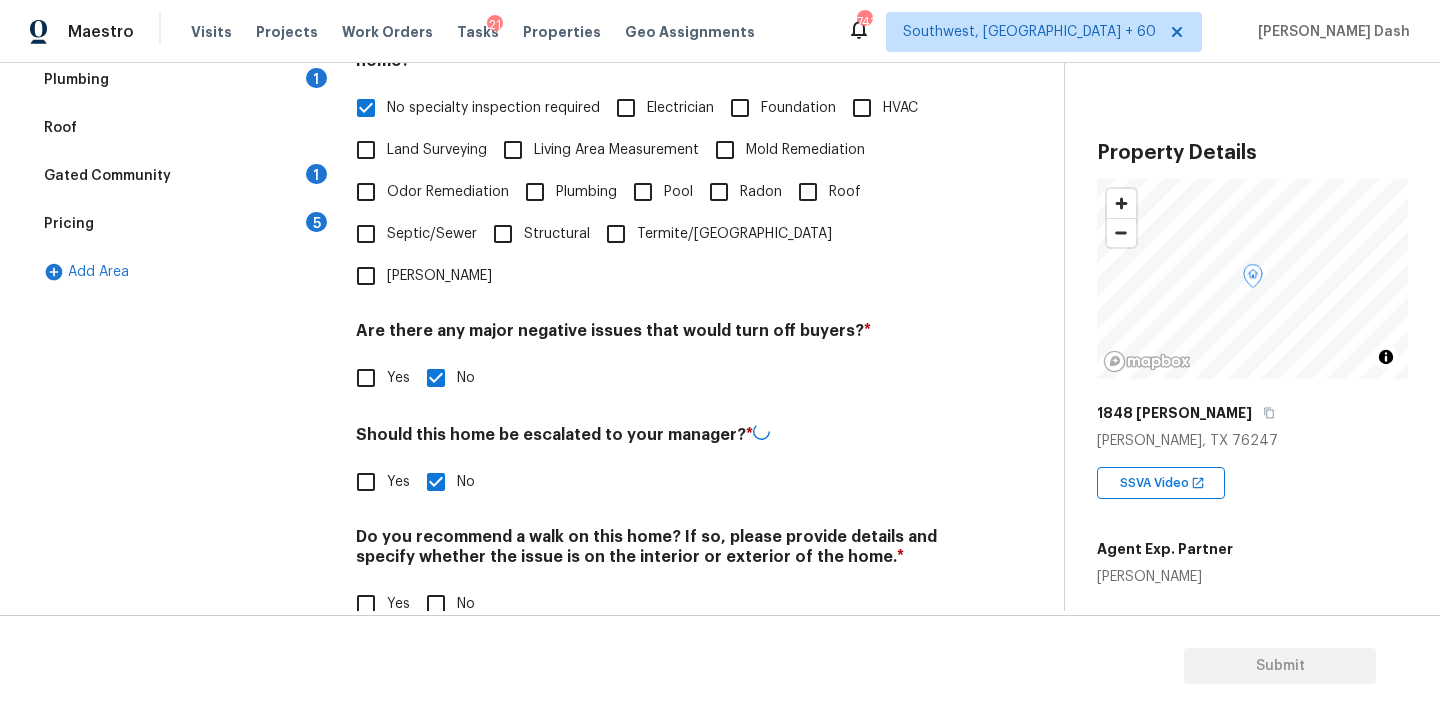 scroll, scrollTop: 487, scrollLeft: 0, axis: vertical 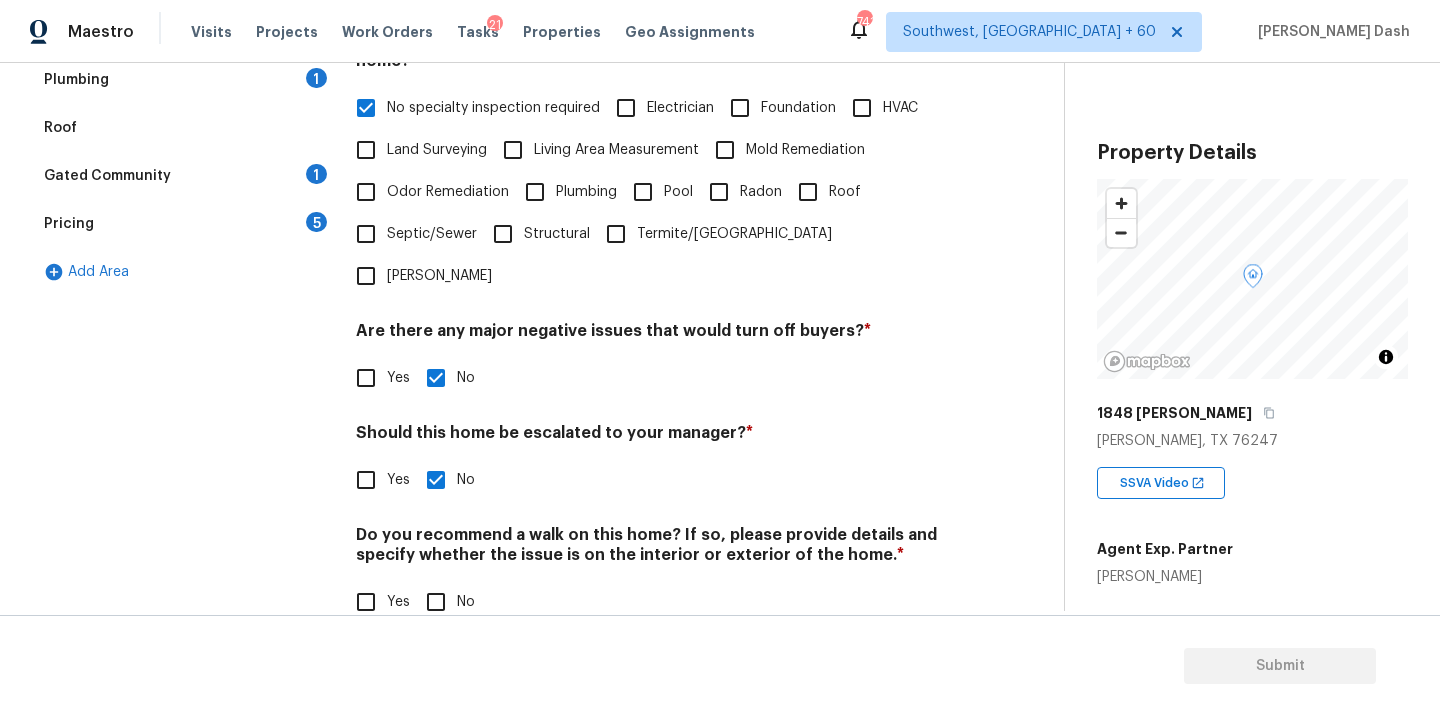 click on "Yes" at bounding box center (398, 480) 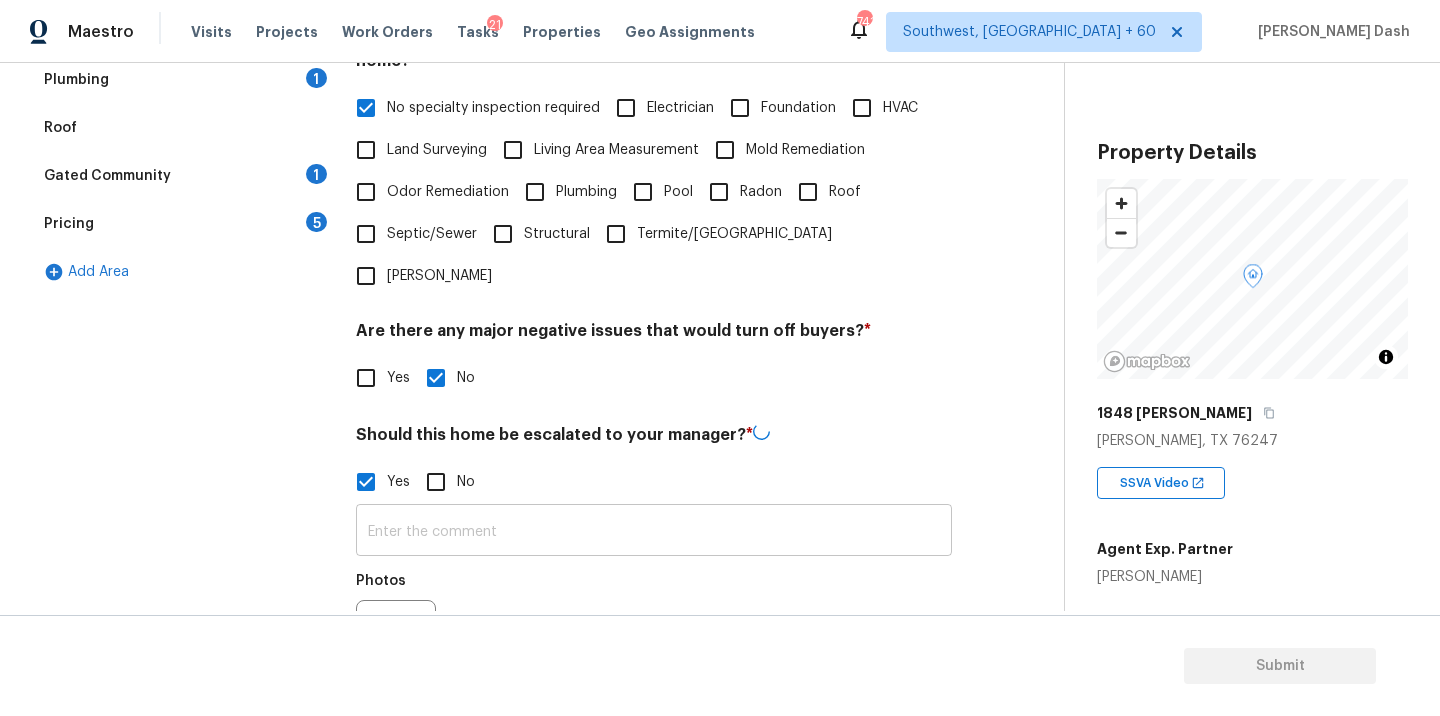 click at bounding box center (654, 532) 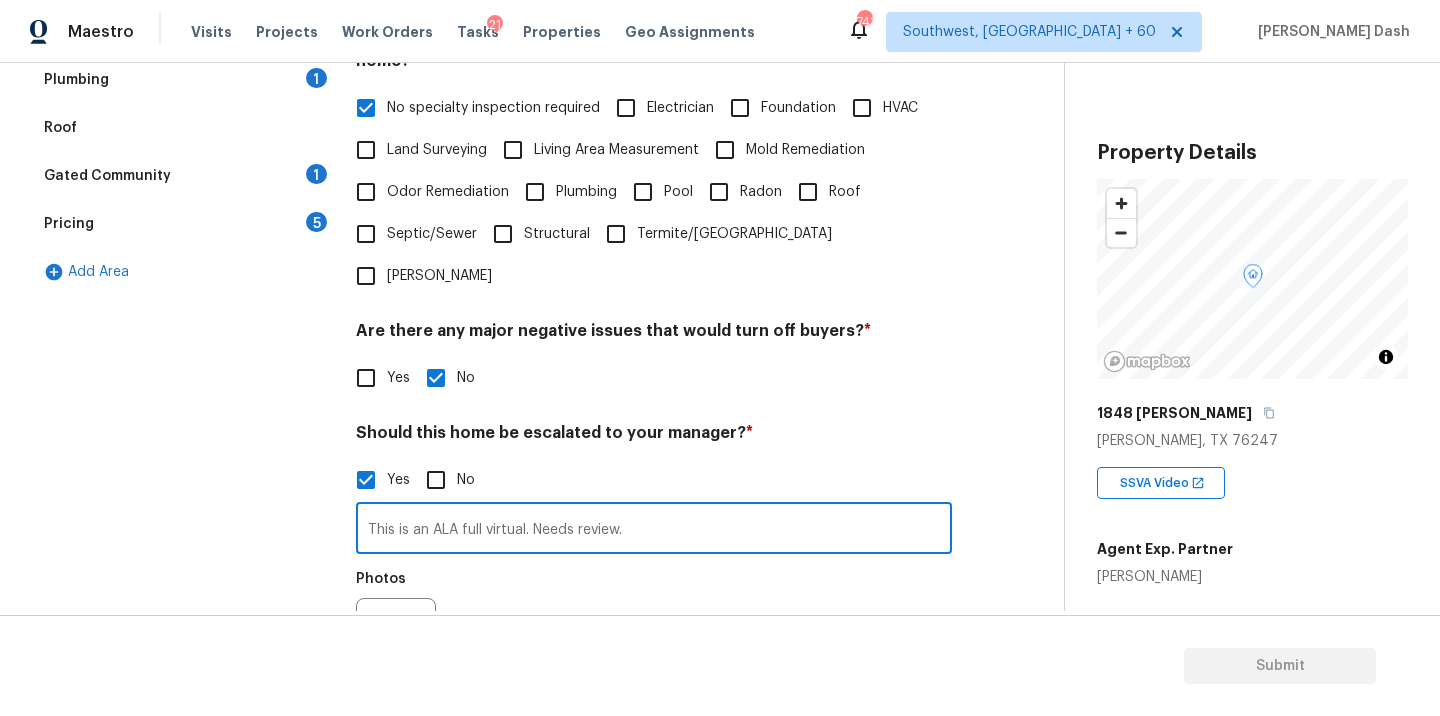 scroll, scrollTop: 677, scrollLeft: 0, axis: vertical 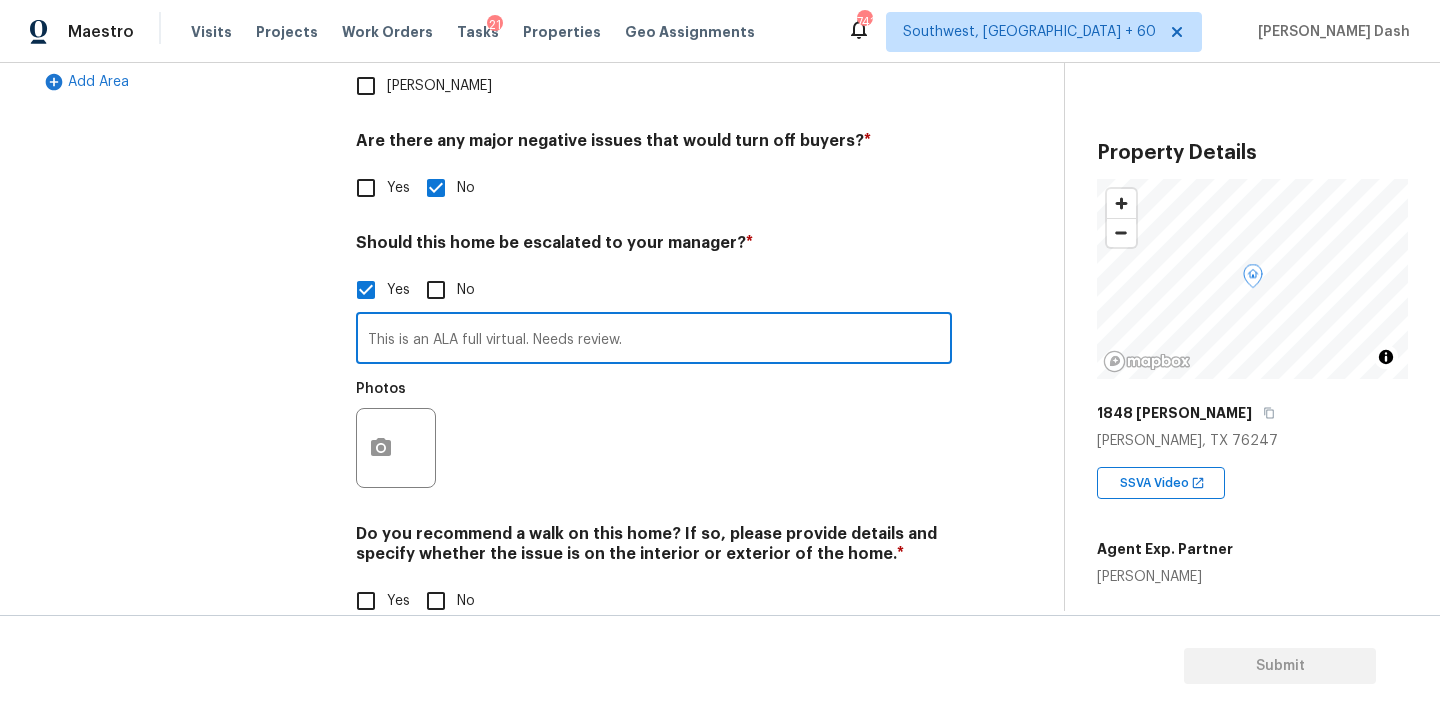 type on "This is an ALA full virtual. Needs review." 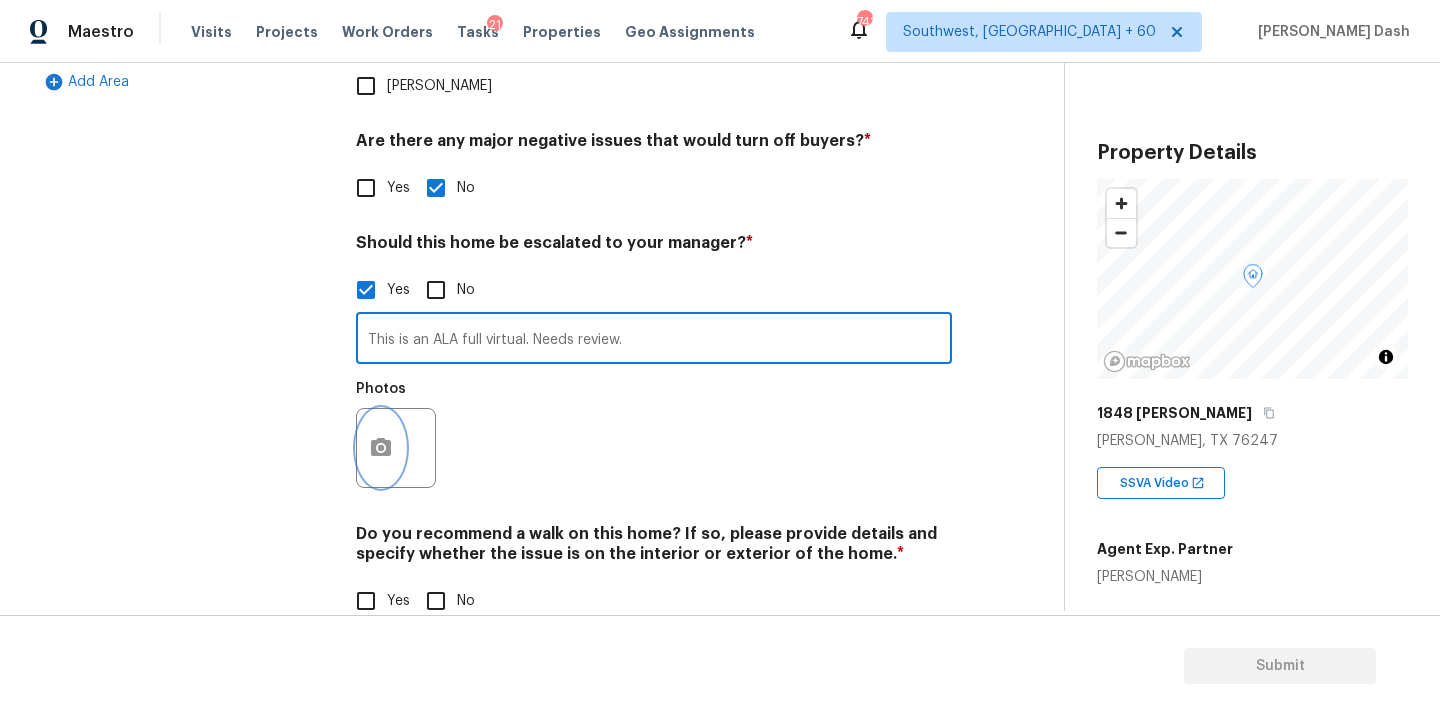click at bounding box center [381, 448] 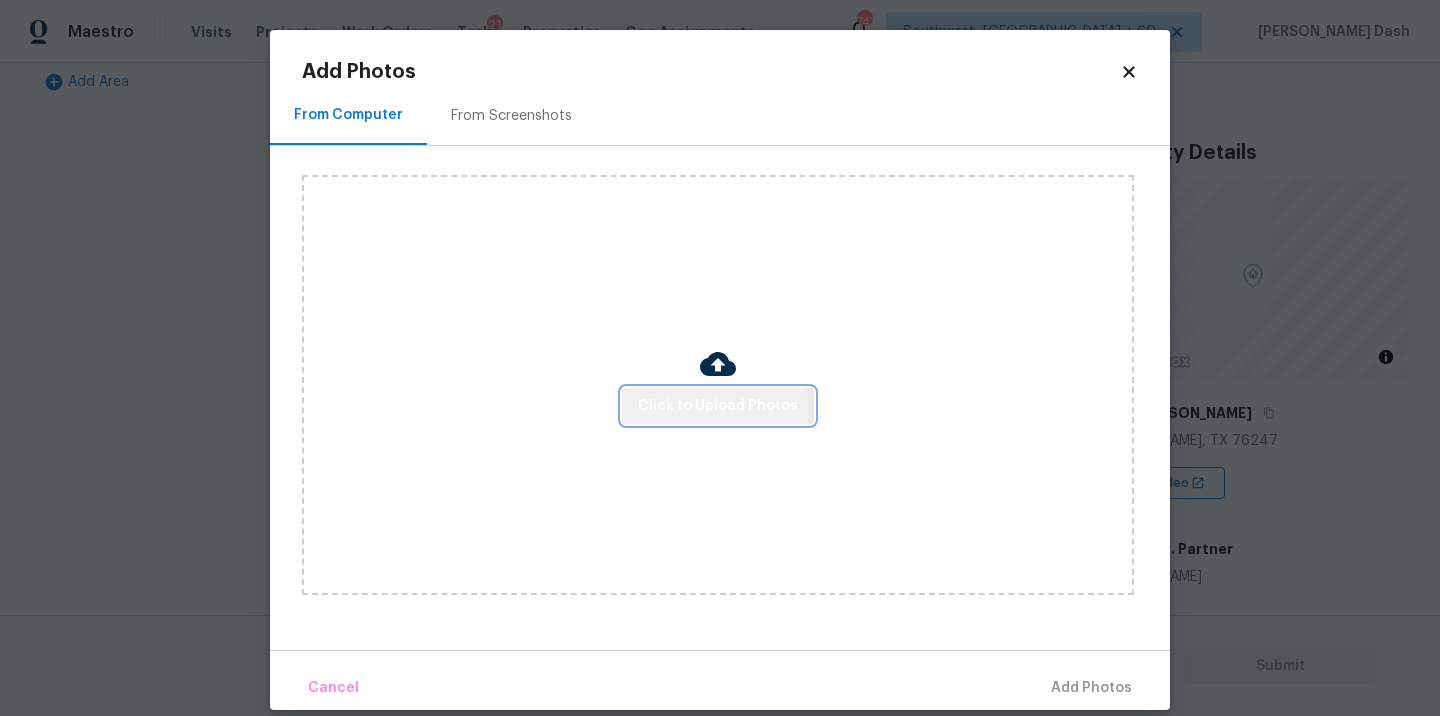 click on "Click to Upload Photos" at bounding box center (718, 406) 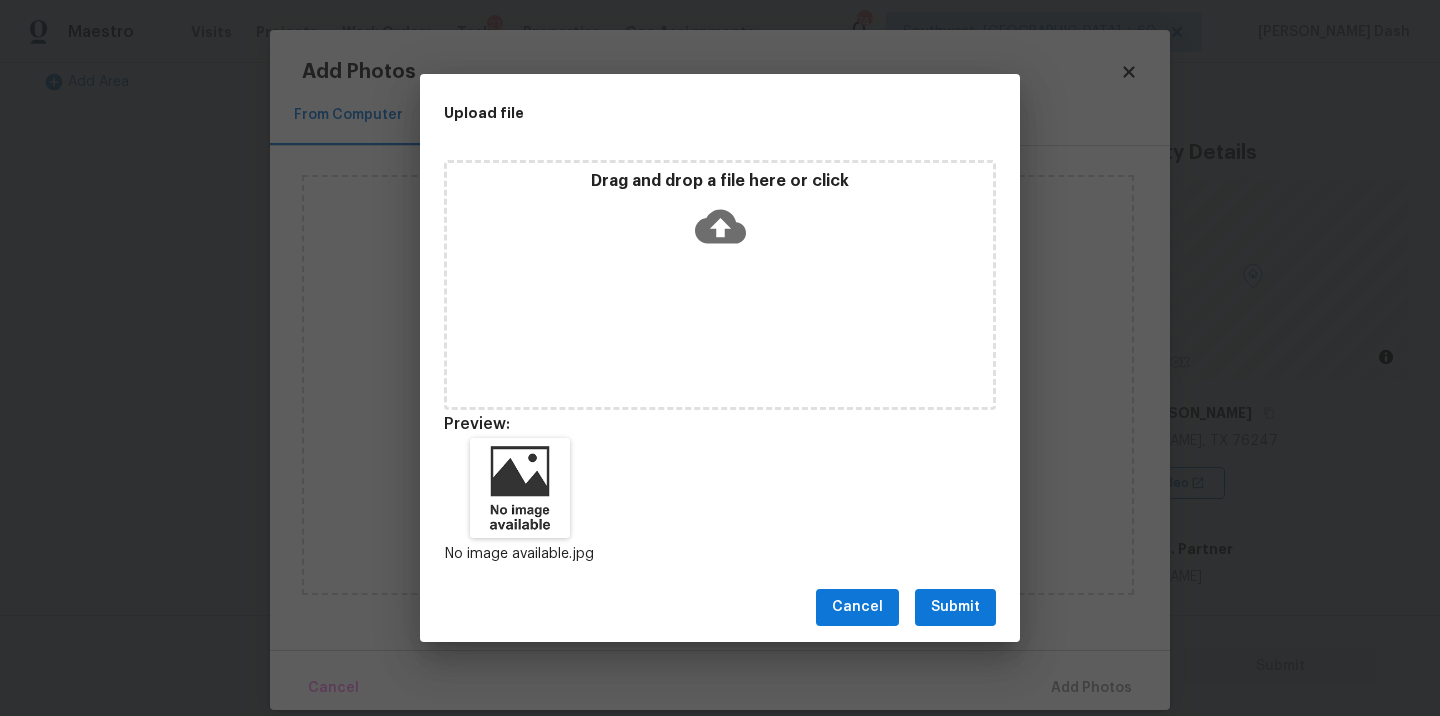 click on "Submit" at bounding box center (955, 607) 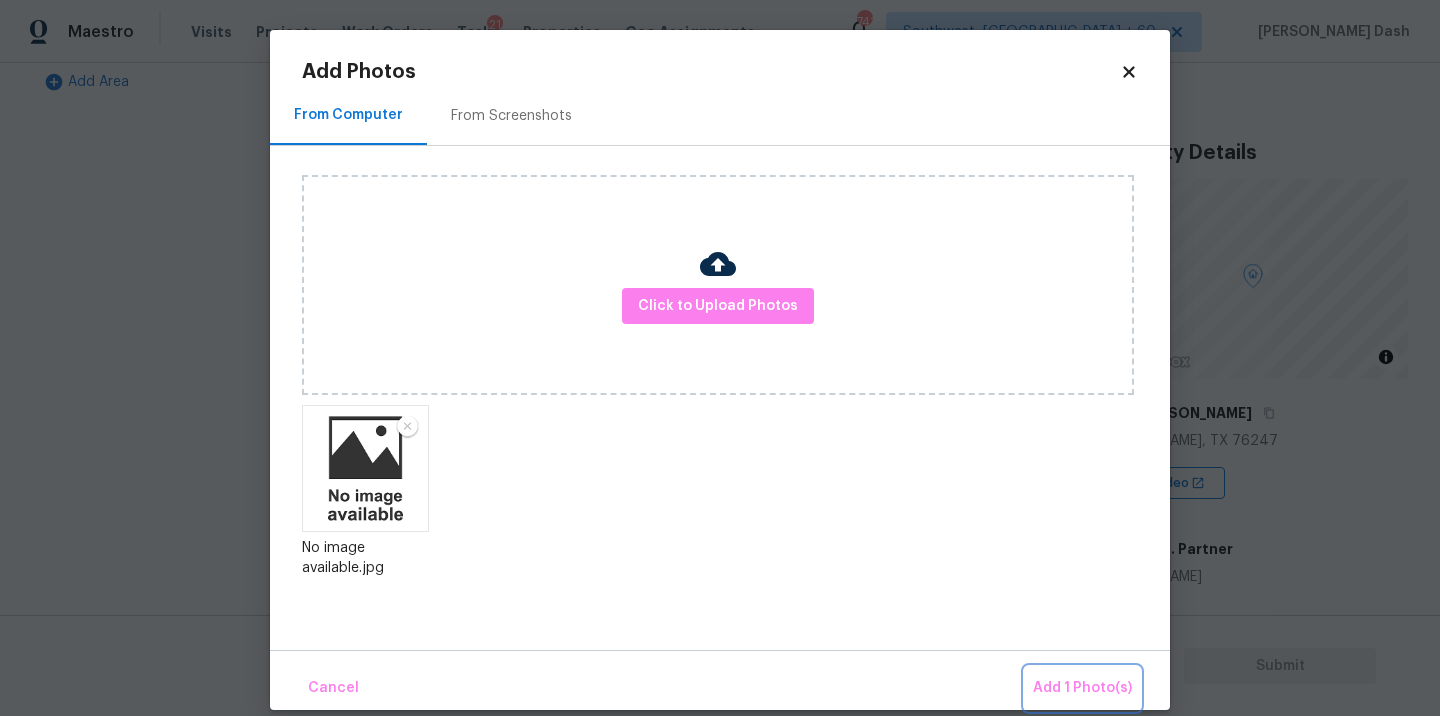 click on "Add 1 Photo(s)" at bounding box center (1082, 688) 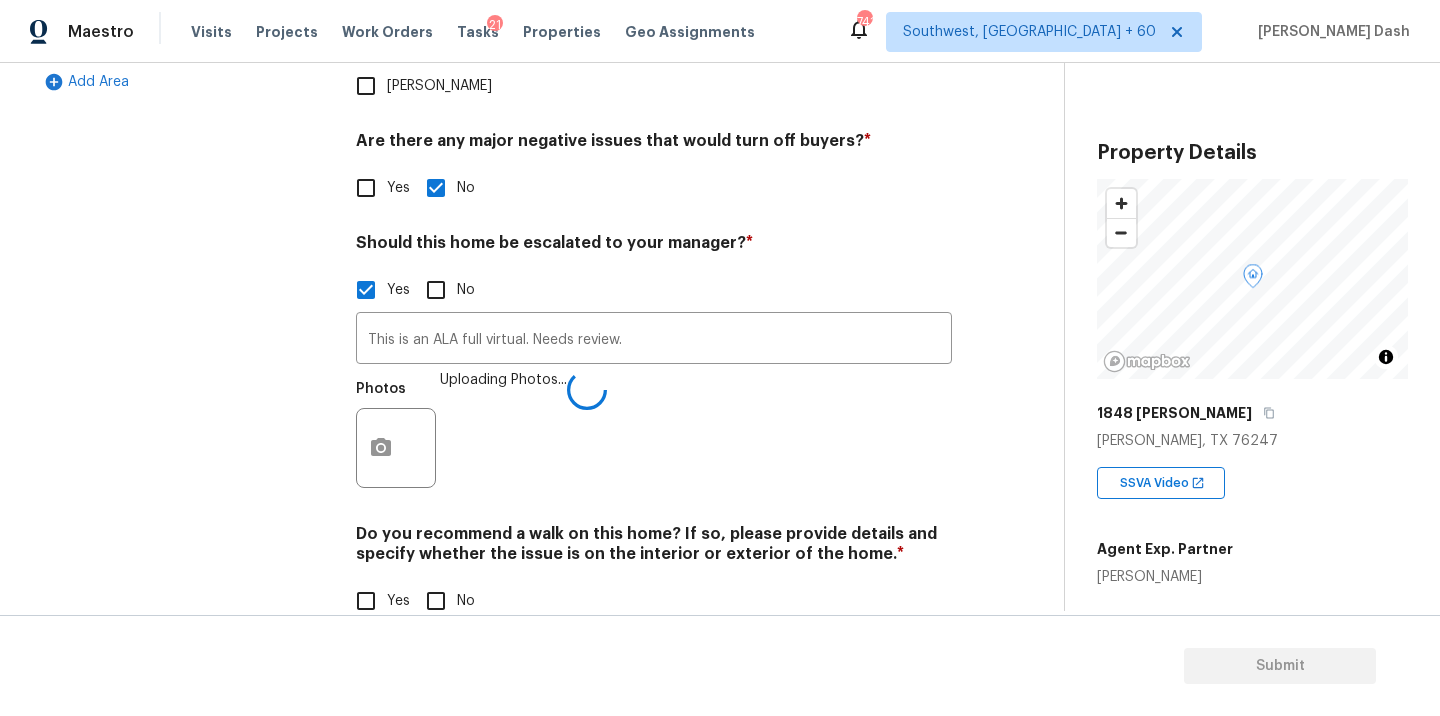 click on "Yes No" at bounding box center (654, 601) 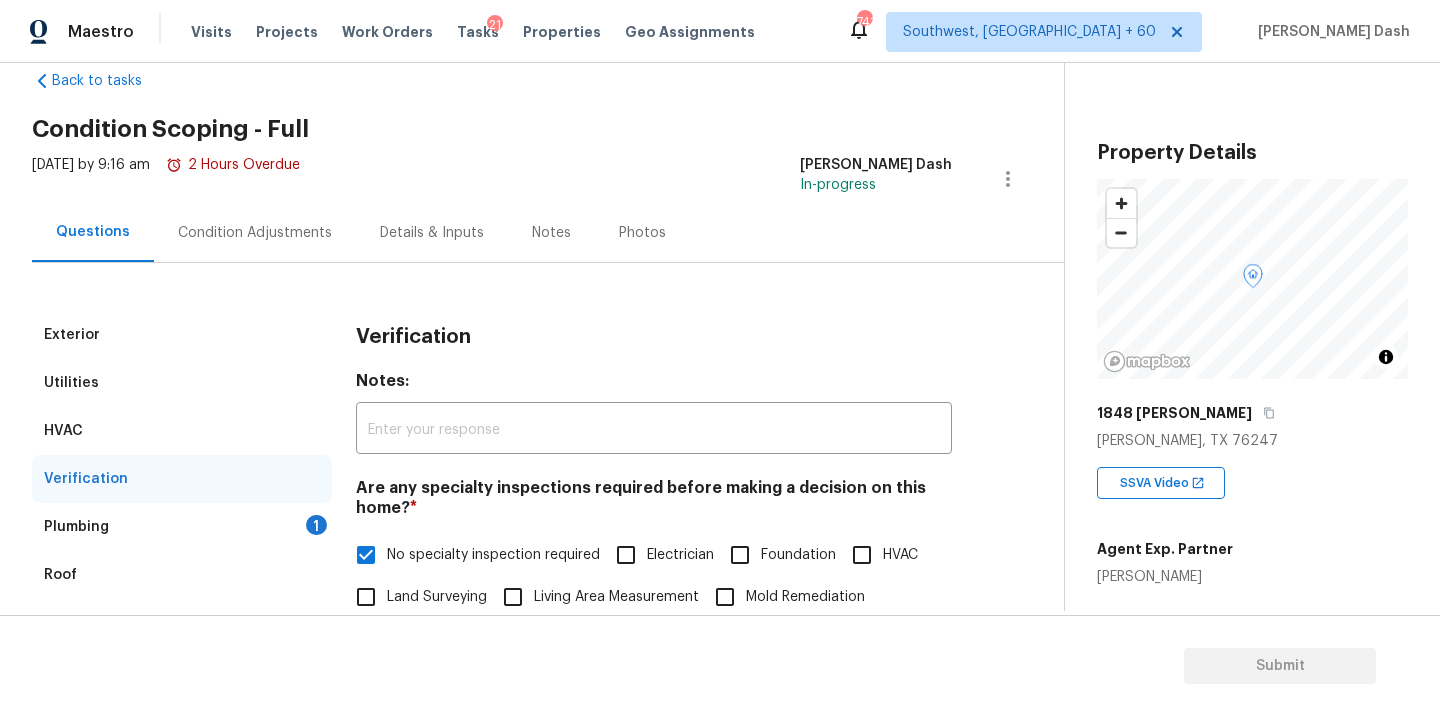 scroll, scrollTop: 120, scrollLeft: 0, axis: vertical 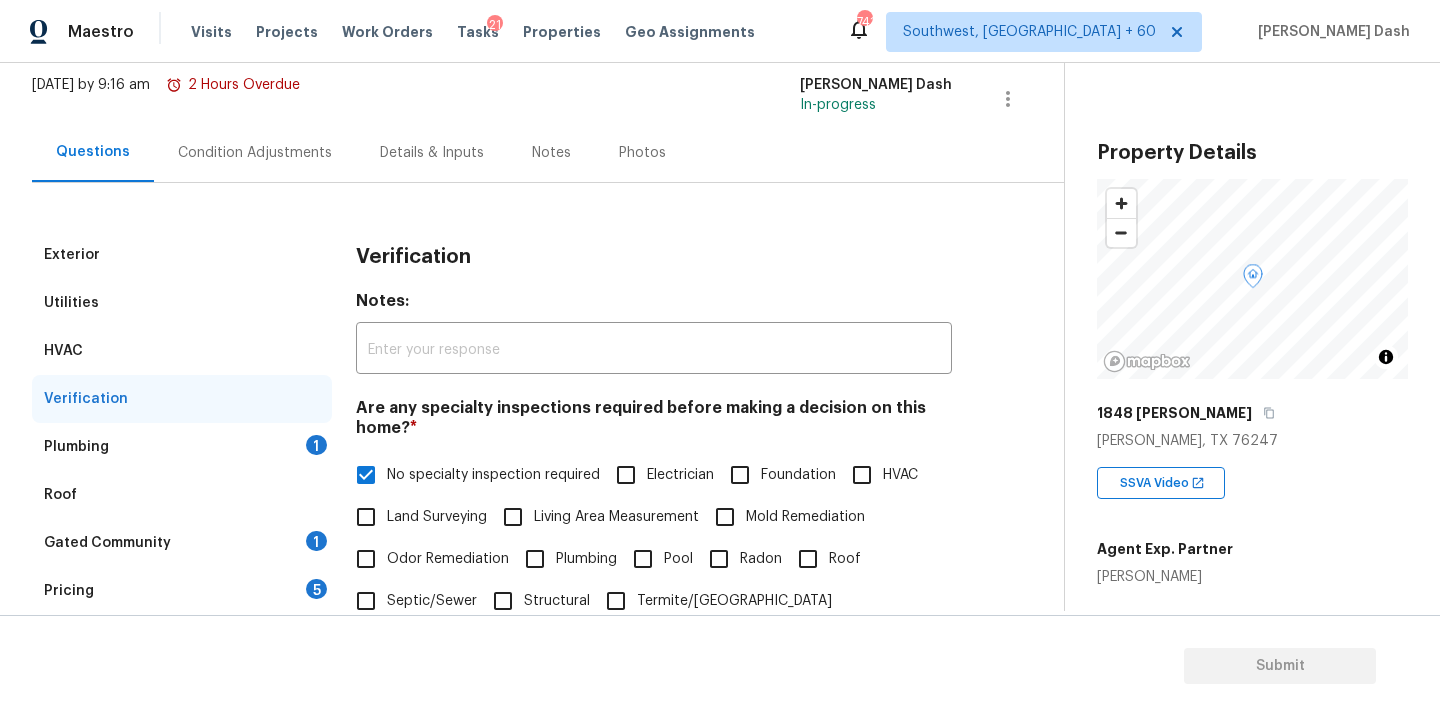 click on "1" at bounding box center (316, 445) 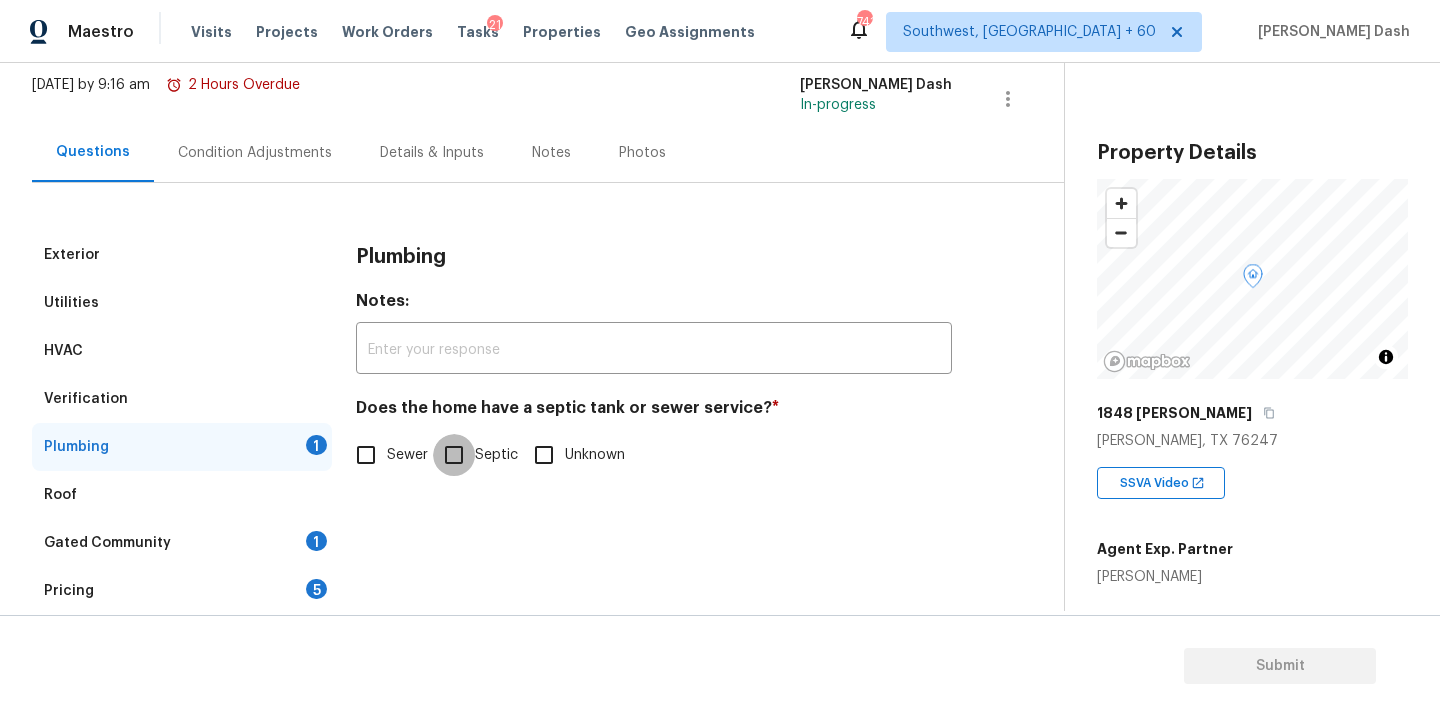 click on "Septic" at bounding box center [454, 455] 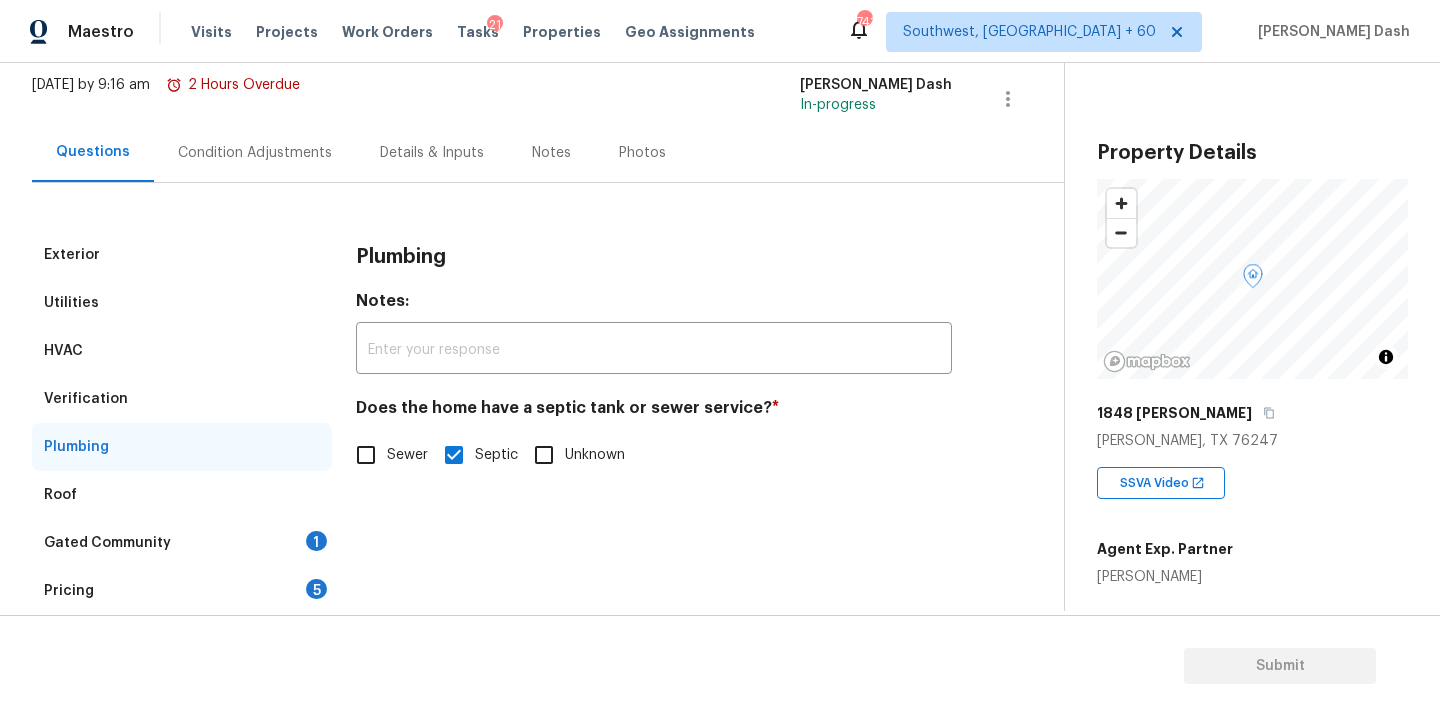 click on "Gated Community 1" at bounding box center (182, 543) 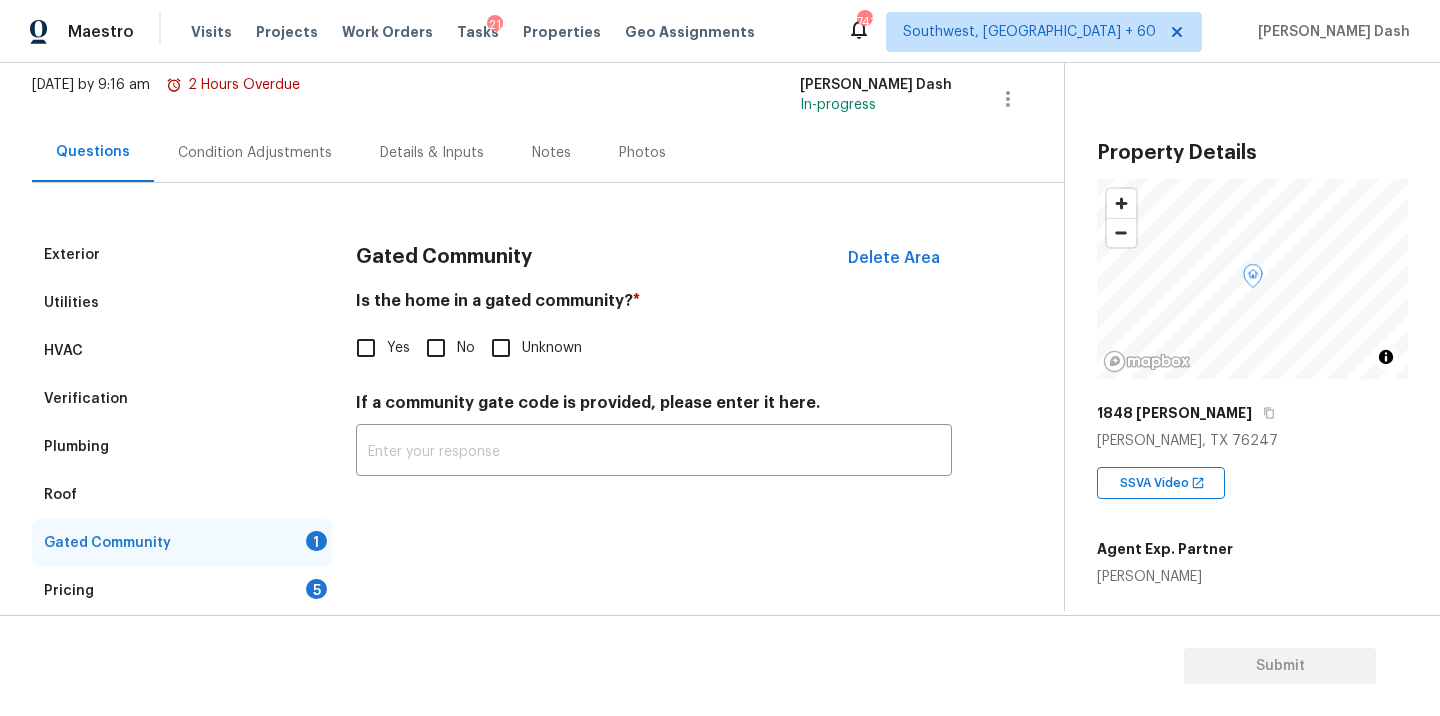 click on "No" at bounding box center (436, 348) 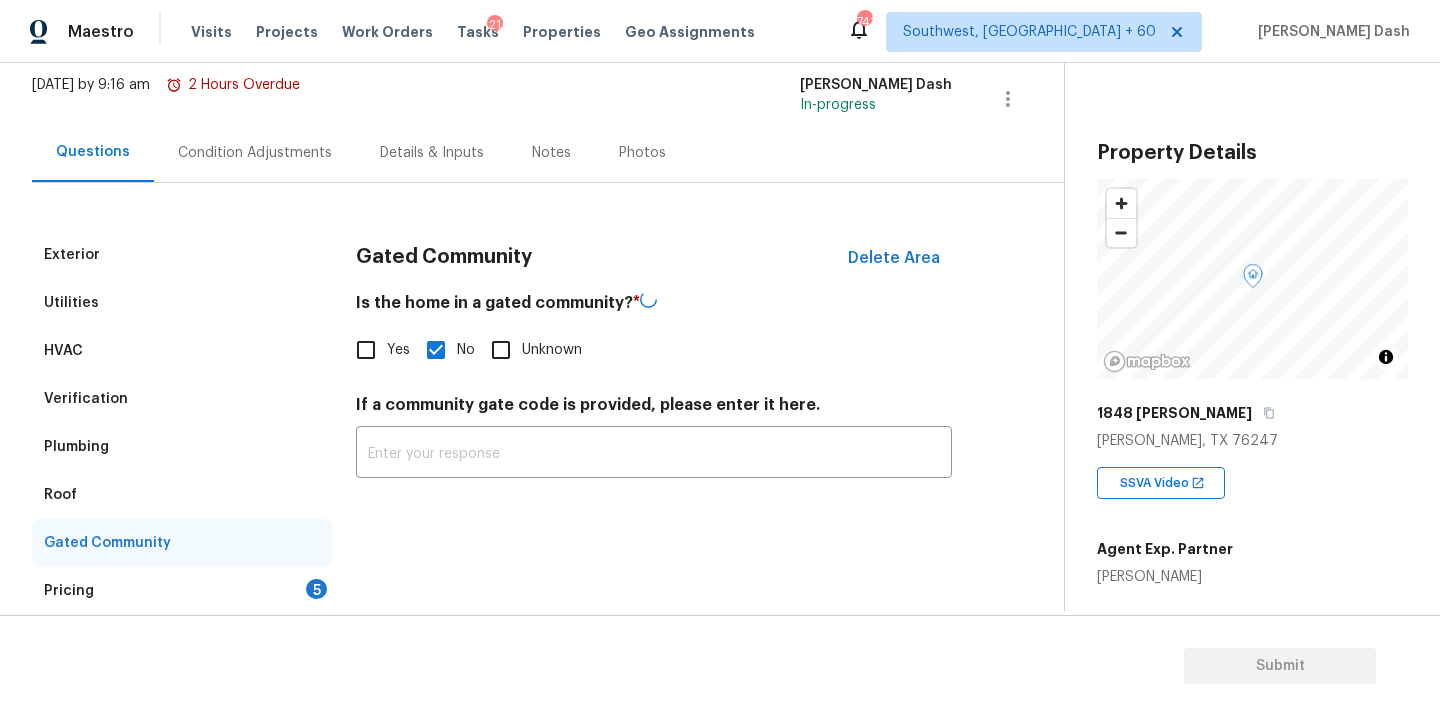 click on "Pricing 5" at bounding box center [182, 591] 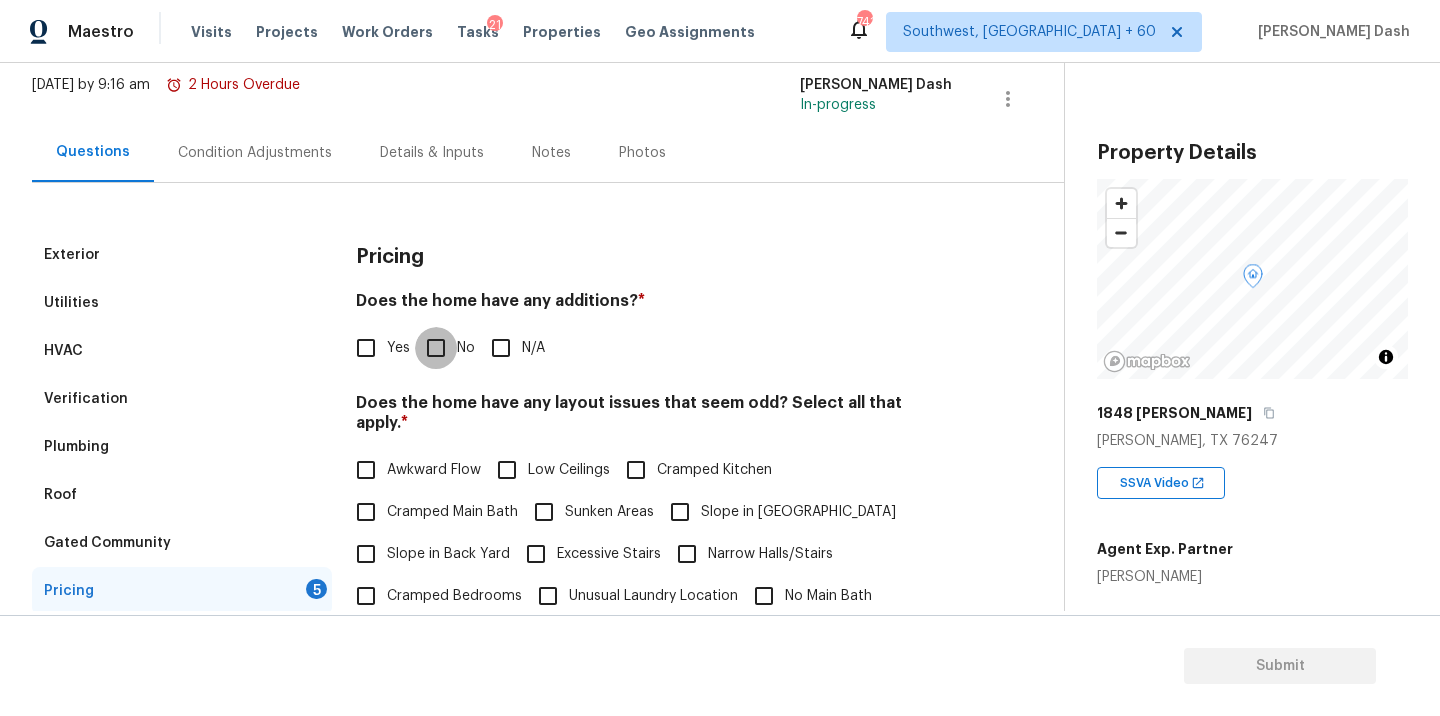 click on "No" at bounding box center [436, 348] 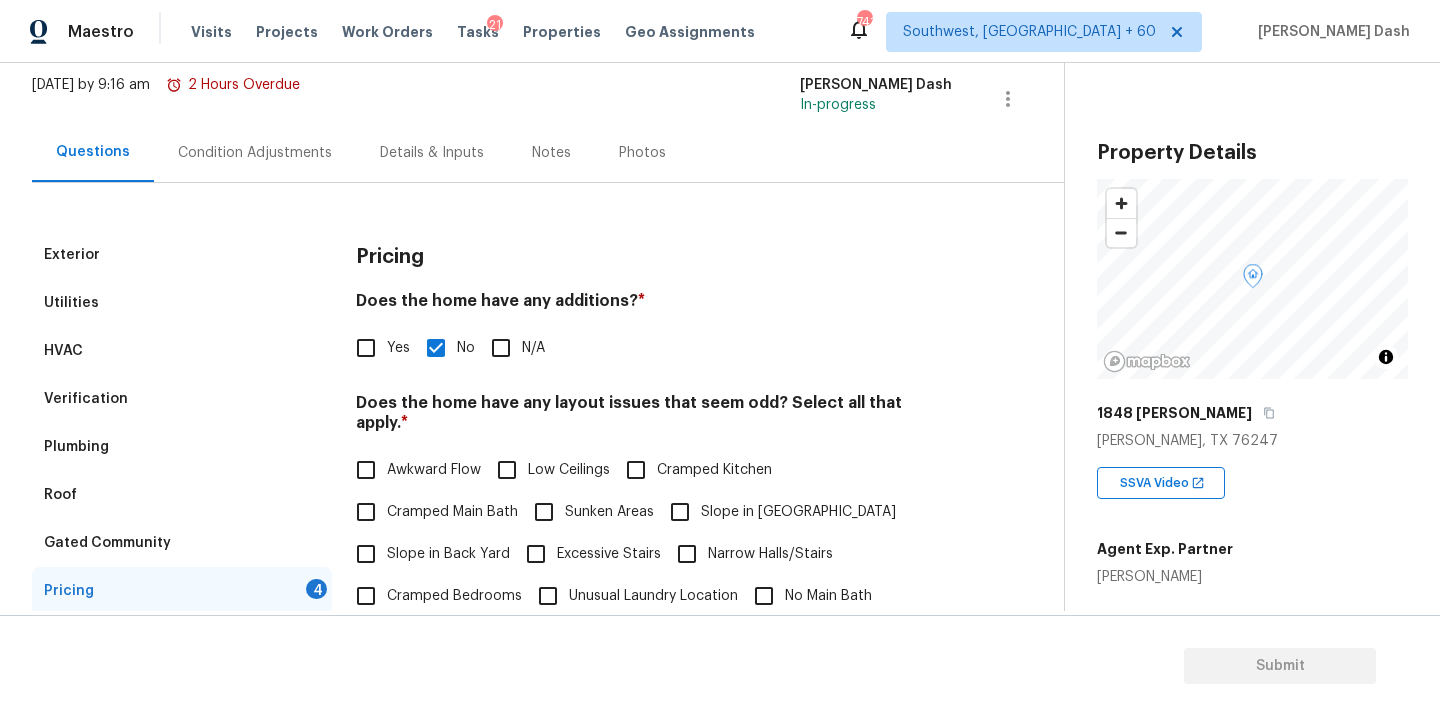 scroll, scrollTop: 204, scrollLeft: 0, axis: vertical 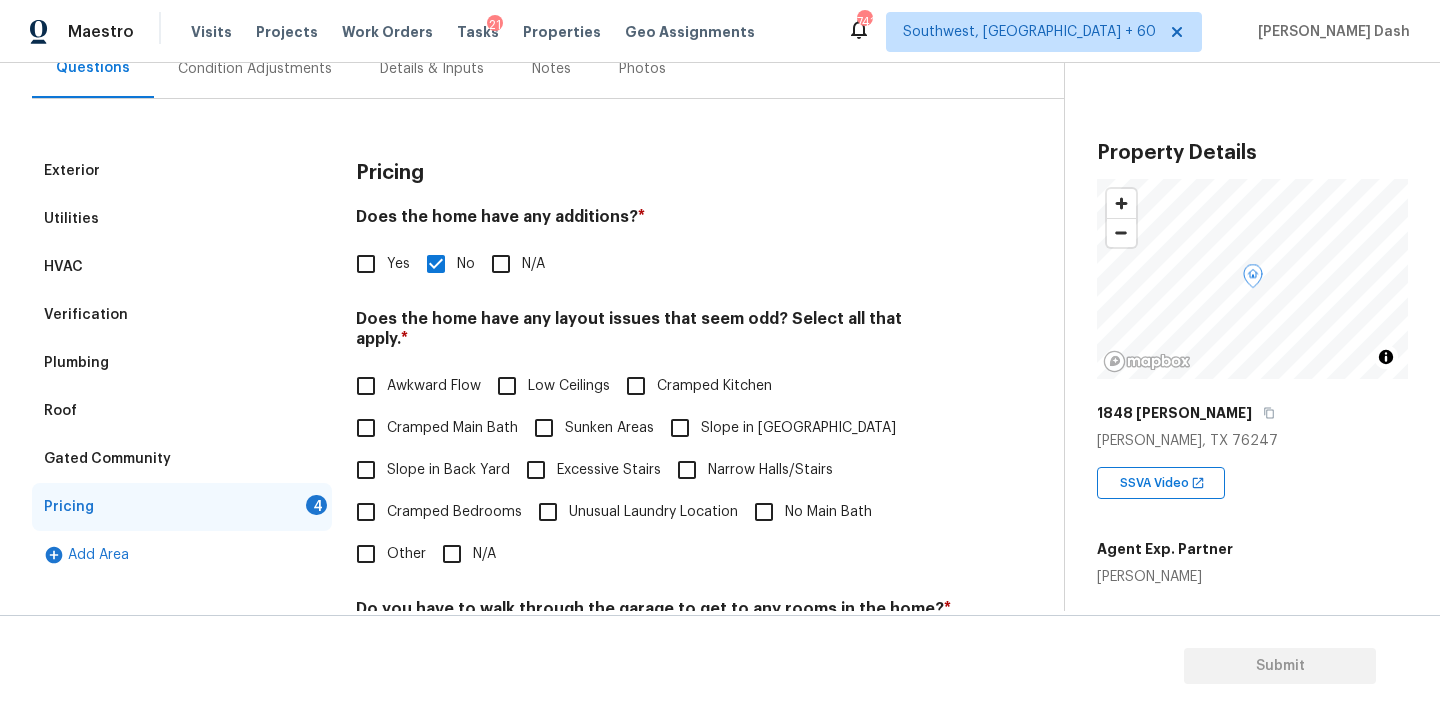 click on "N/A" at bounding box center [452, 554] 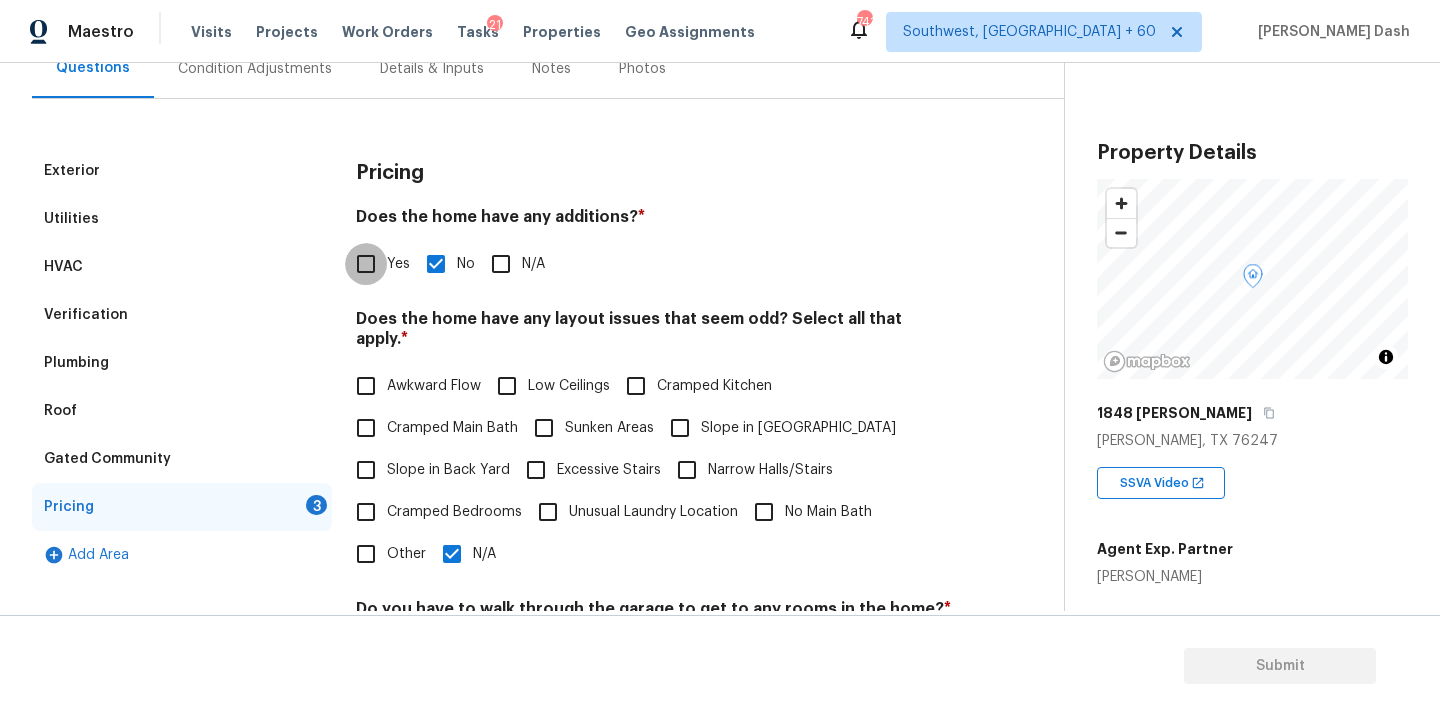 click on "Yes" at bounding box center (366, 264) 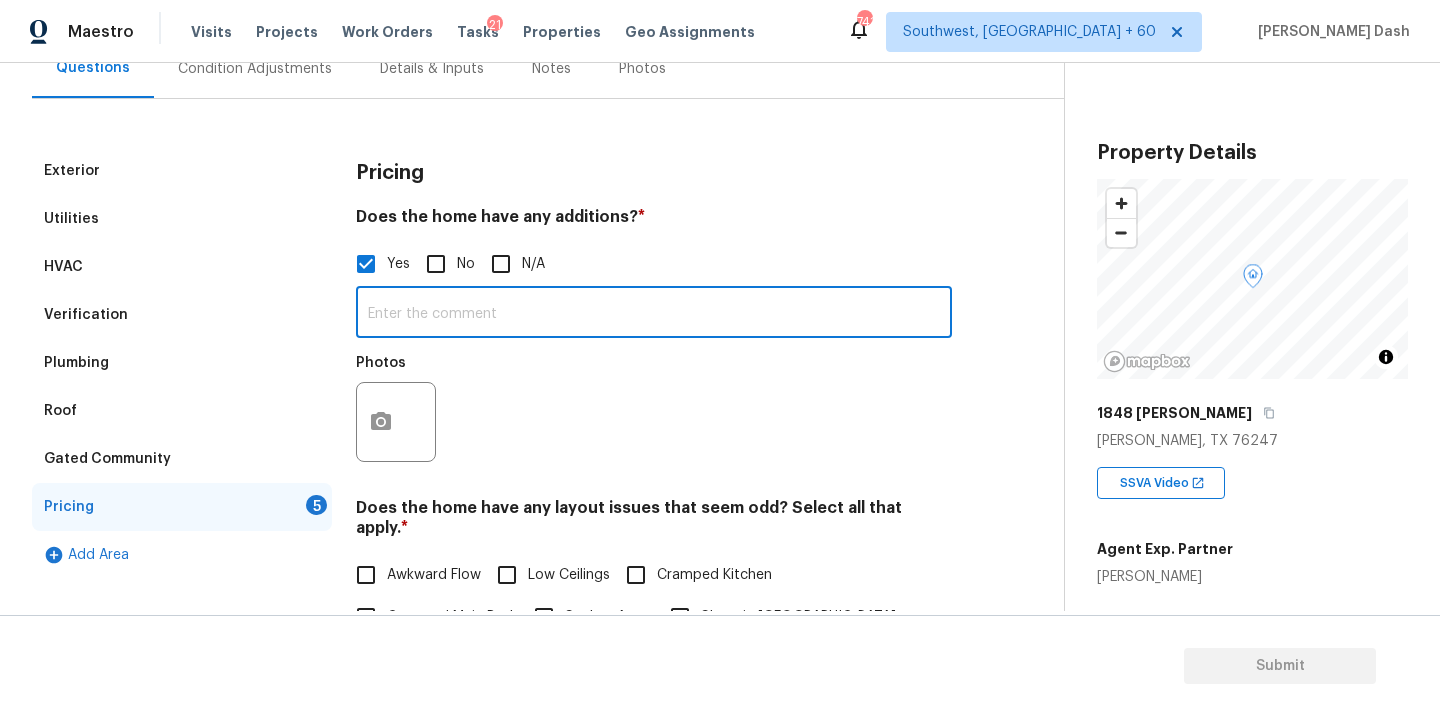 click at bounding box center [654, 314] 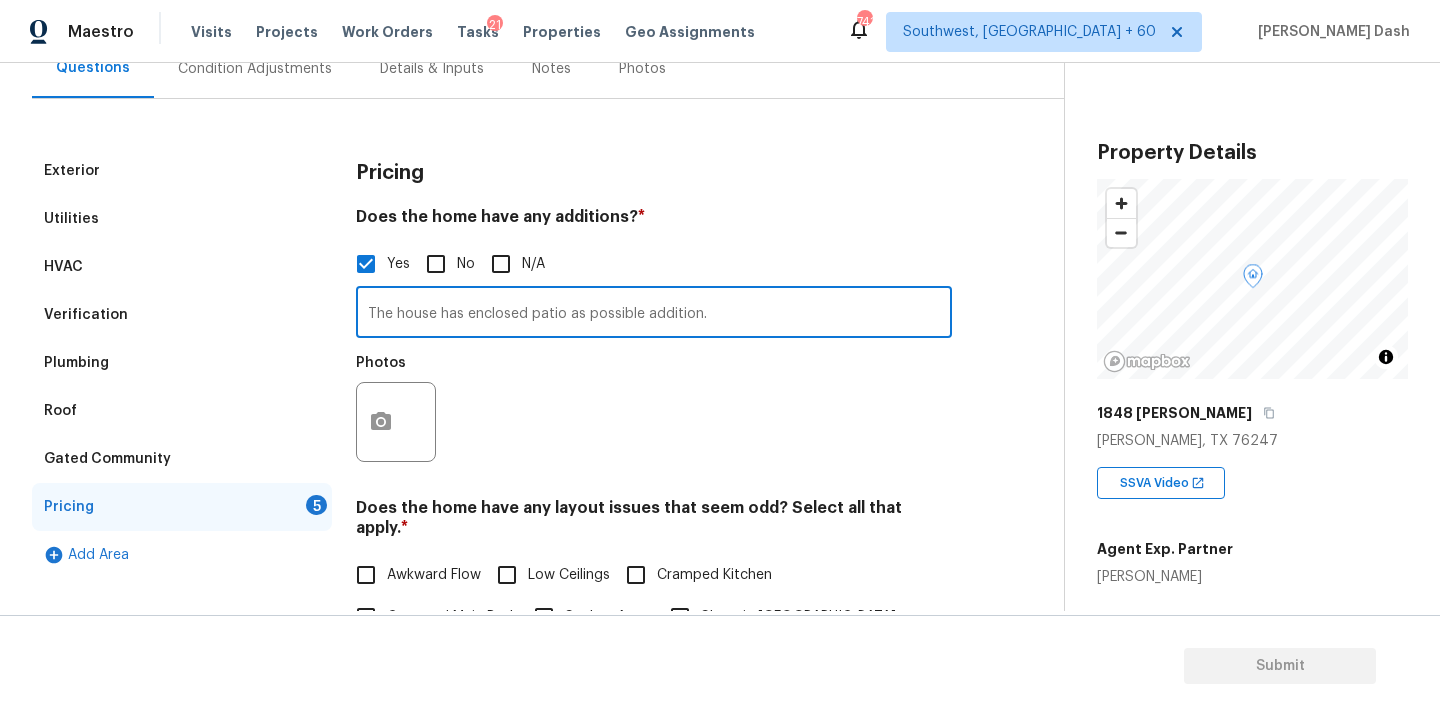 type on "The house has enclosed patio as possible addition." 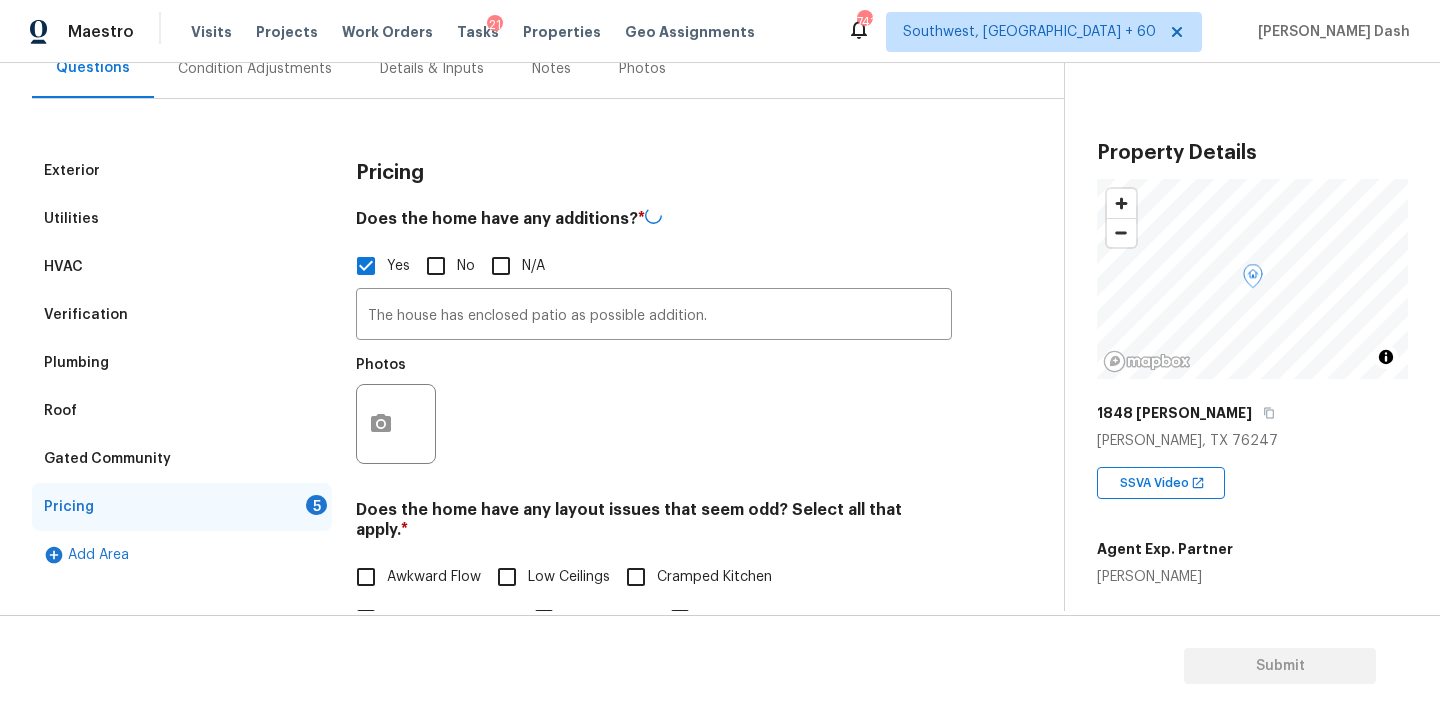 click on "Photos" at bounding box center (381, 365) 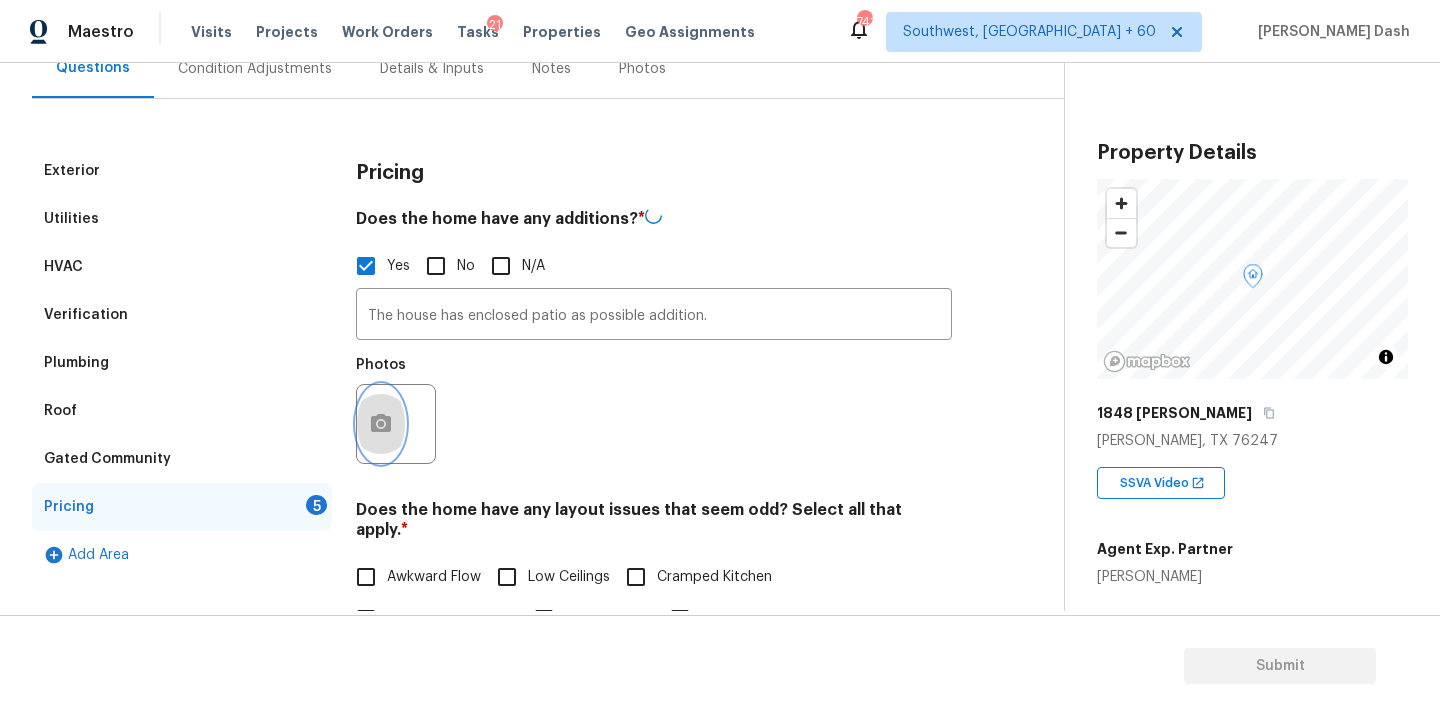 click 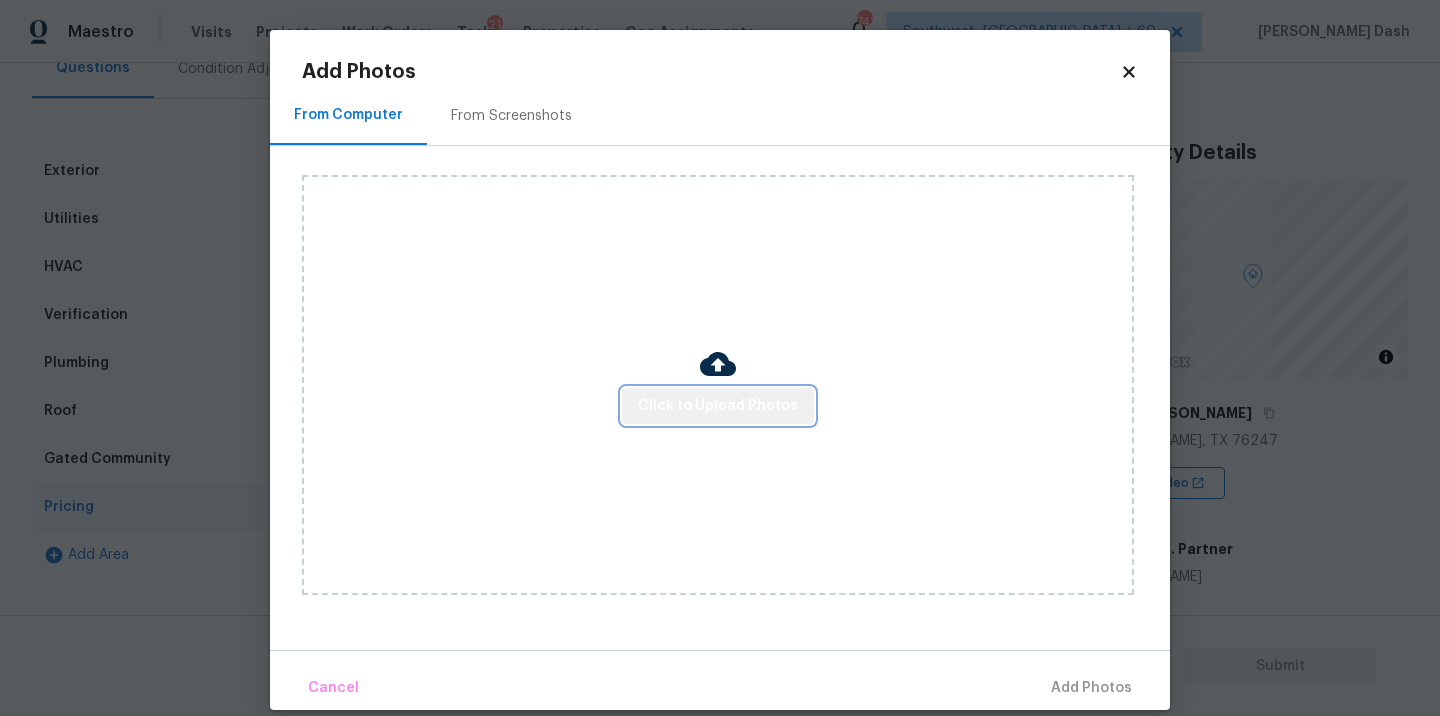 click on "Click to Upload Photos" at bounding box center [718, 406] 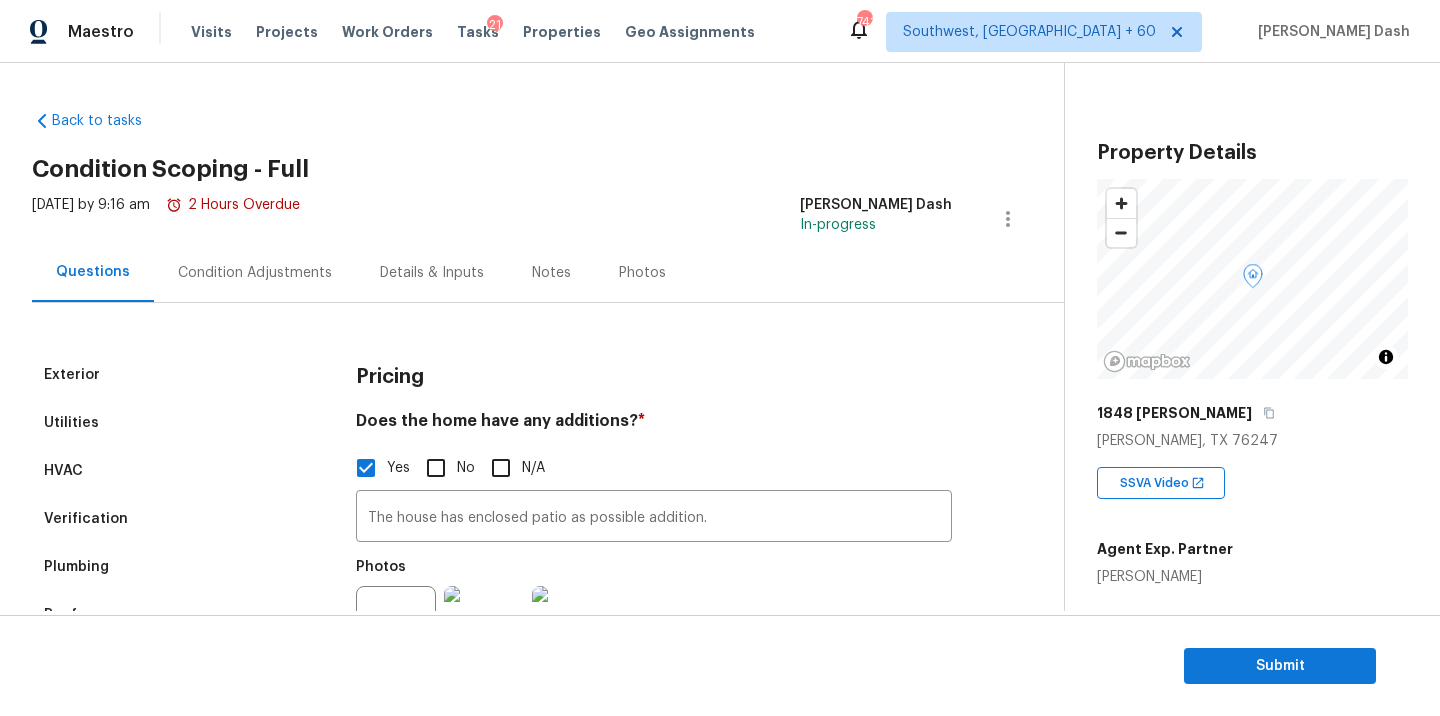 scroll, scrollTop: 0, scrollLeft: 0, axis: both 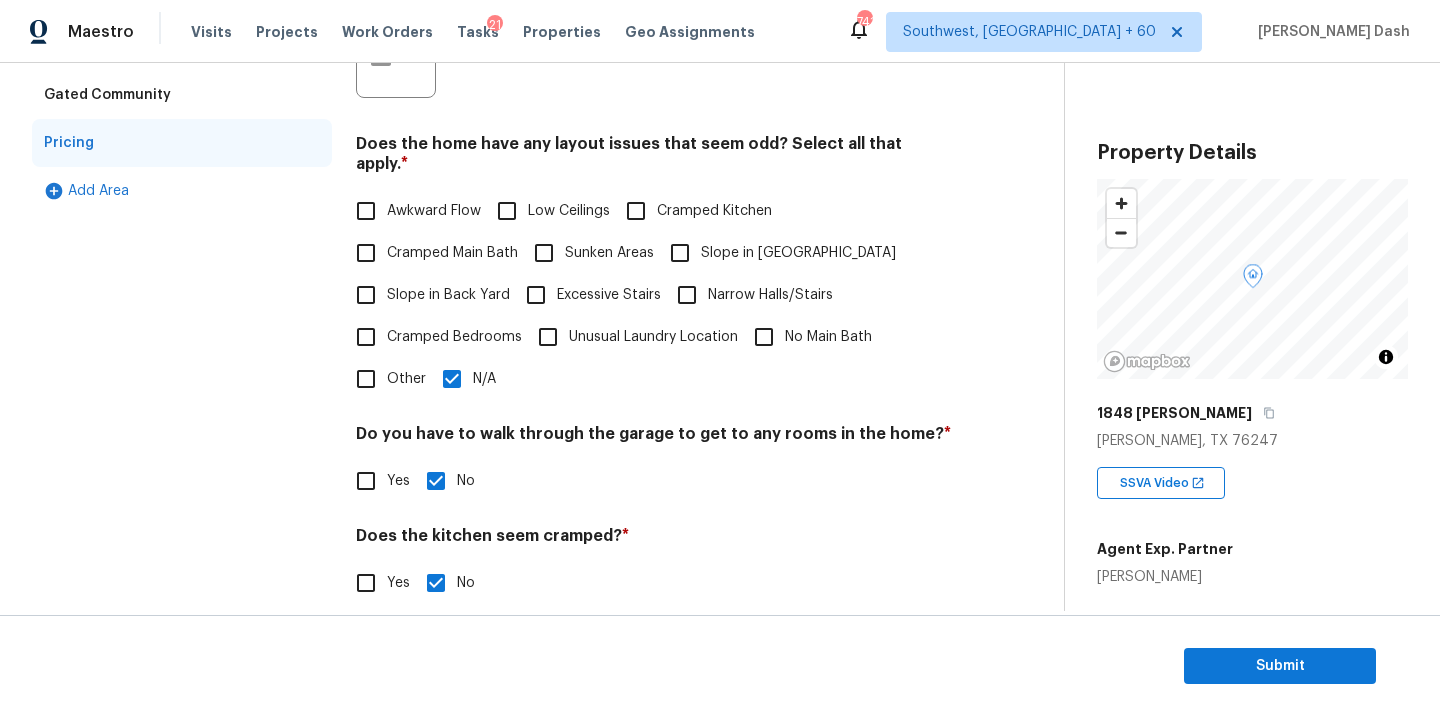 click on "Exterior Utilities HVAC Verification Plumbing Roof Gated Community Pricing Add Area" at bounding box center (182, 256) 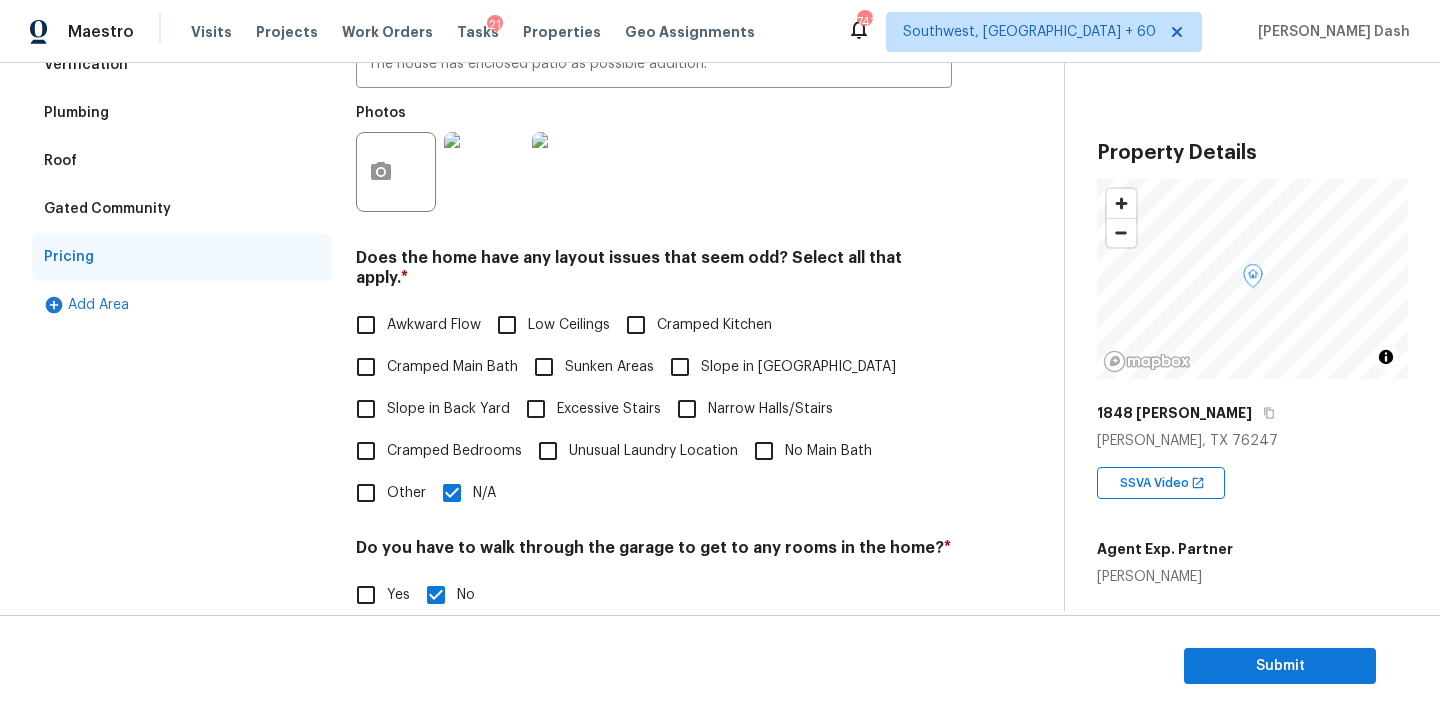 scroll, scrollTop: 0, scrollLeft: 0, axis: both 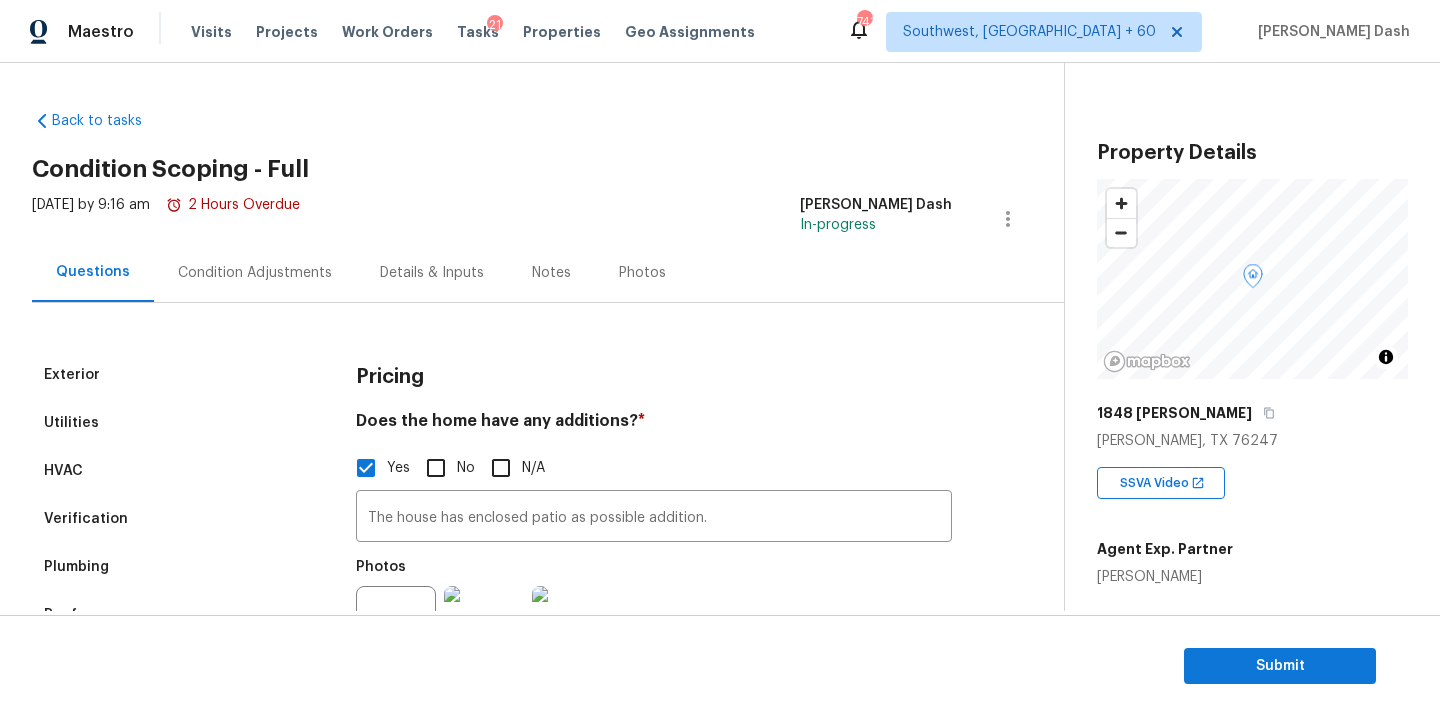 click on "Condition Adjustments" at bounding box center [255, 273] 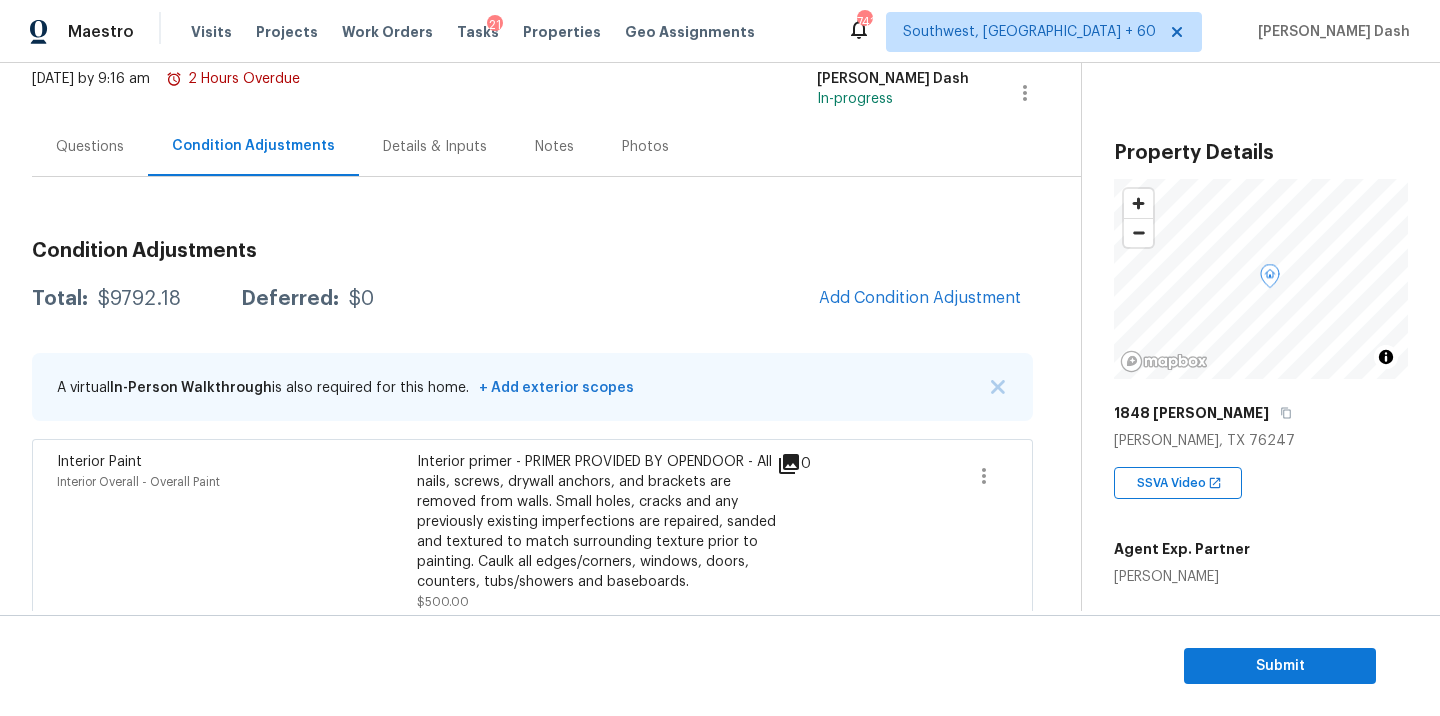 scroll, scrollTop: 270, scrollLeft: 0, axis: vertical 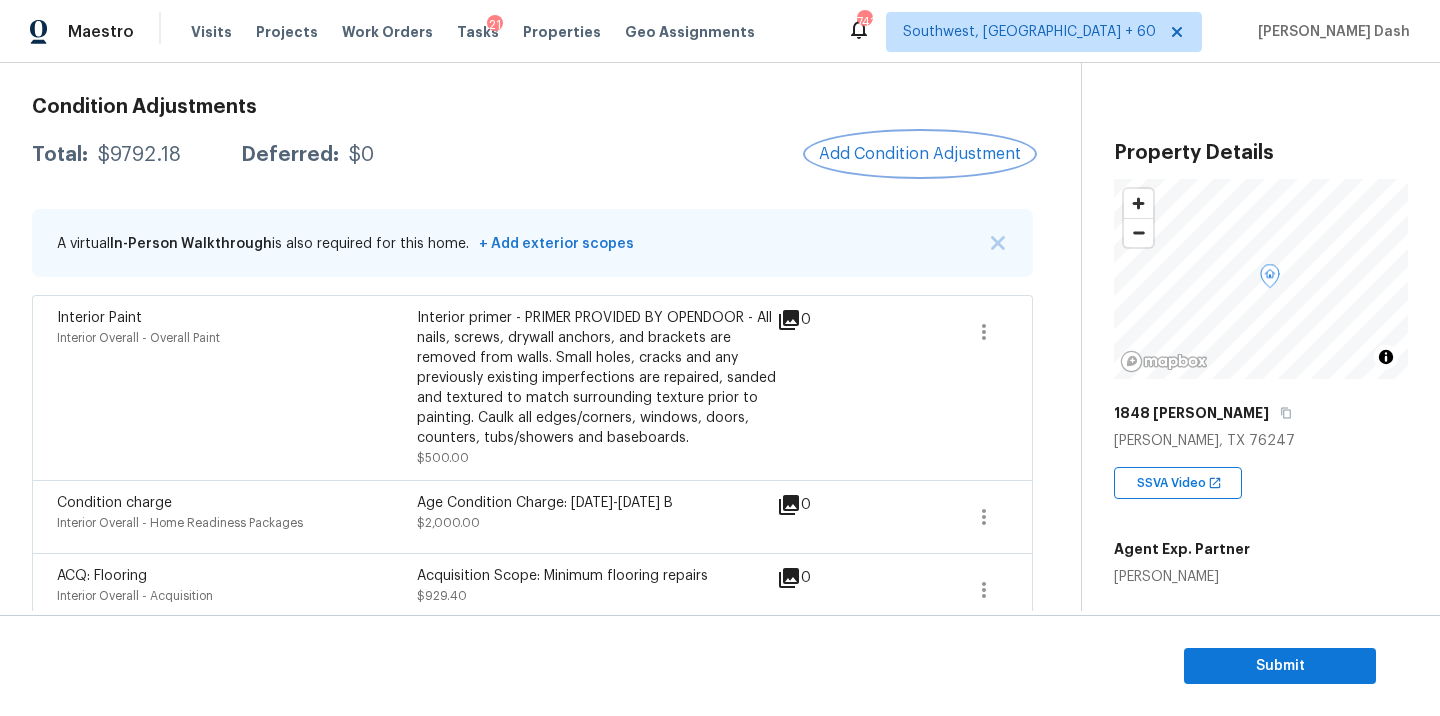 click on "Add Condition Adjustment" at bounding box center [920, 154] 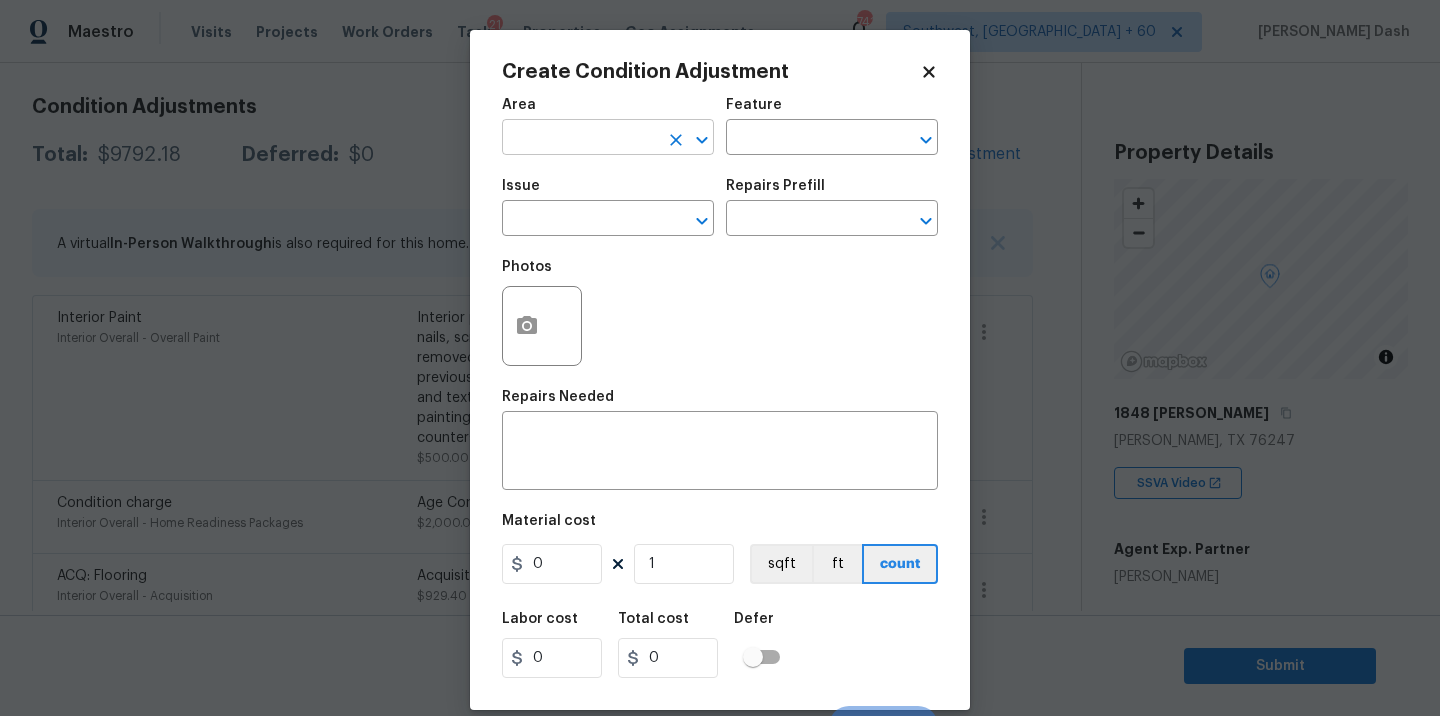 click at bounding box center (580, 139) 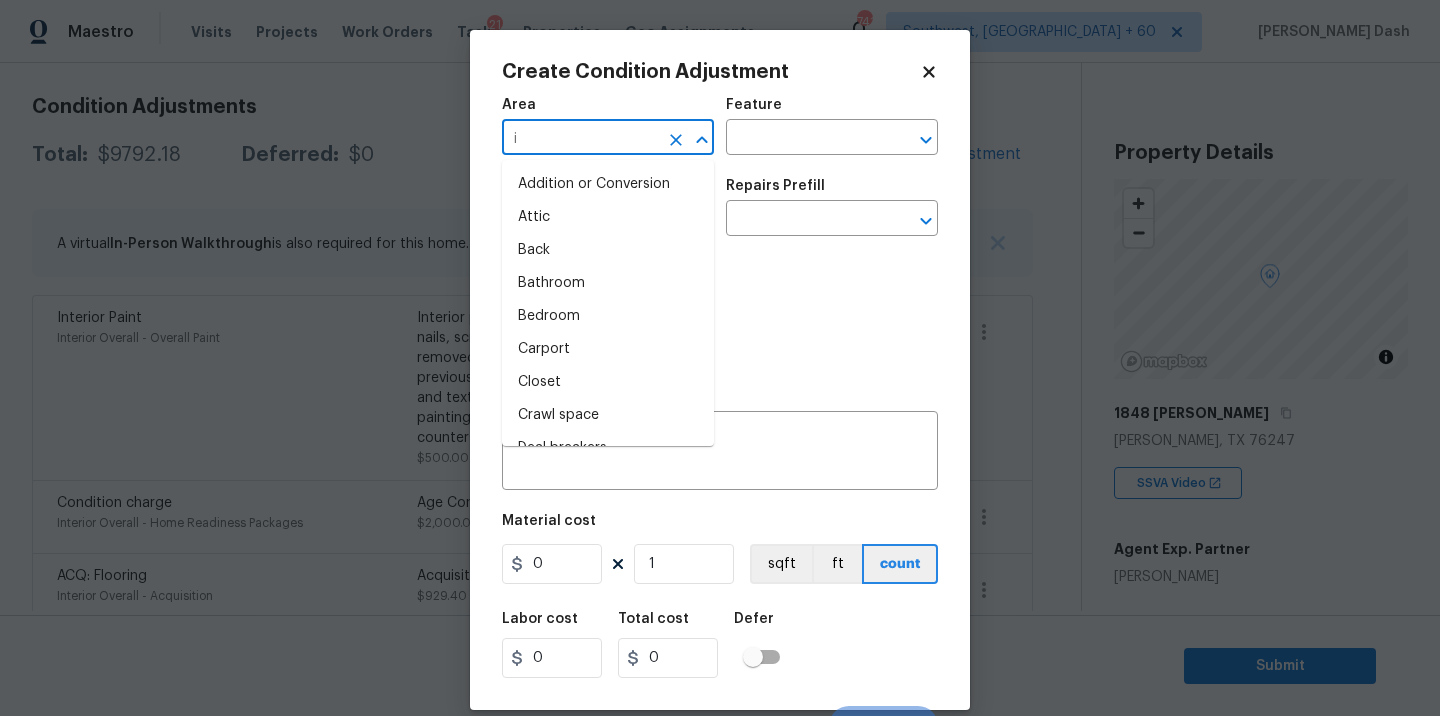 type on "in" 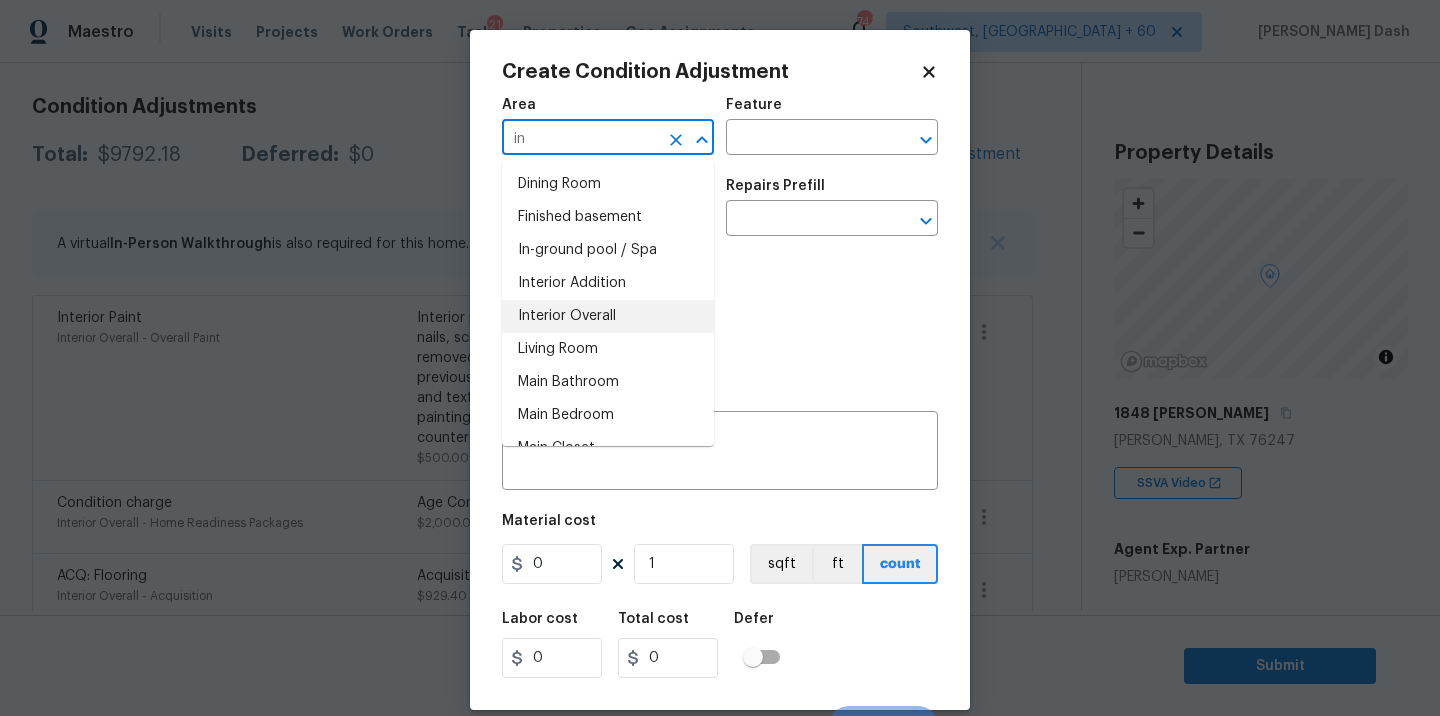 click on "Interior Overall" at bounding box center [608, 316] 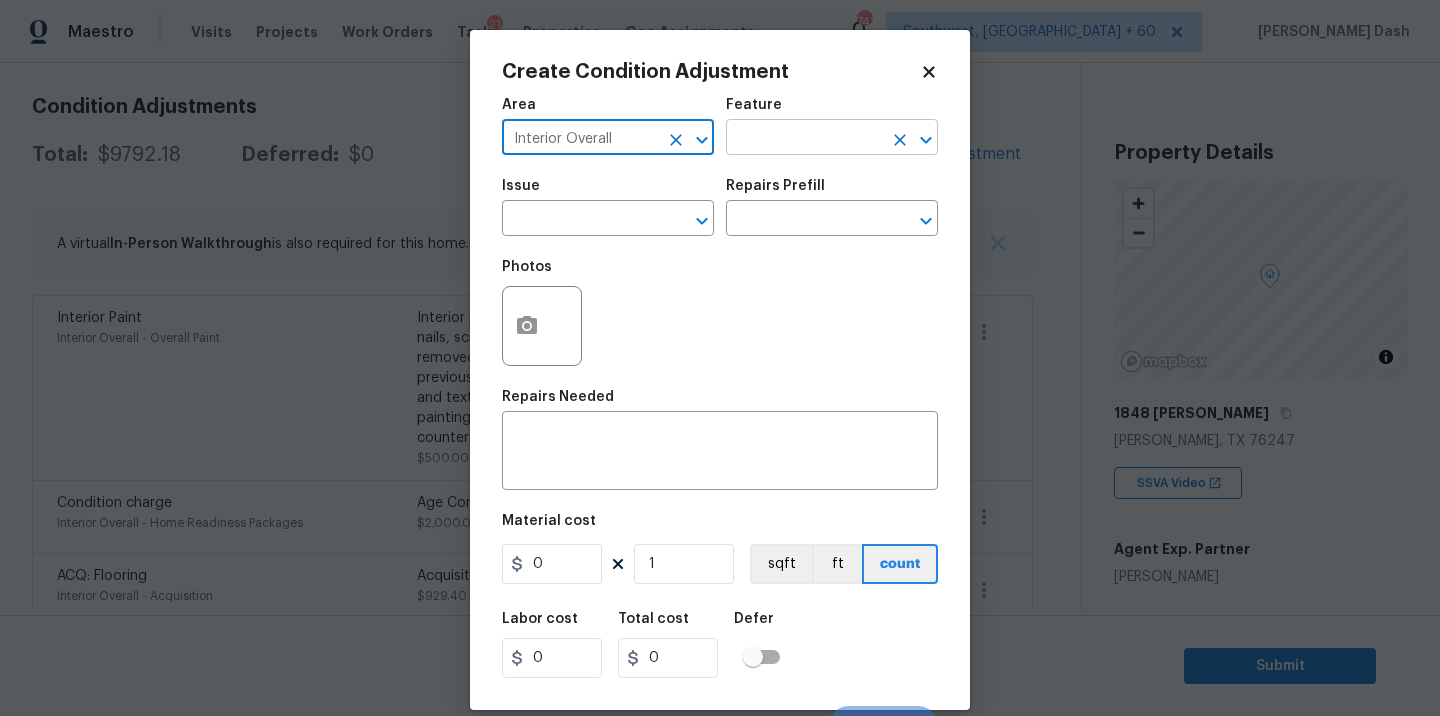 type on "Interior Overall" 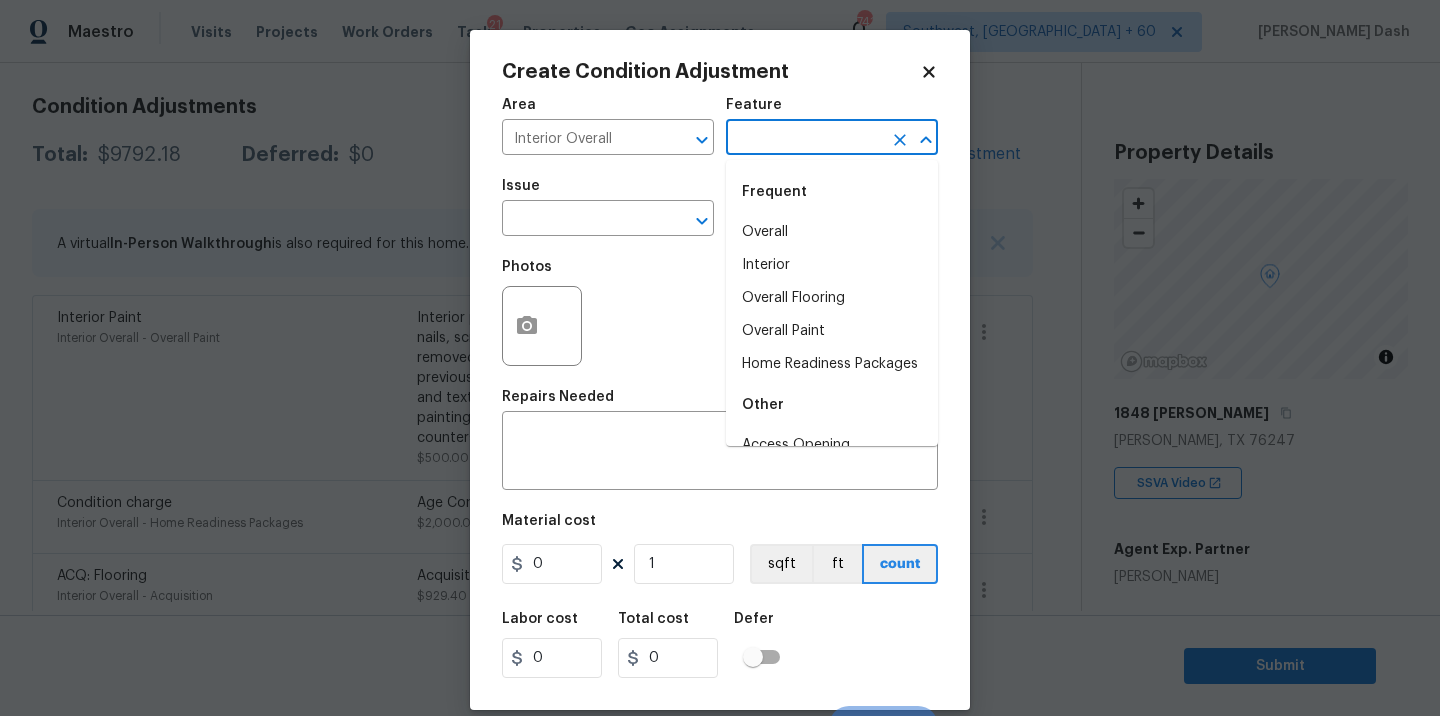 type on "i" 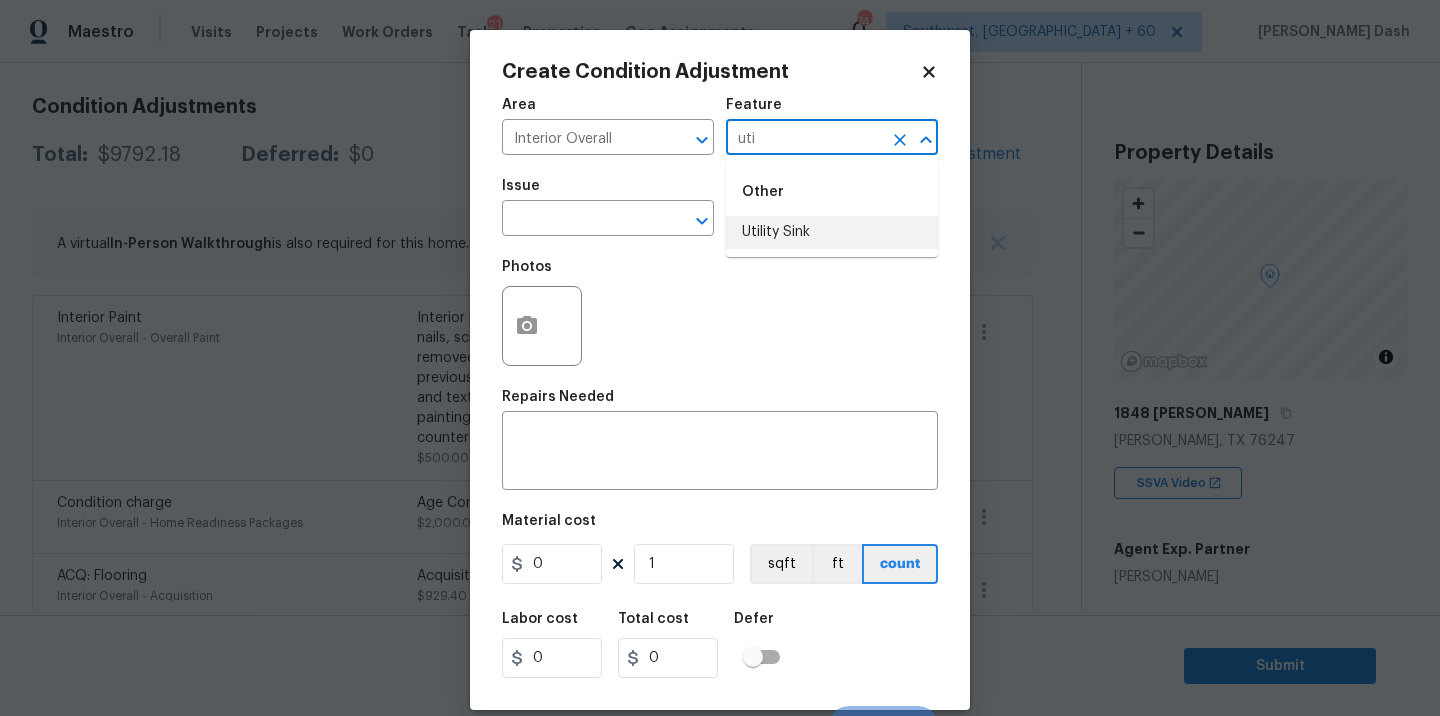 click on "Utility Sink" at bounding box center [832, 232] 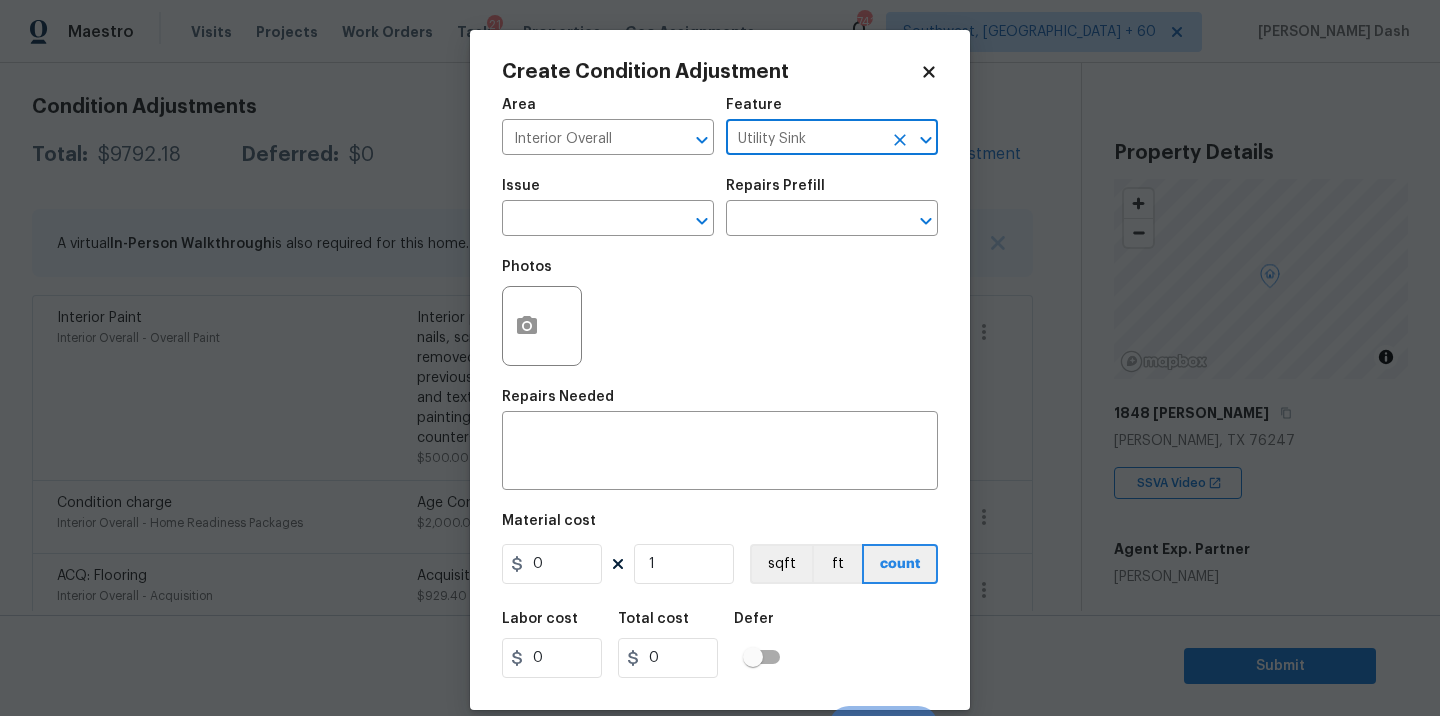 type on "Utility Sink" 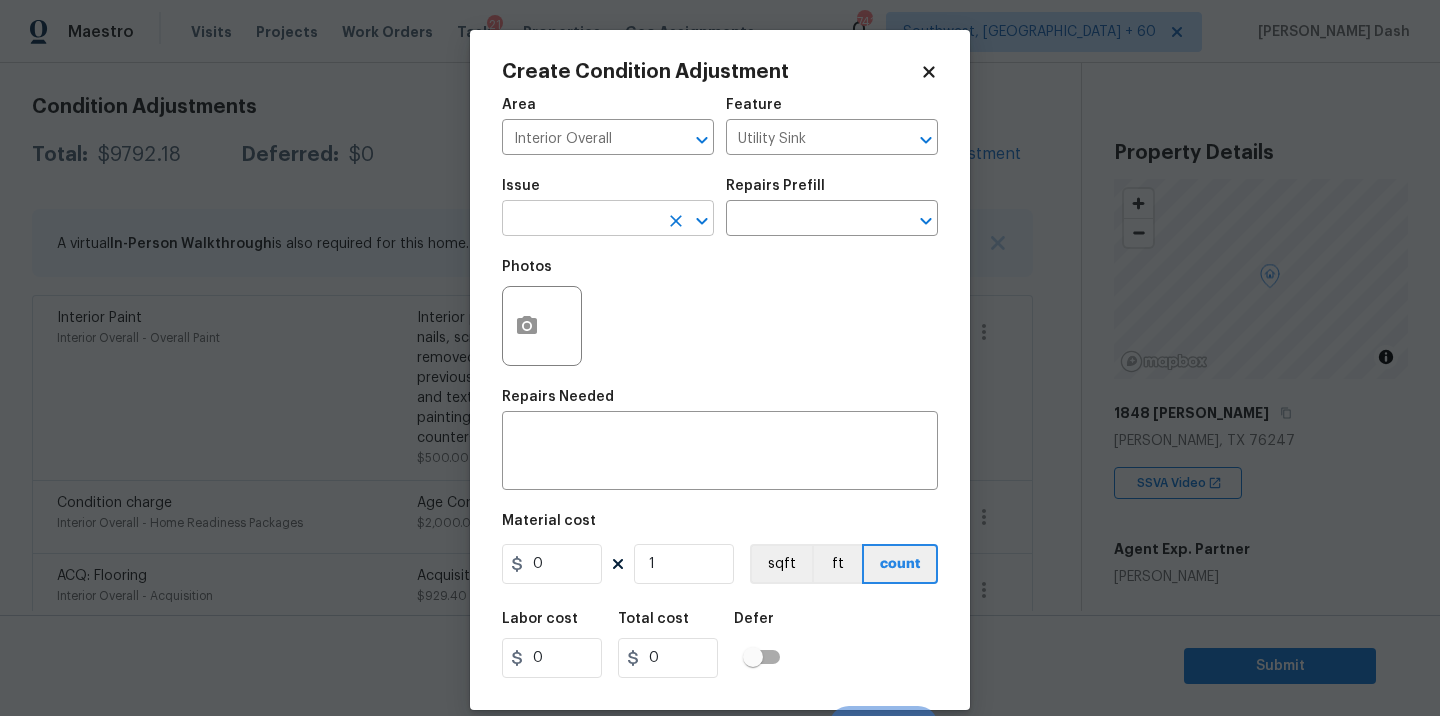 click at bounding box center [580, 220] 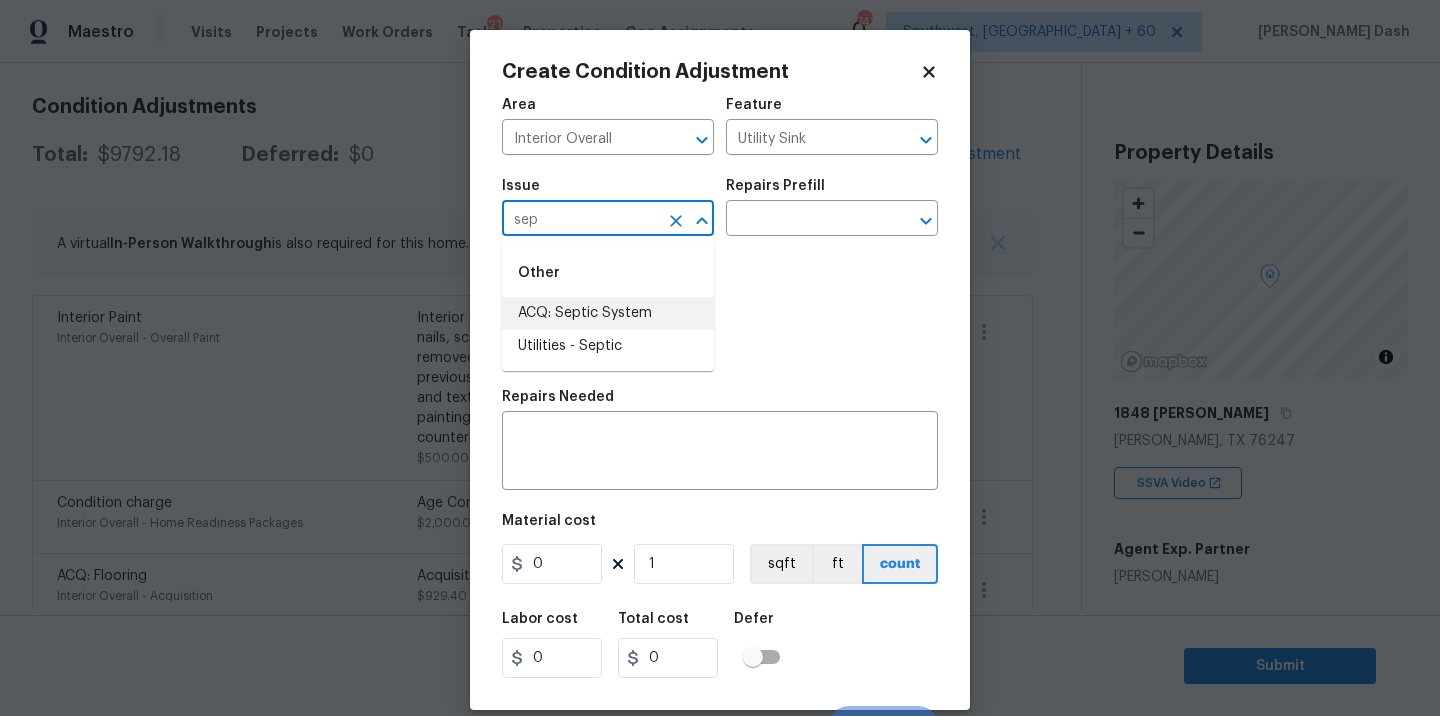 click on "ACQ: Septic System" at bounding box center (608, 313) 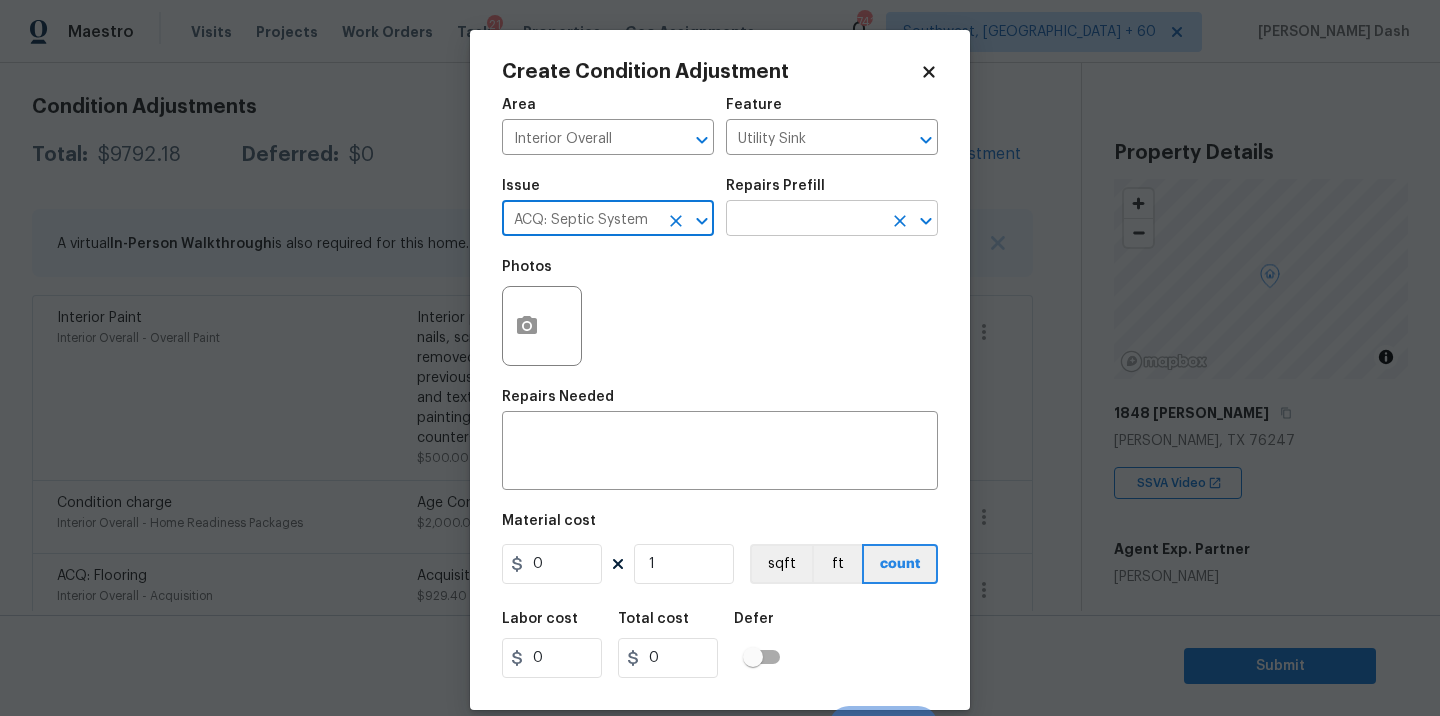 type on "ACQ: Septic System" 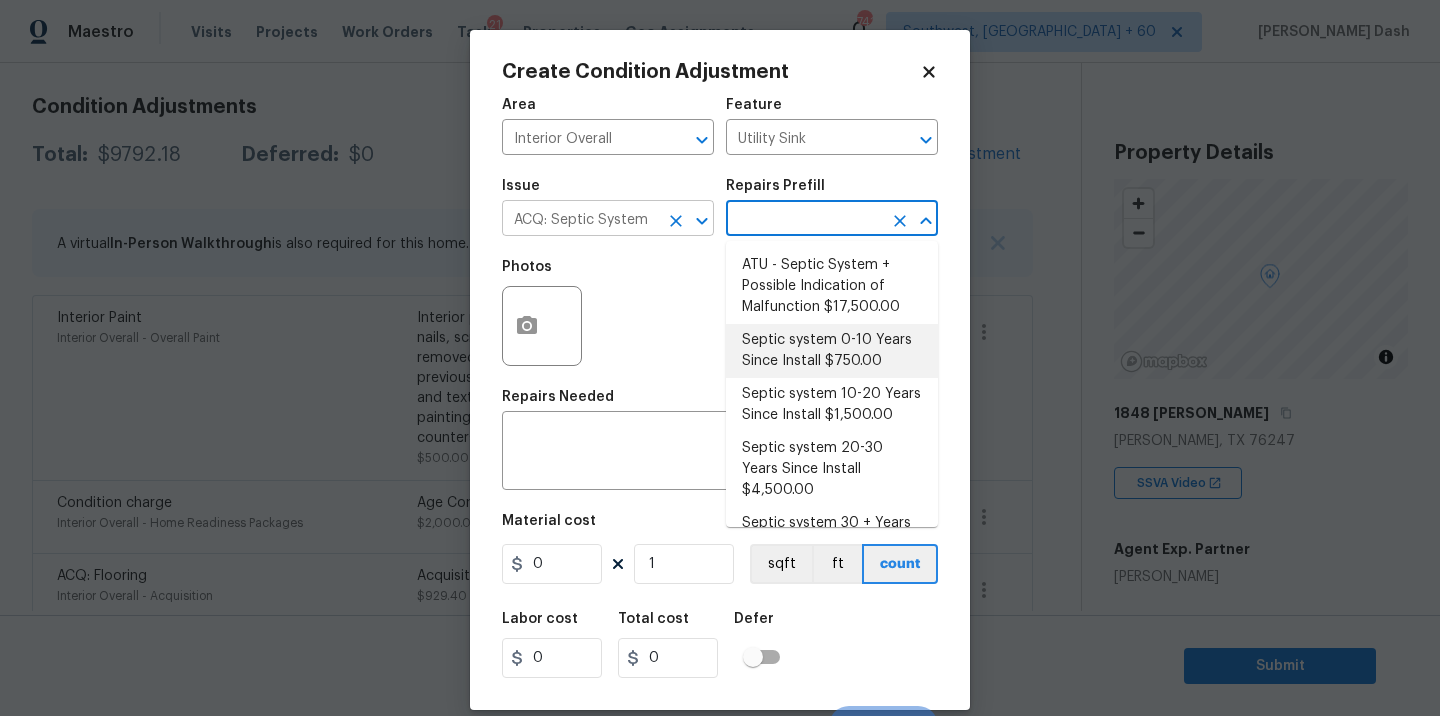click 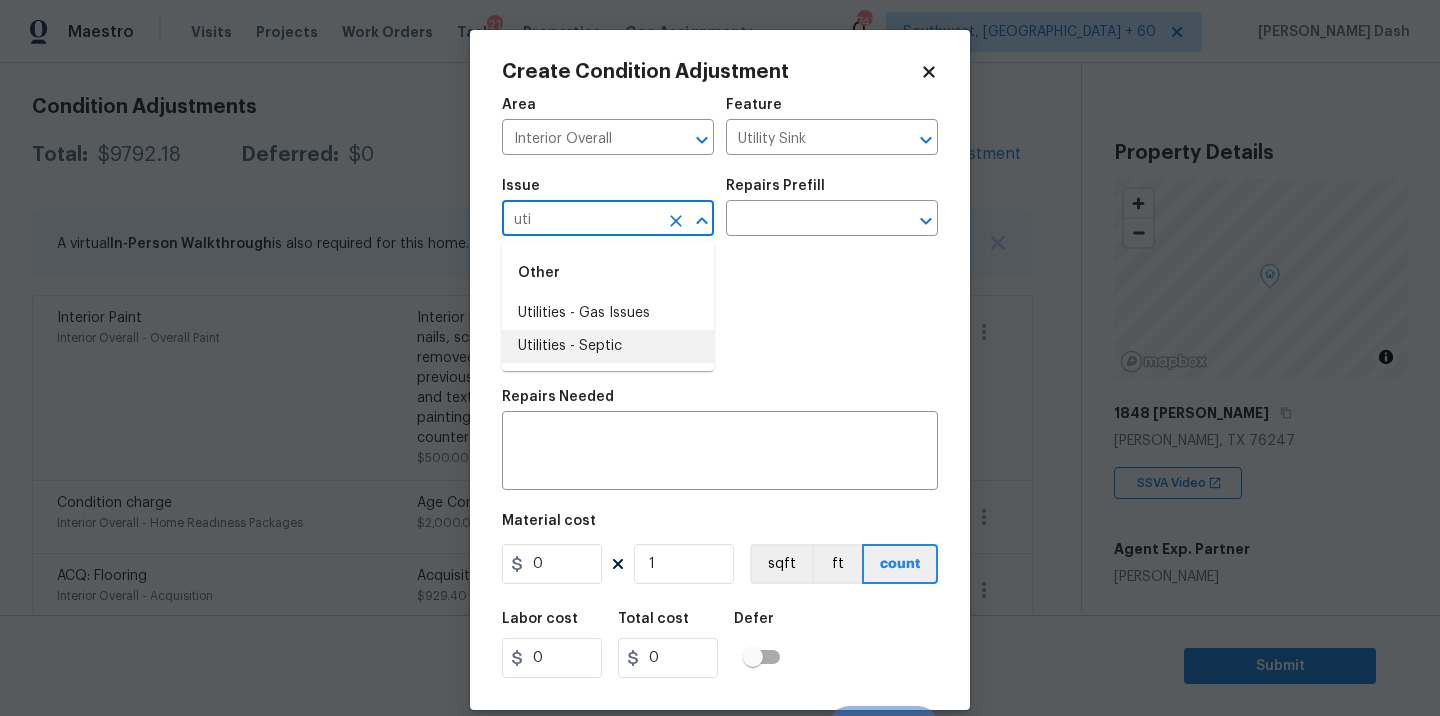 click on "Utilities - Septic" at bounding box center [608, 346] 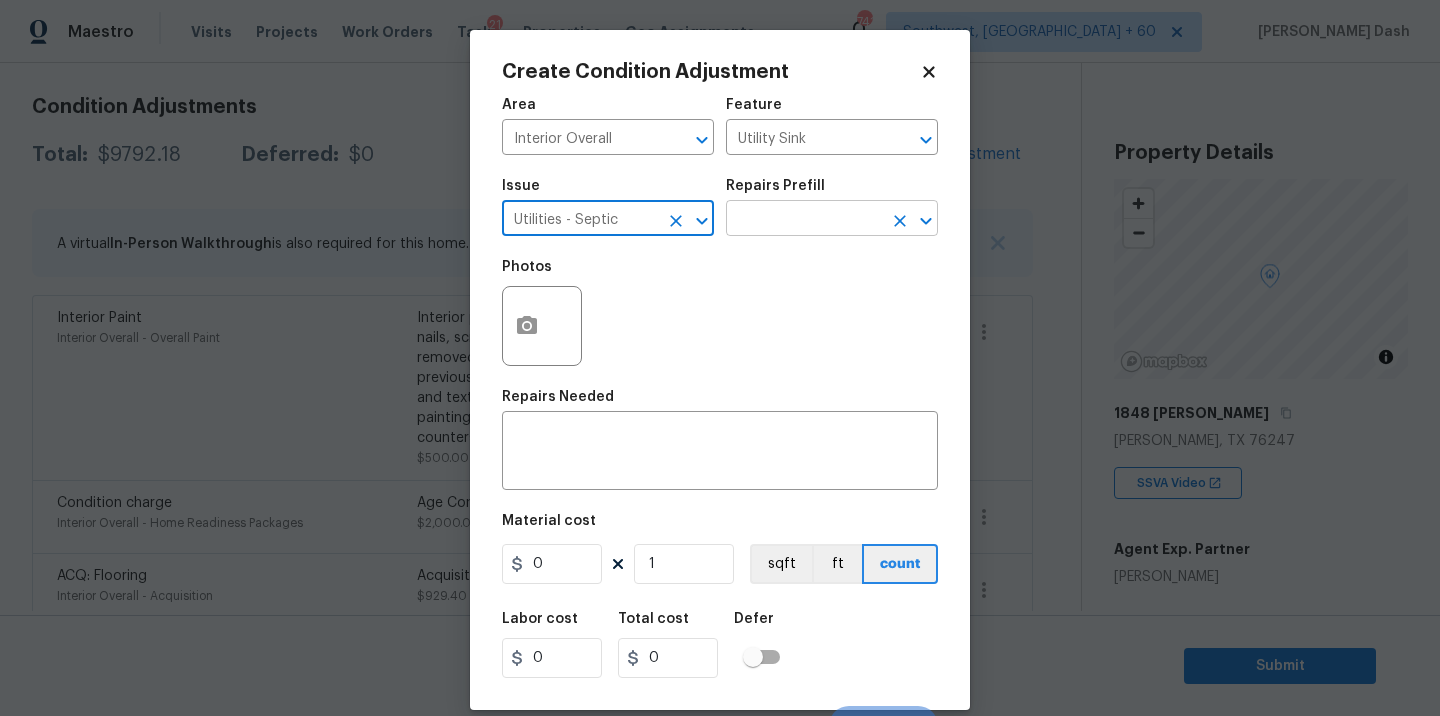 type on "Utilities - Septic" 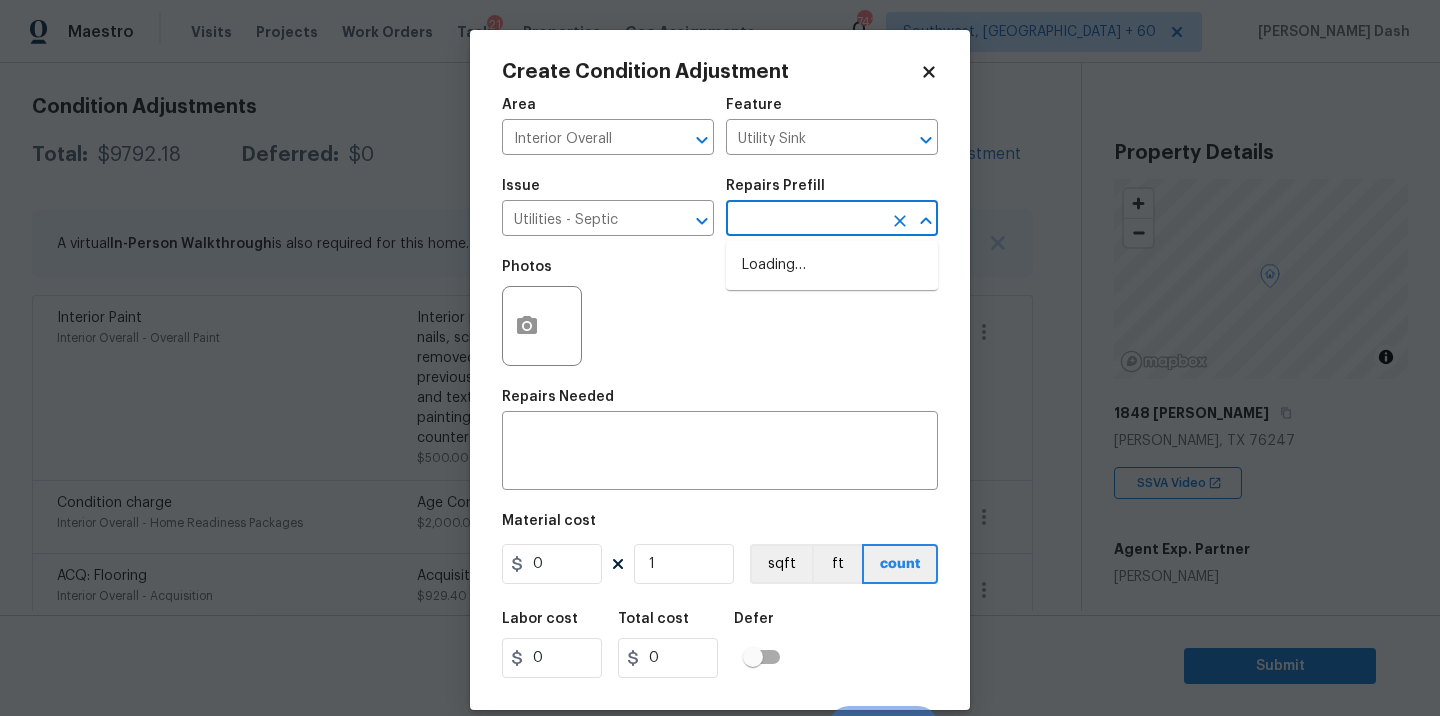 click at bounding box center [804, 220] 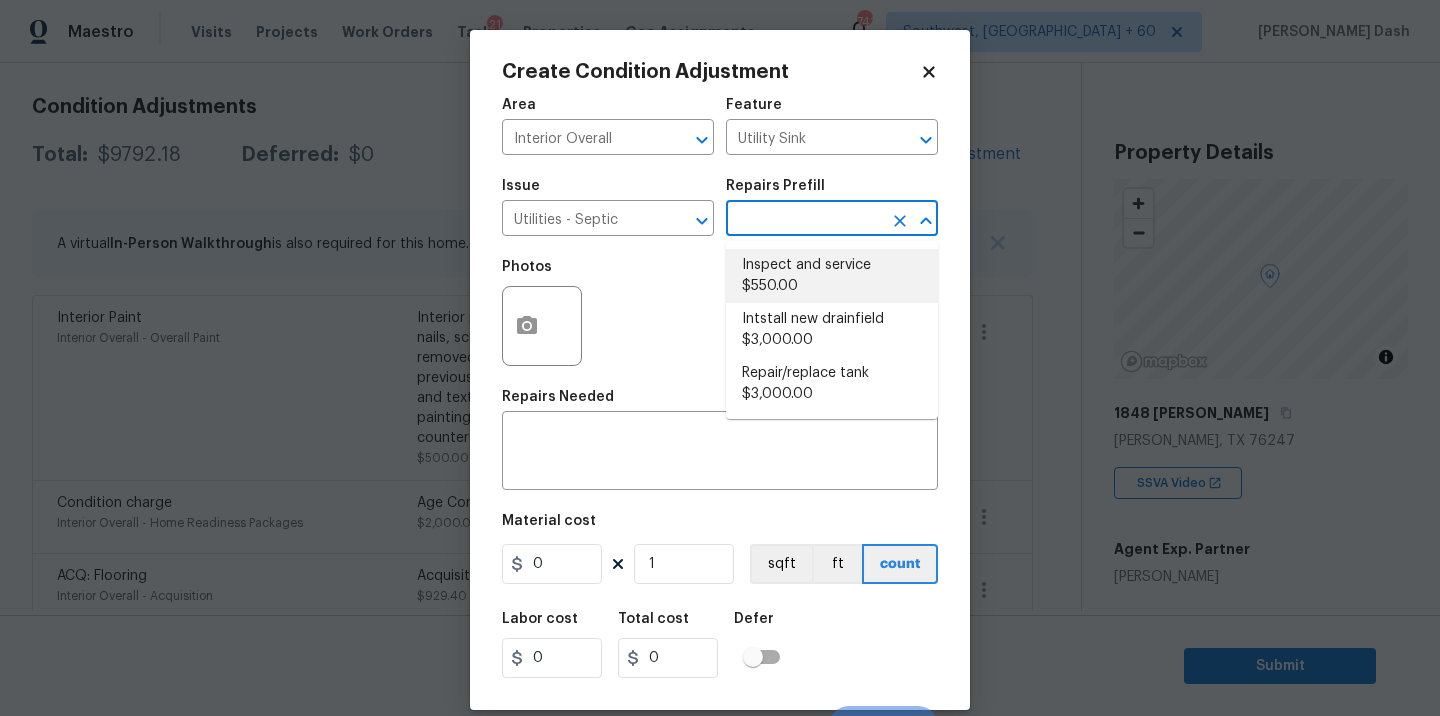 click on "Inspect and service $550.00" at bounding box center [832, 276] 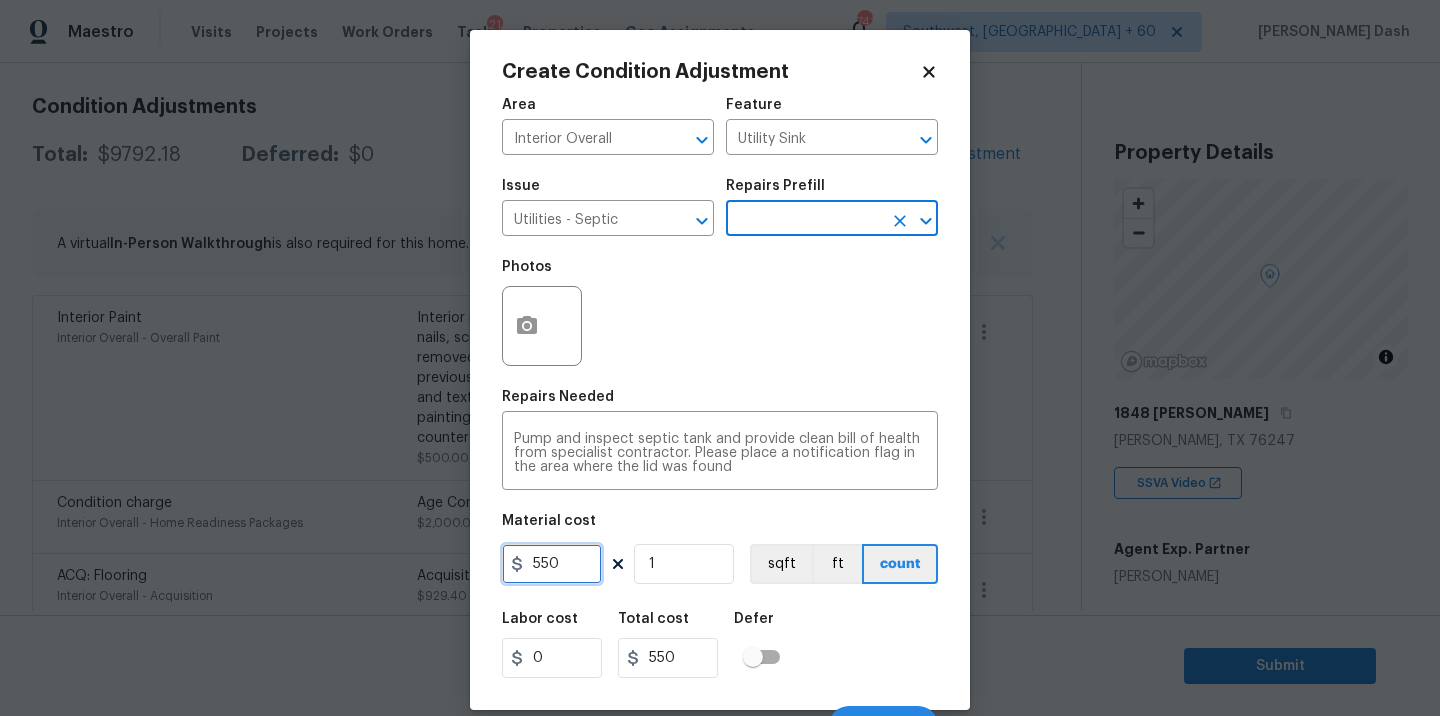 click on "550" at bounding box center [552, 564] 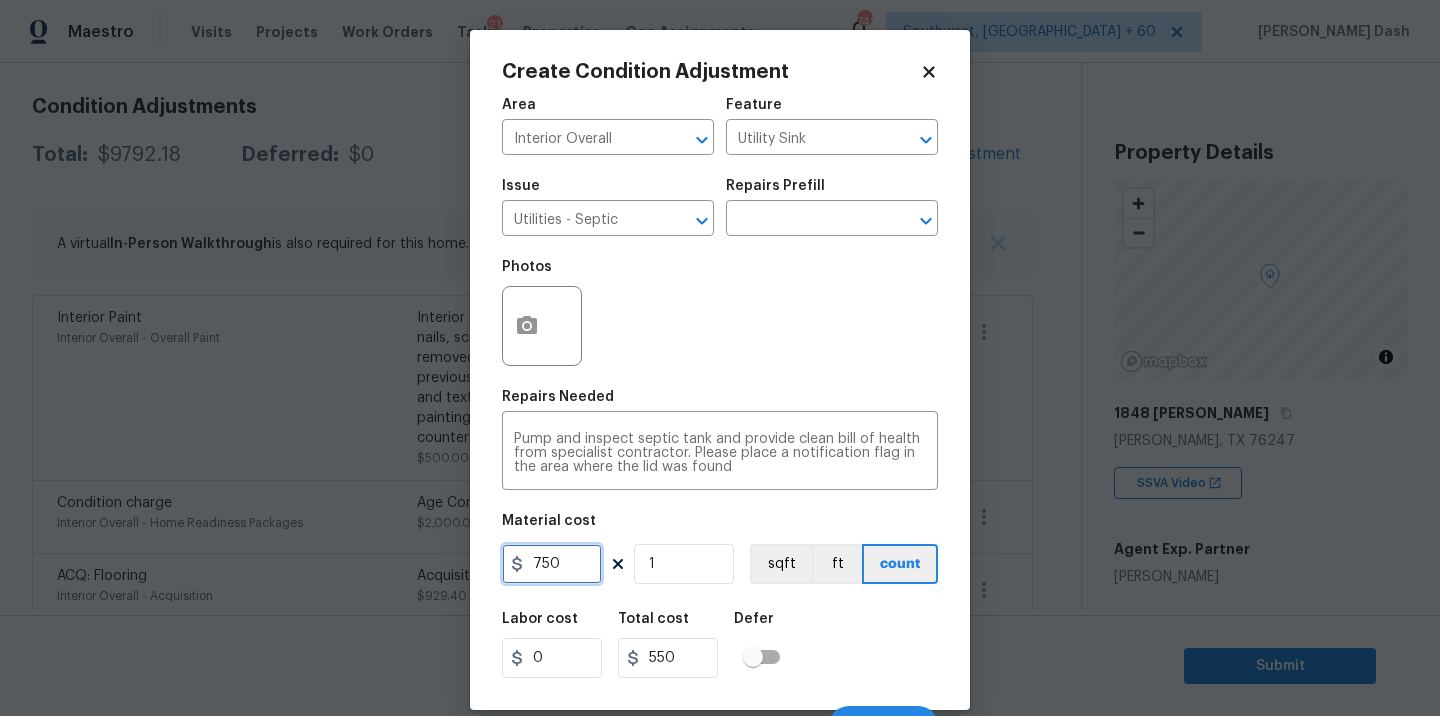 type on "750" 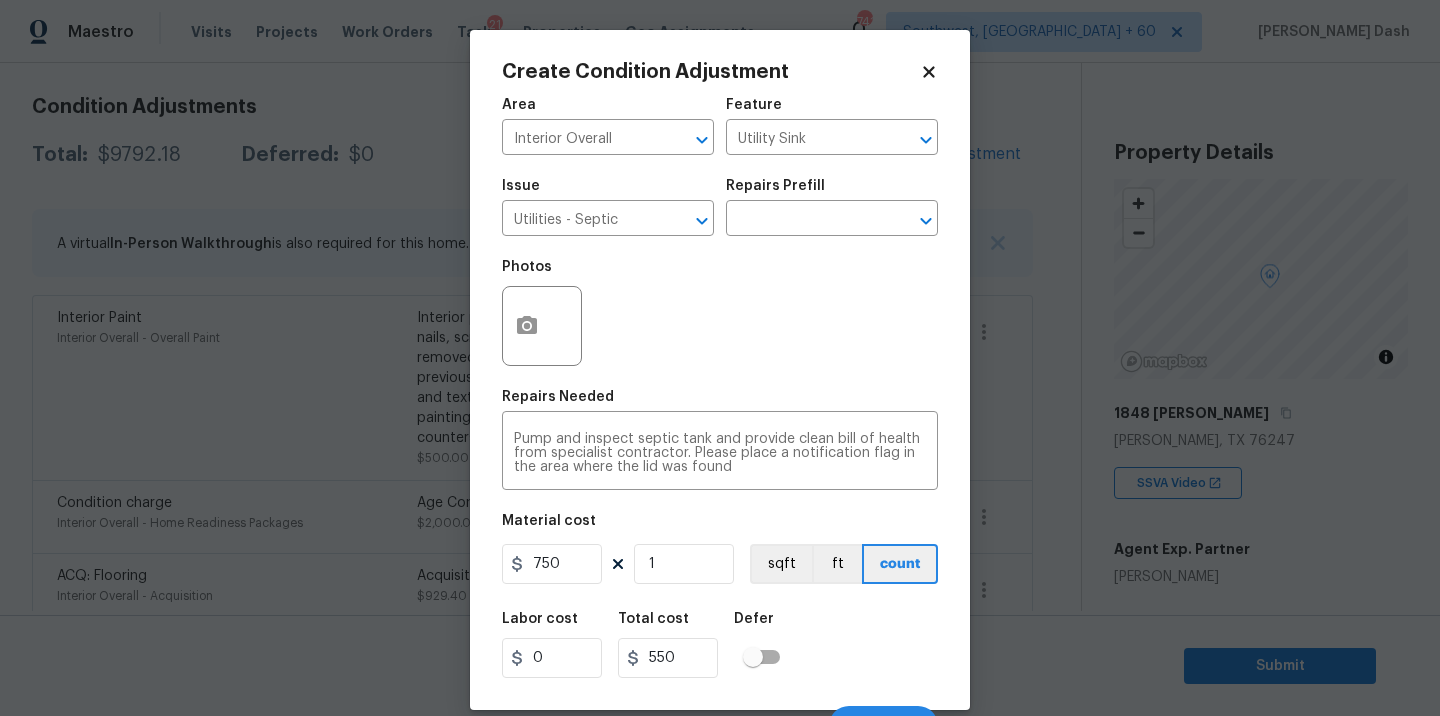 type on "750" 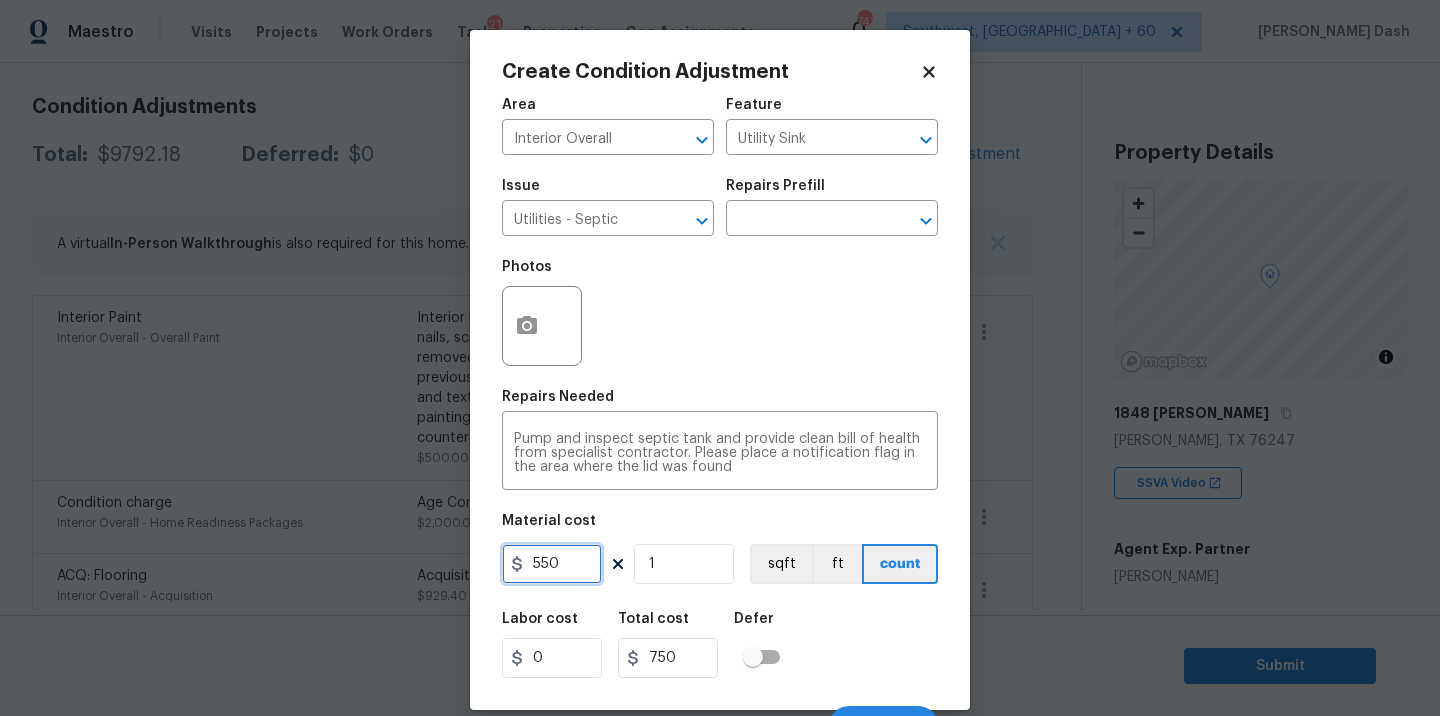 type on "550" 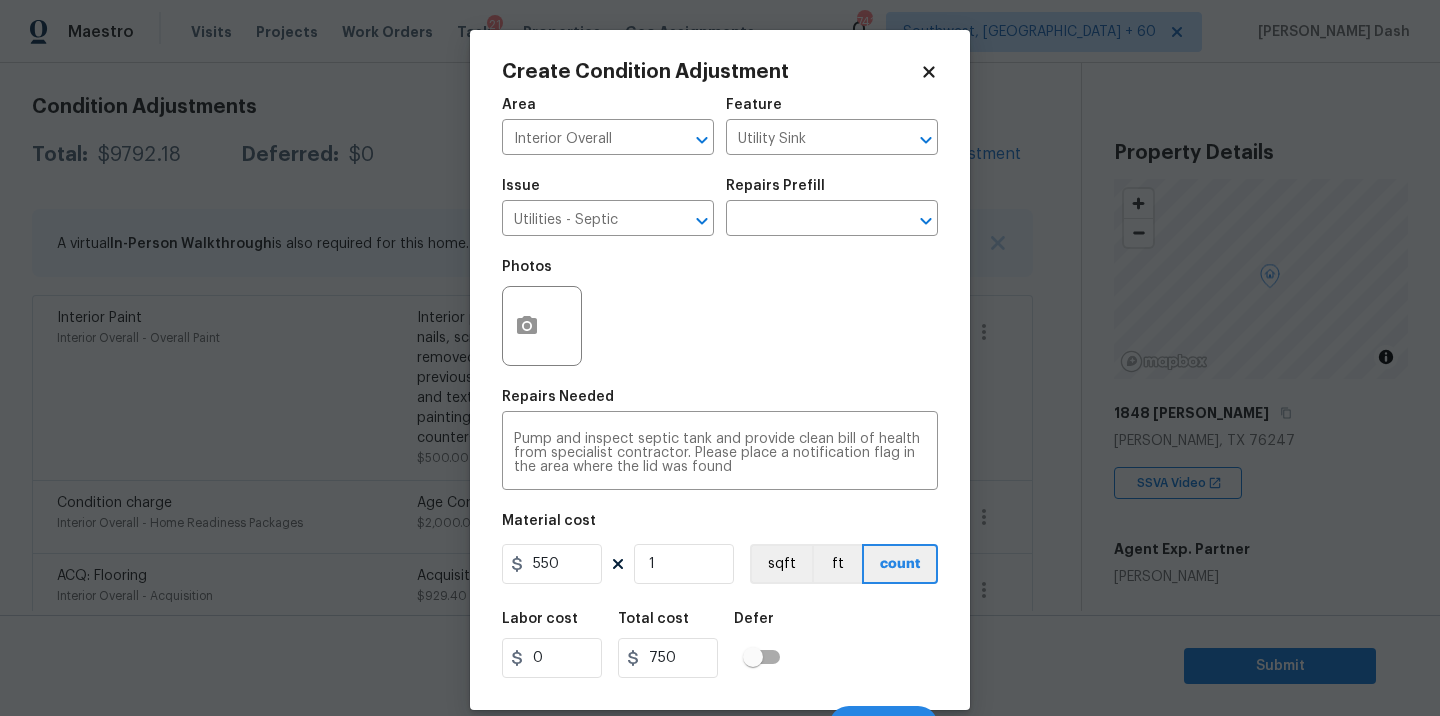 type on "550" 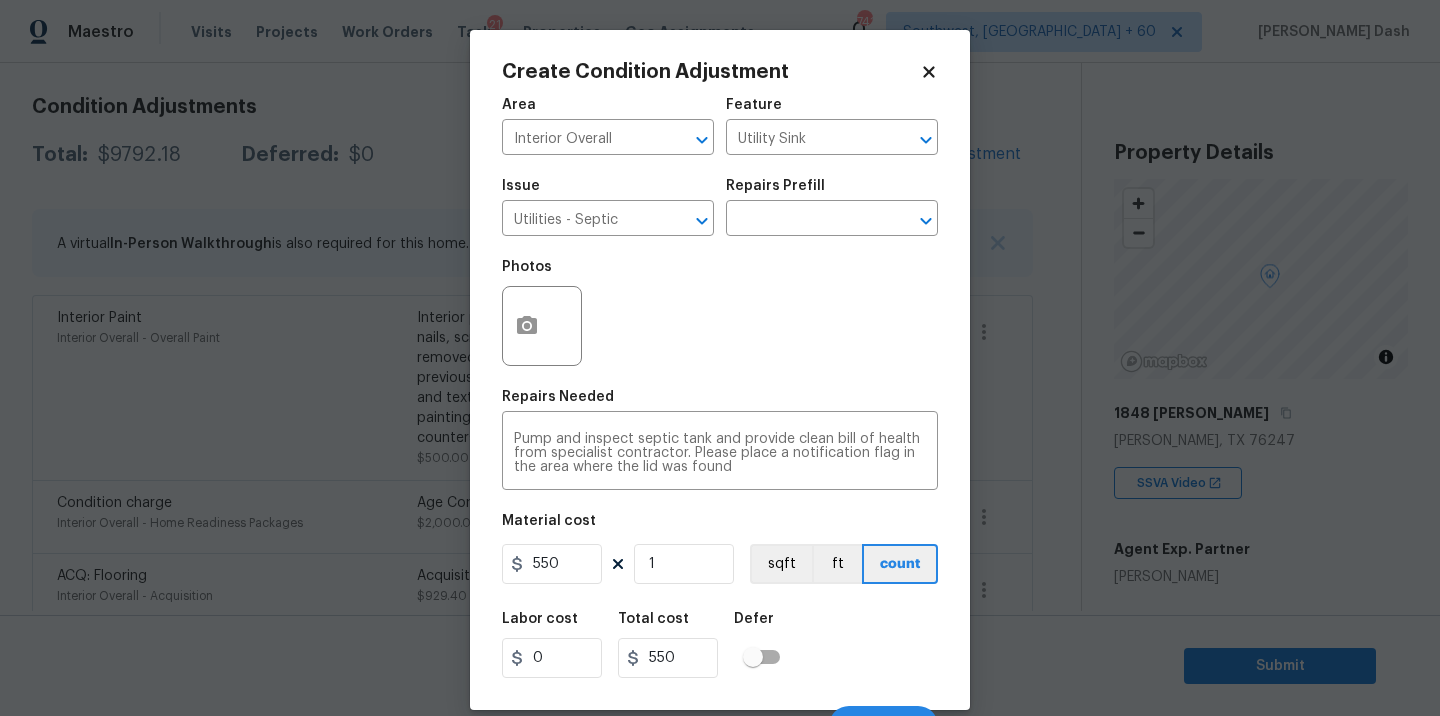 click on "Labor cost 0 Total cost 550 Defer" at bounding box center [720, 645] 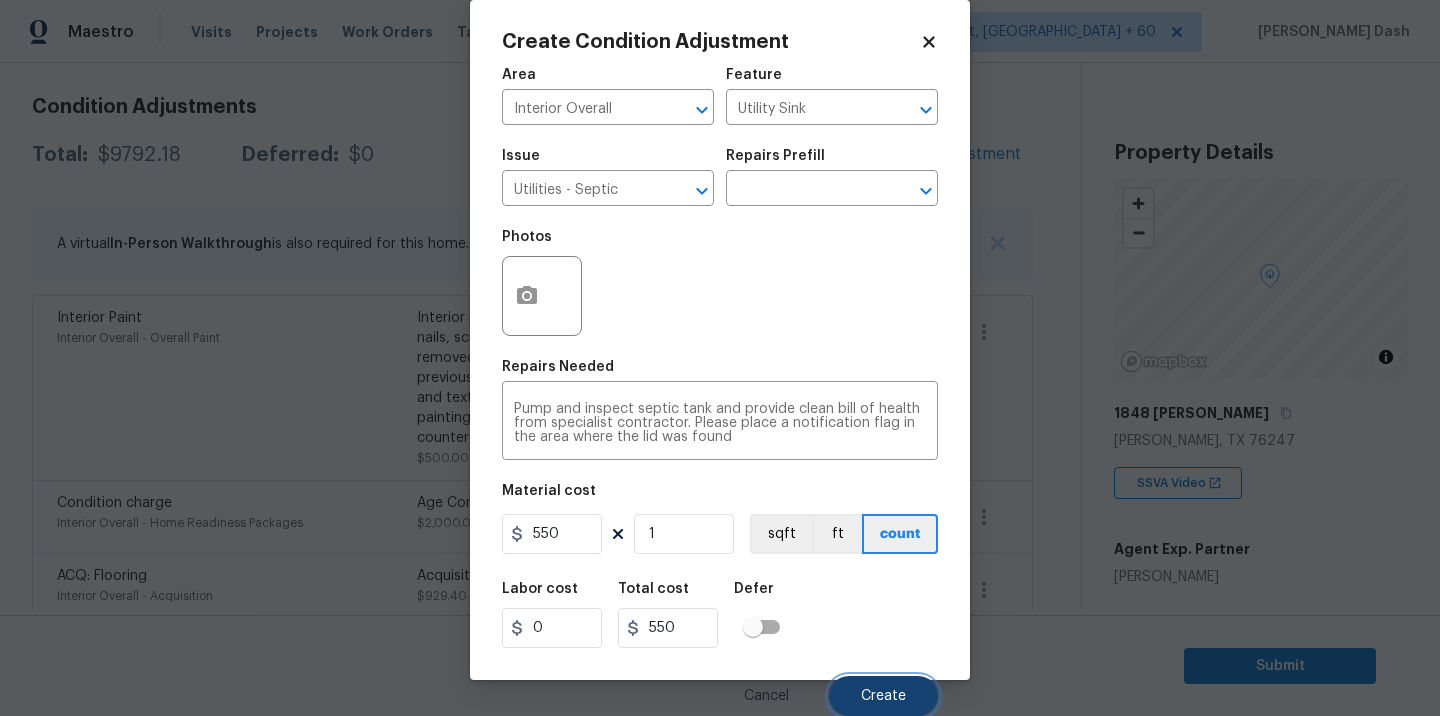 click on "Create" at bounding box center (883, 696) 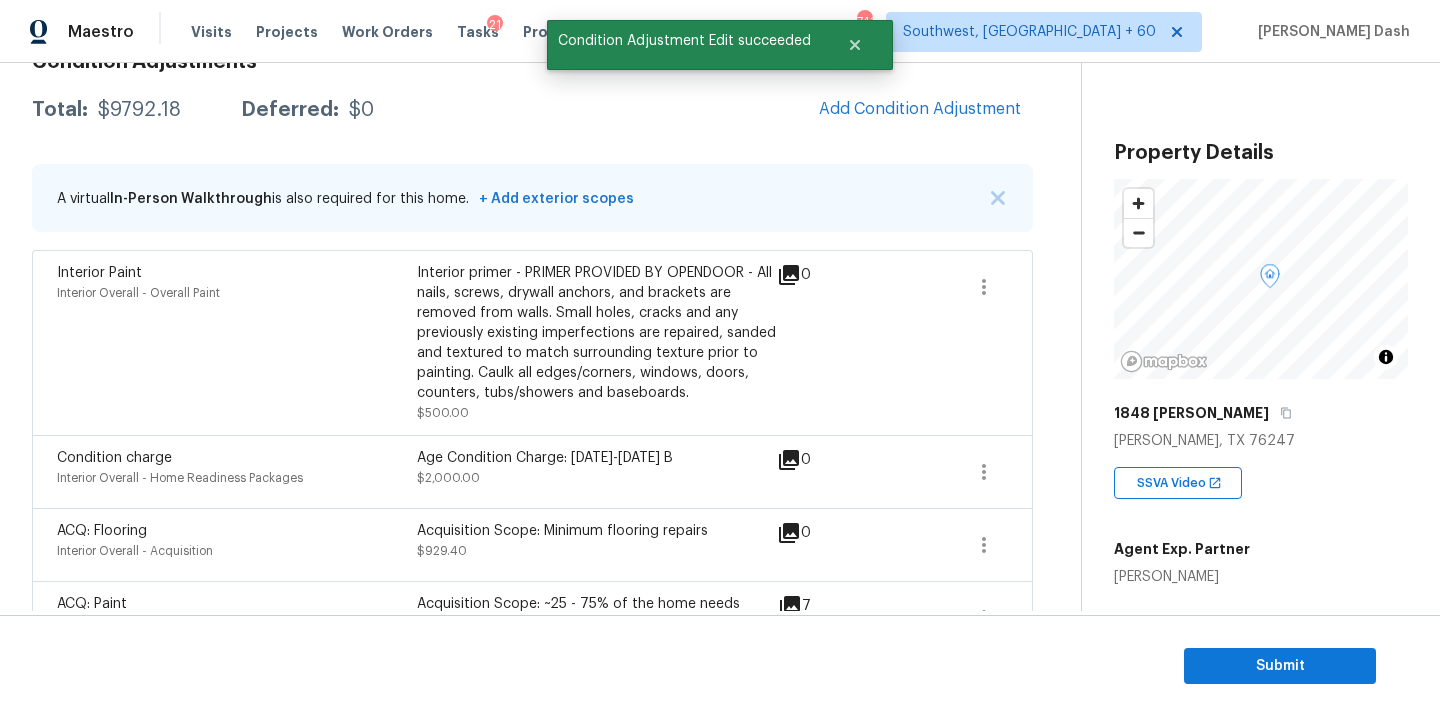 scroll, scrollTop: 270, scrollLeft: 0, axis: vertical 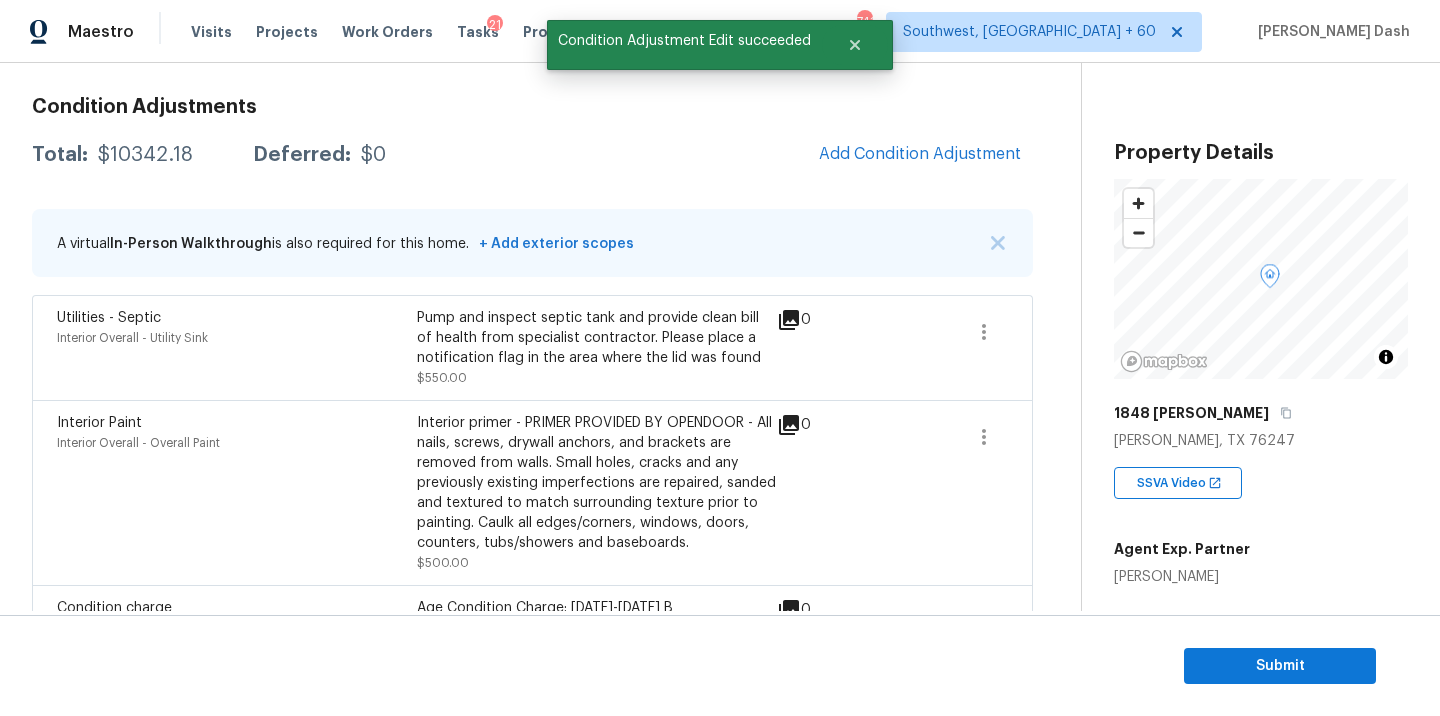 click on "$10342.18" at bounding box center [145, 155] 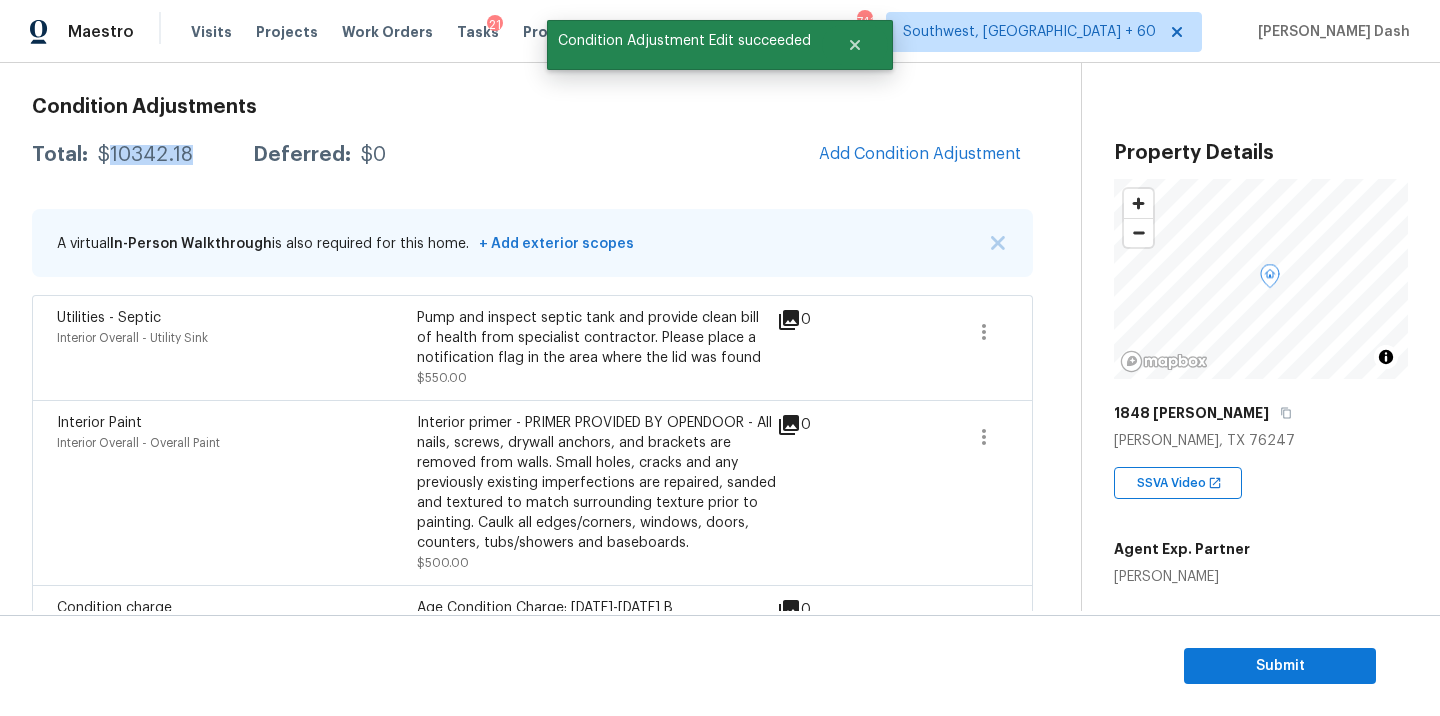 click on "$10342.18" at bounding box center (145, 155) 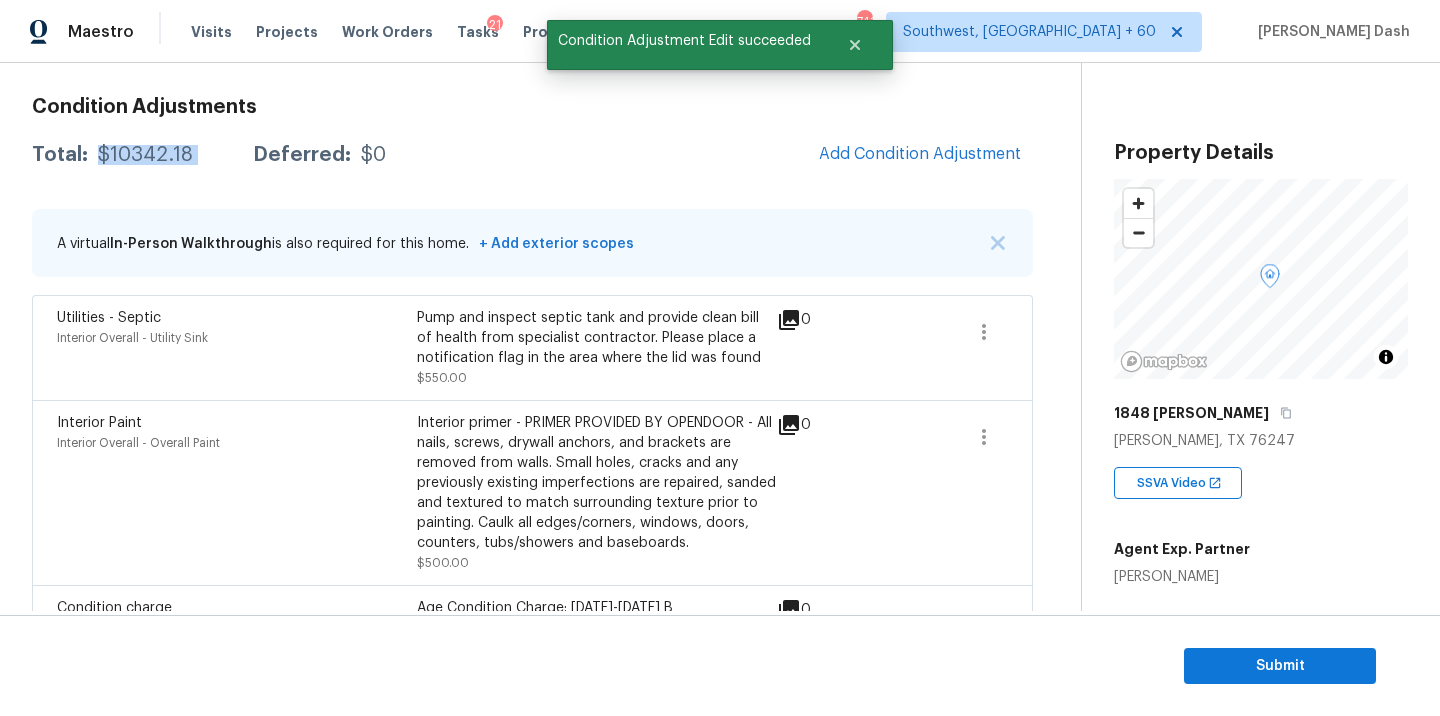 click on "$10342.18" at bounding box center [145, 155] 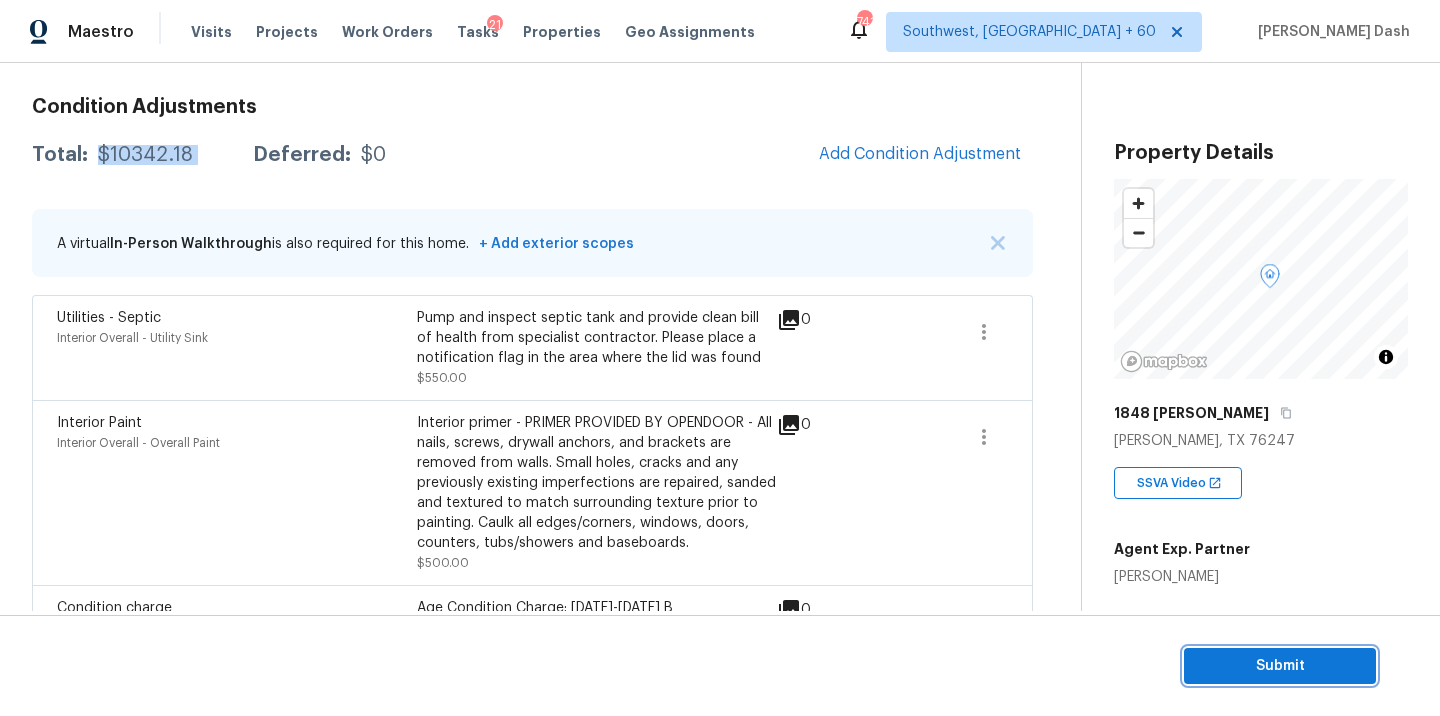 click on "Submit" at bounding box center [1280, 666] 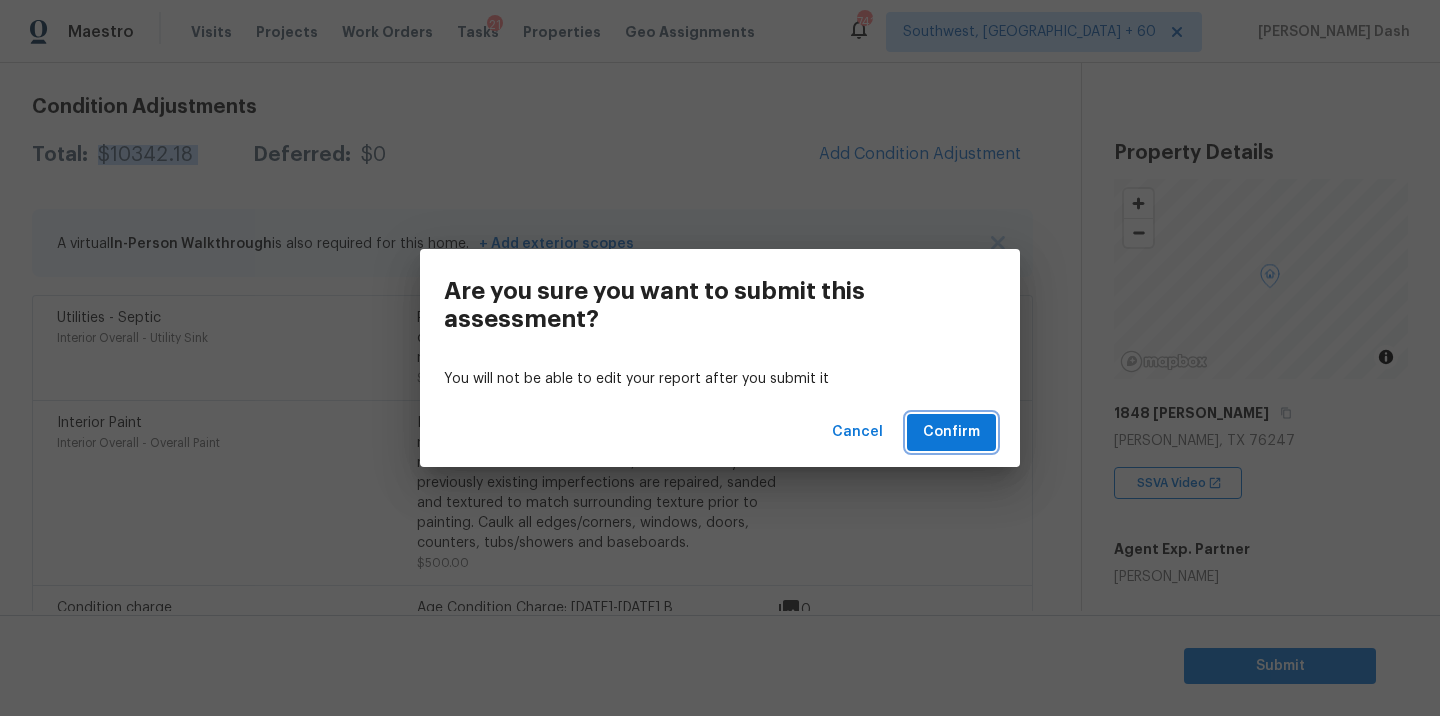 click on "Confirm" at bounding box center [951, 432] 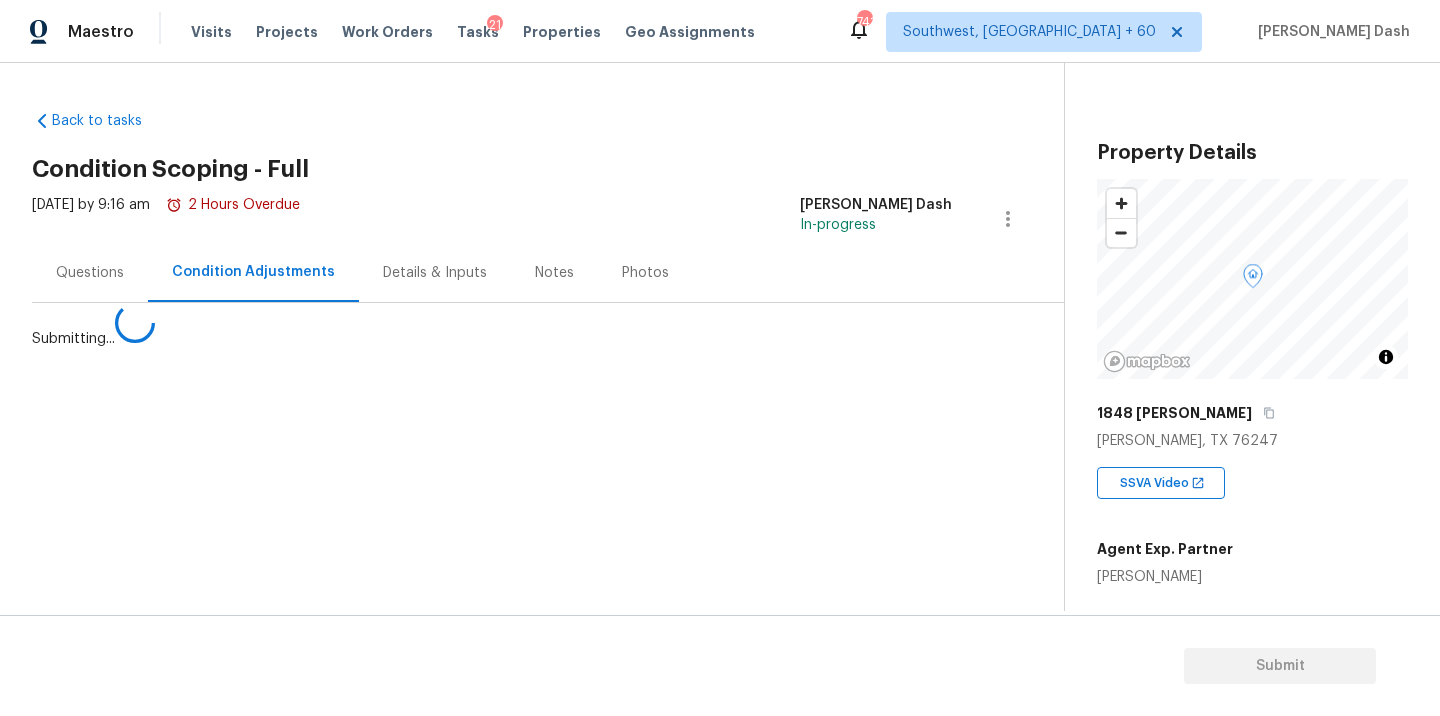scroll, scrollTop: 0, scrollLeft: 0, axis: both 